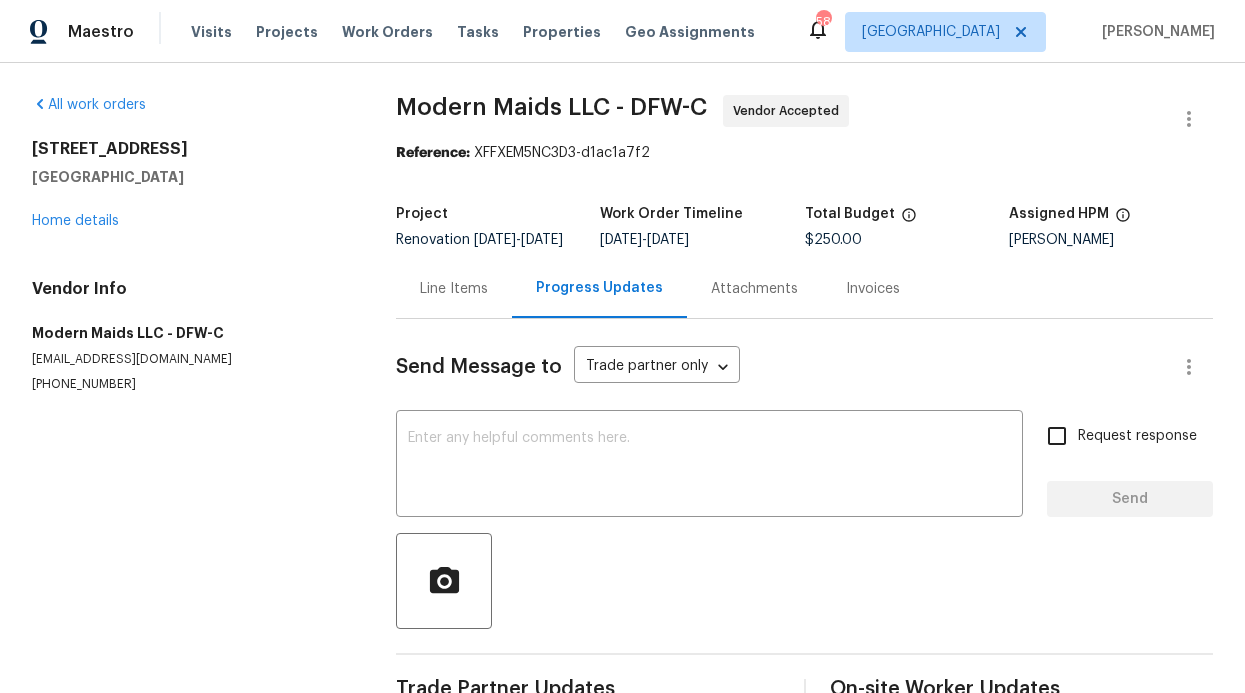 scroll, scrollTop: 0, scrollLeft: 0, axis: both 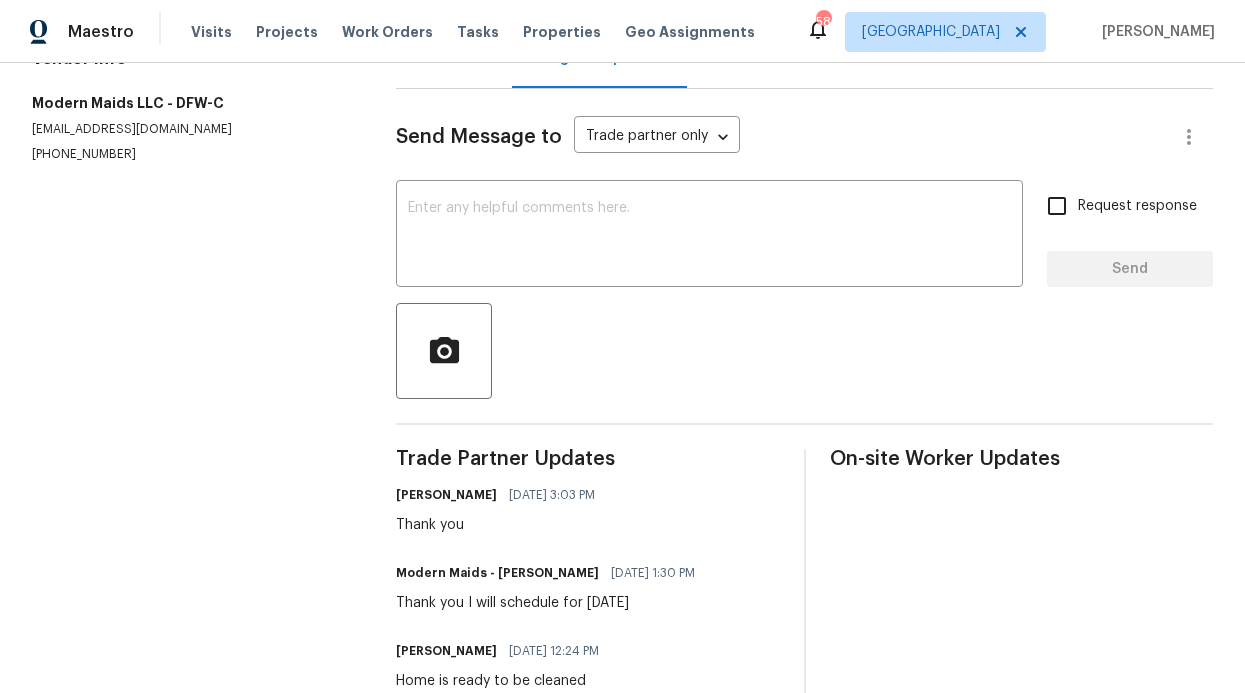 drag, startPoint x: 0, startPoint y: 0, endPoint x: 1268, endPoint y: 294, distance: 1301.6375 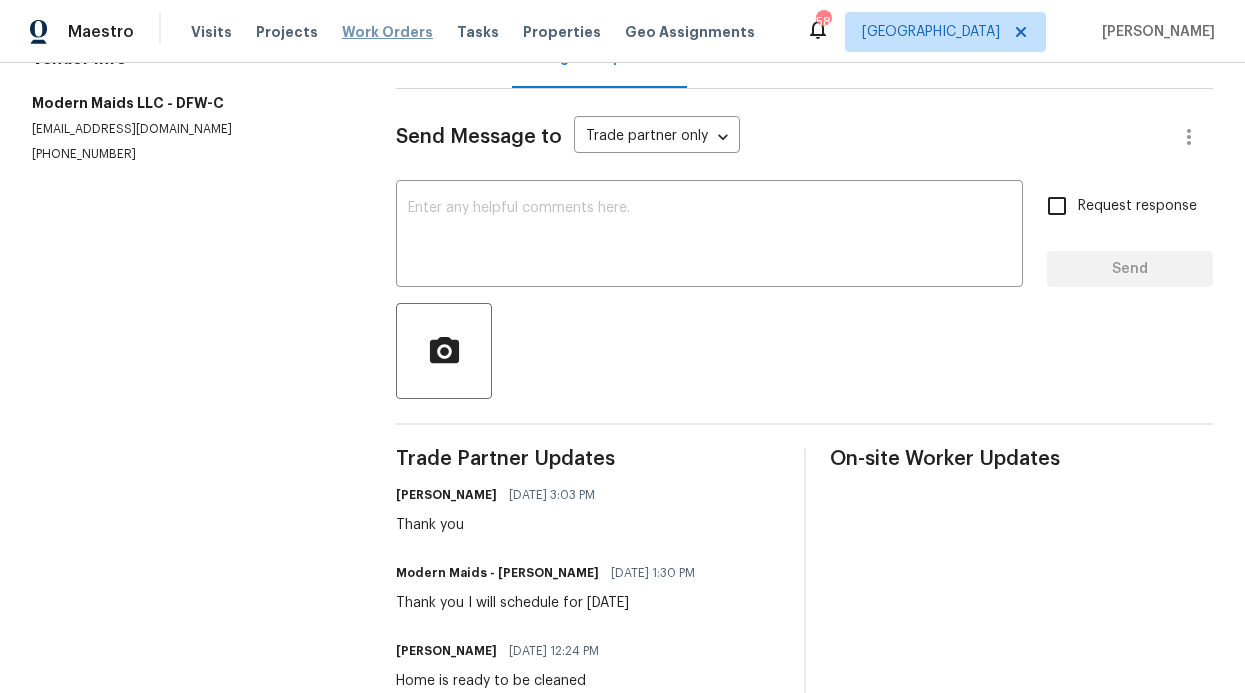 click on "Work Orders" at bounding box center (387, 32) 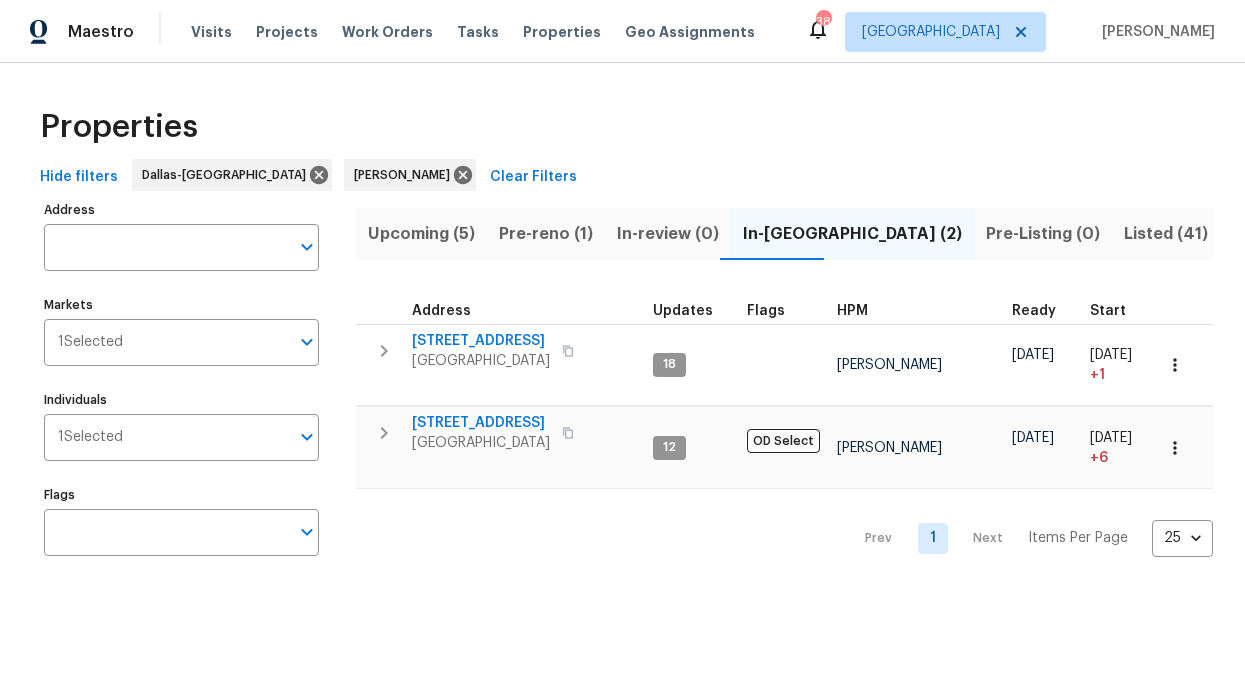 scroll, scrollTop: 0, scrollLeft: 0, axis: both 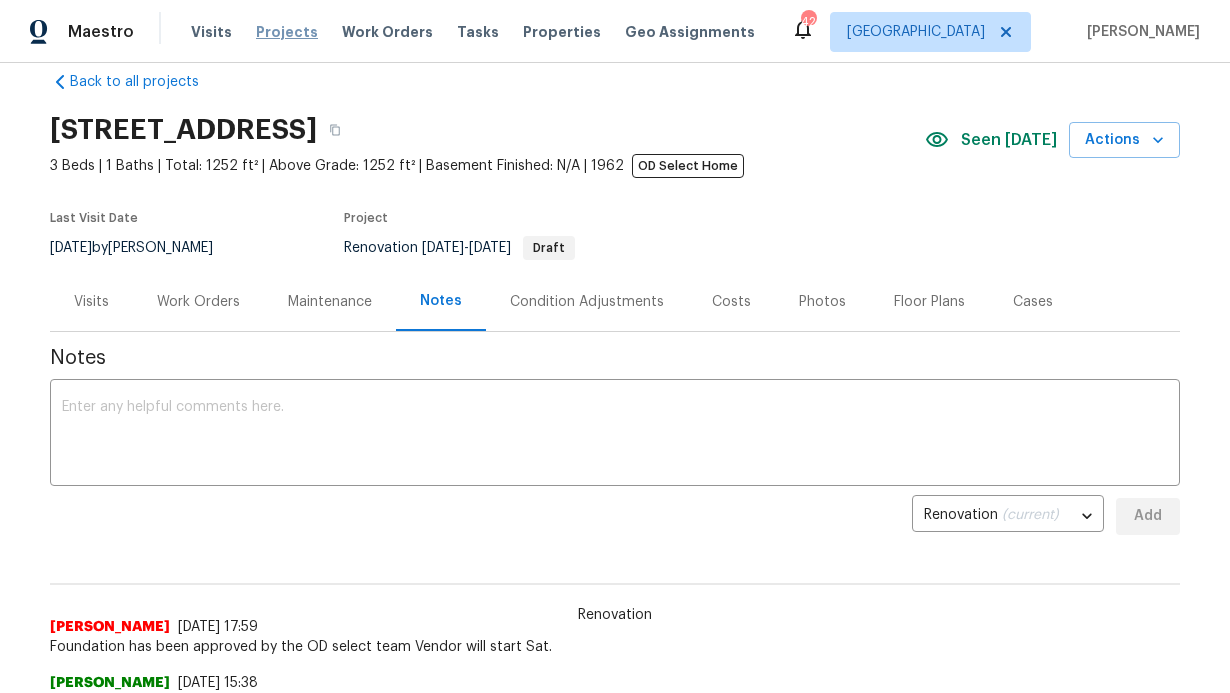 click on "Projects" at bounding box center (287, 32) 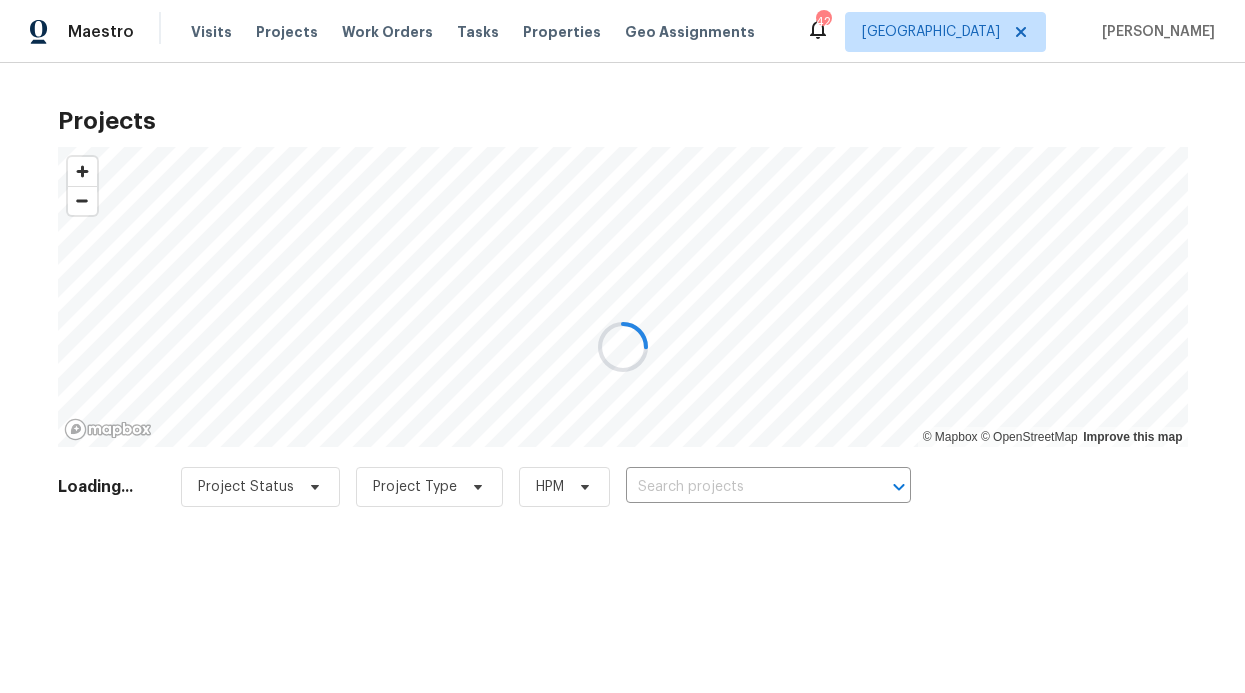 click at bounding box center (622, 346) 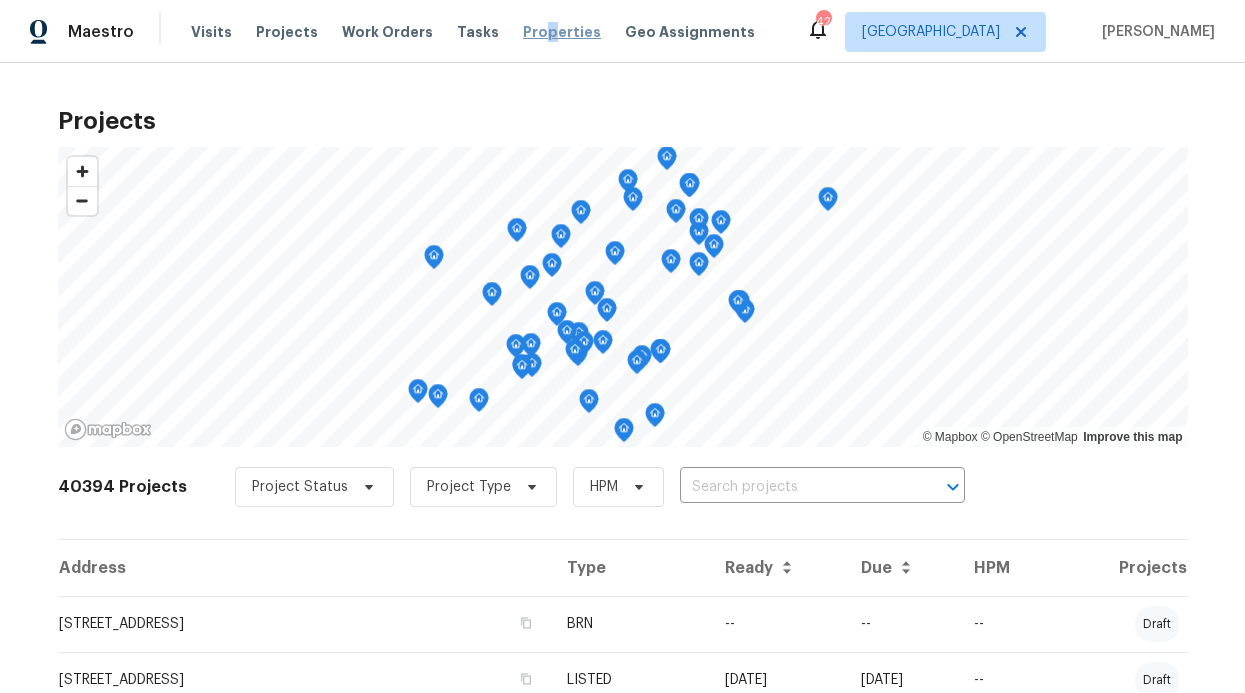 click on "Properties" at bounding box center [562, 32] 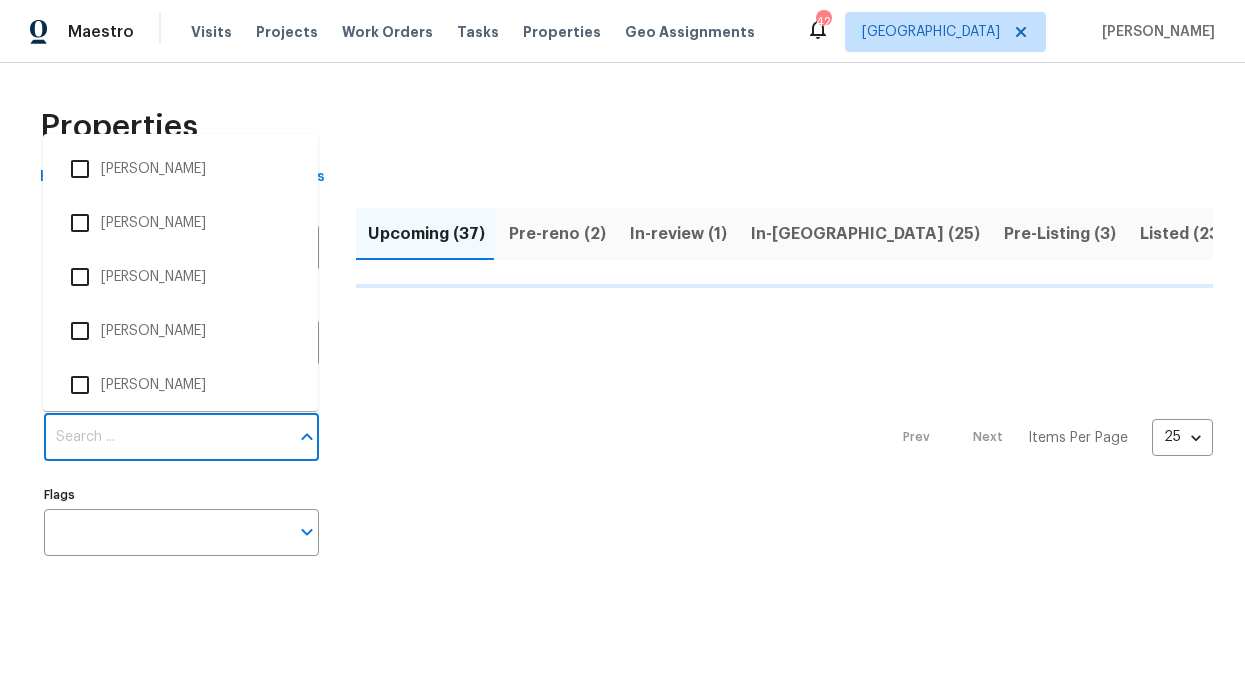 click on "Individuals" at bounding box center [166, 437] 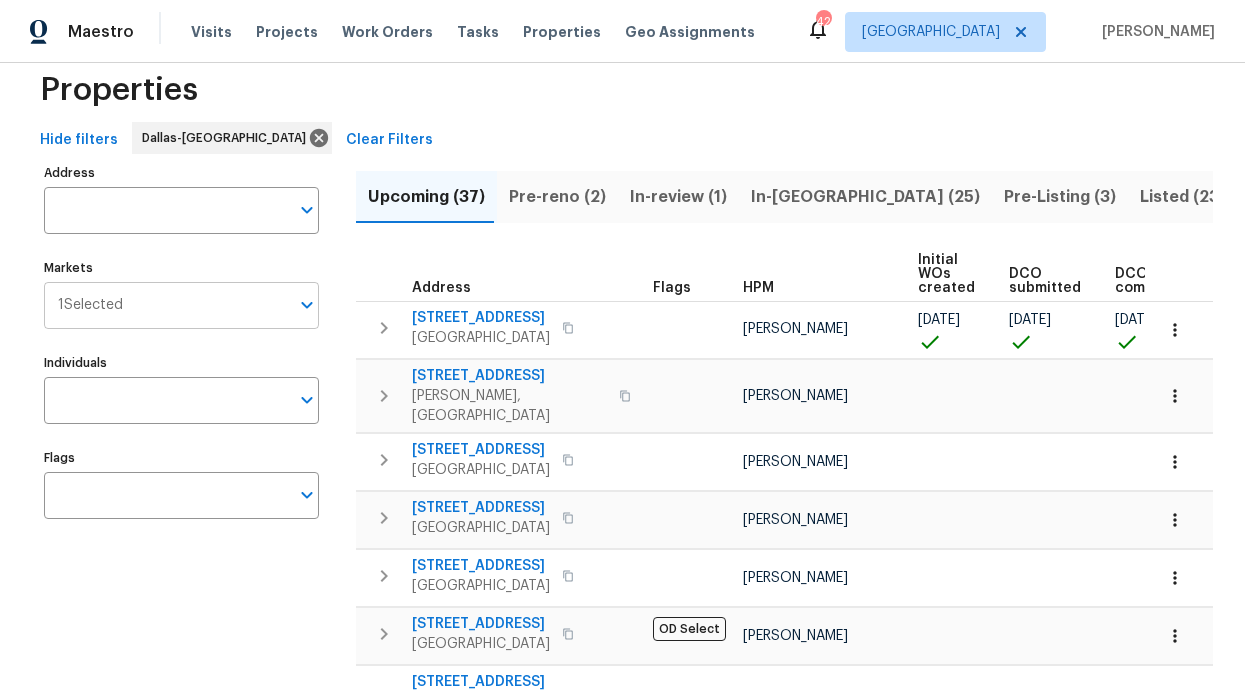scroll, scrollTop: 0, scrollLeft: 0, axis: both 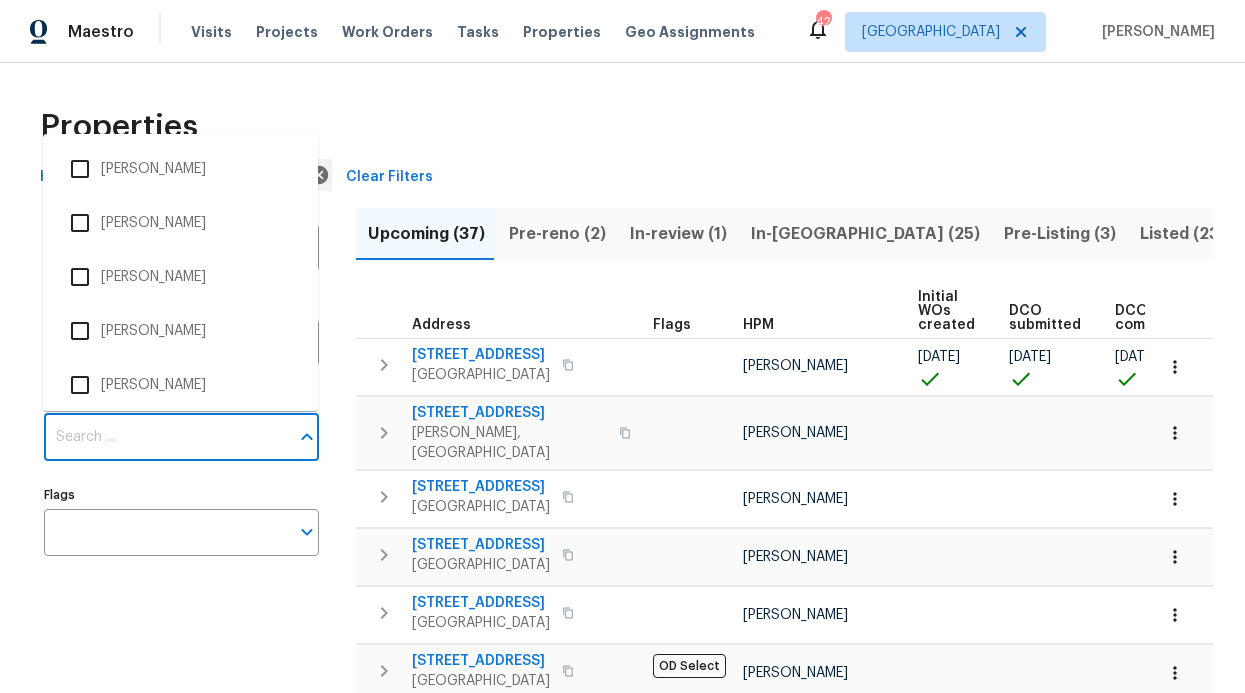 click on "Individuals" at bounding box center [166, 437] 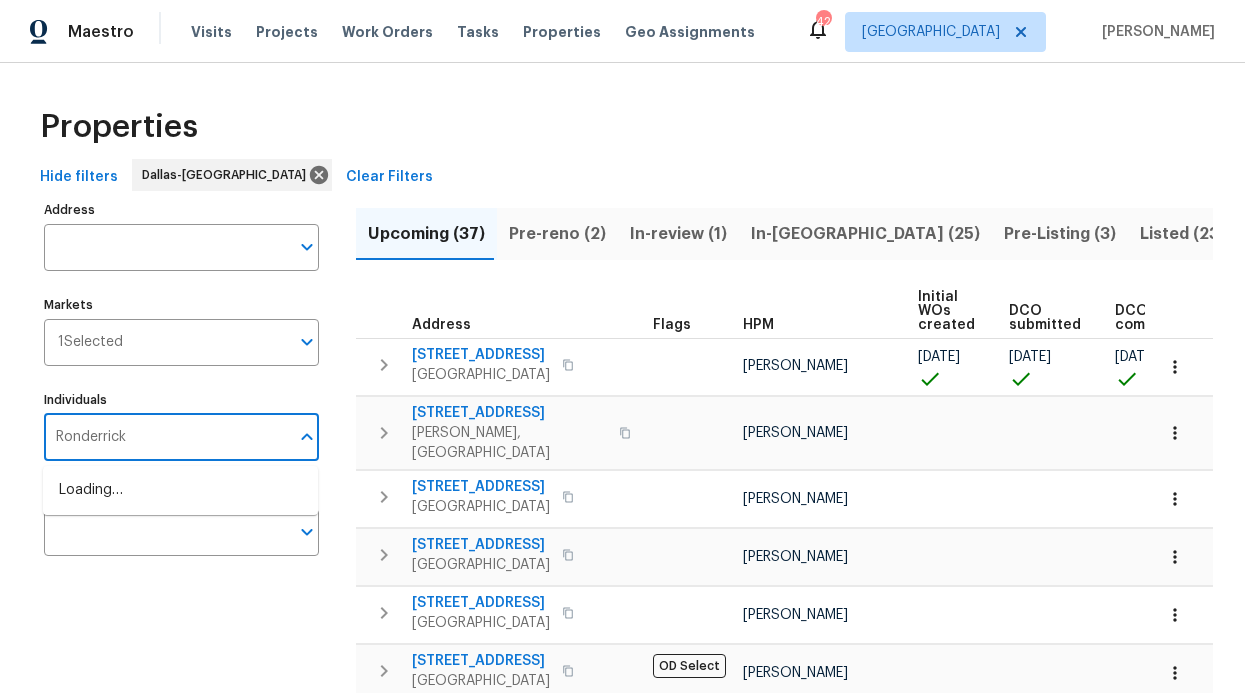 type on "Ronderrick" 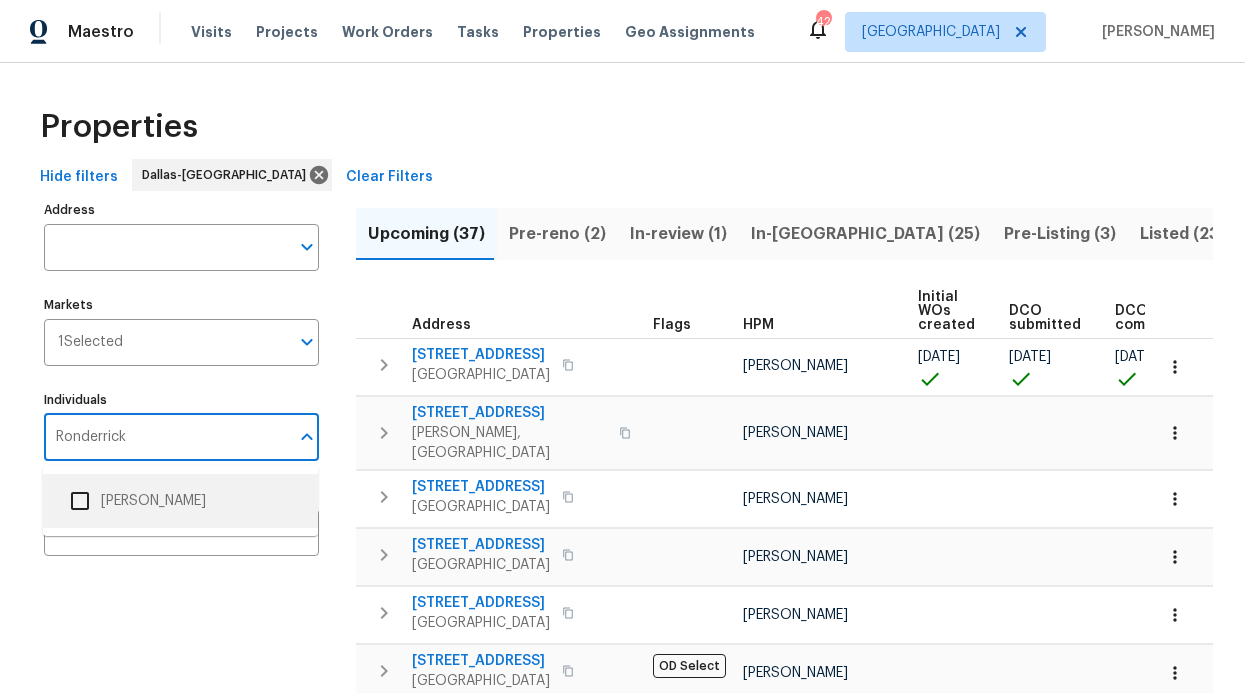click on "[PERSON_NAME]" at bounding box center (180, 501) 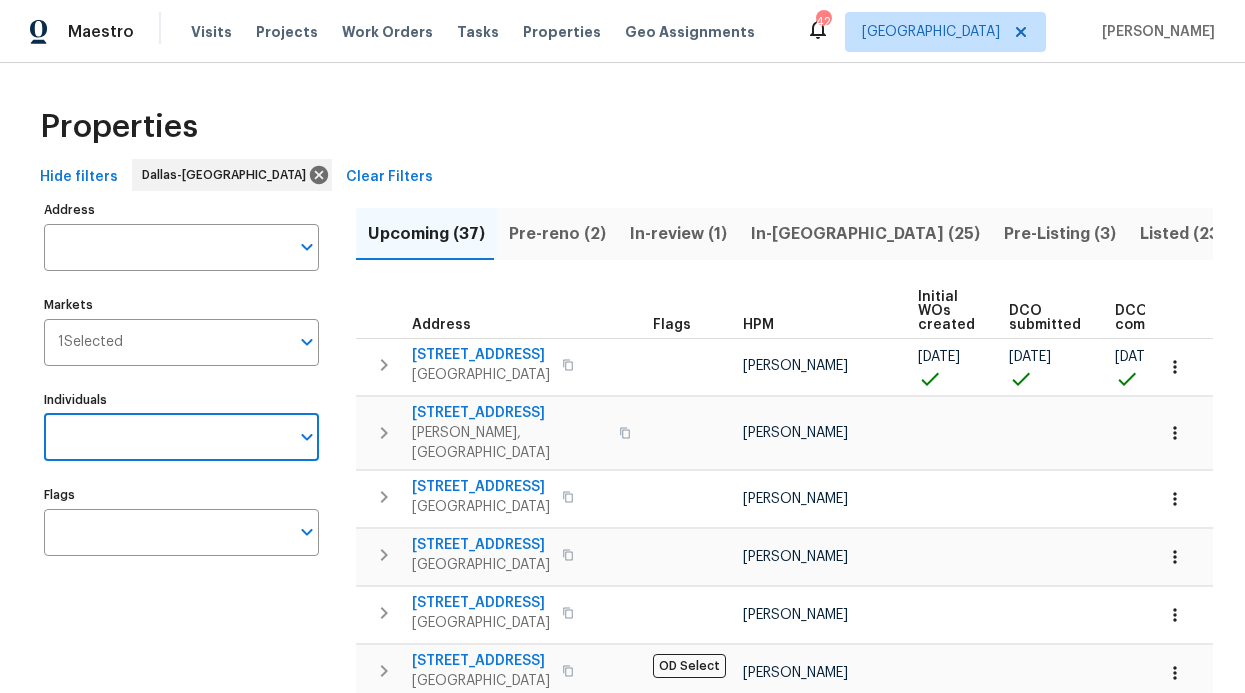 click on "Individuals" at bounding box center (166, 437) 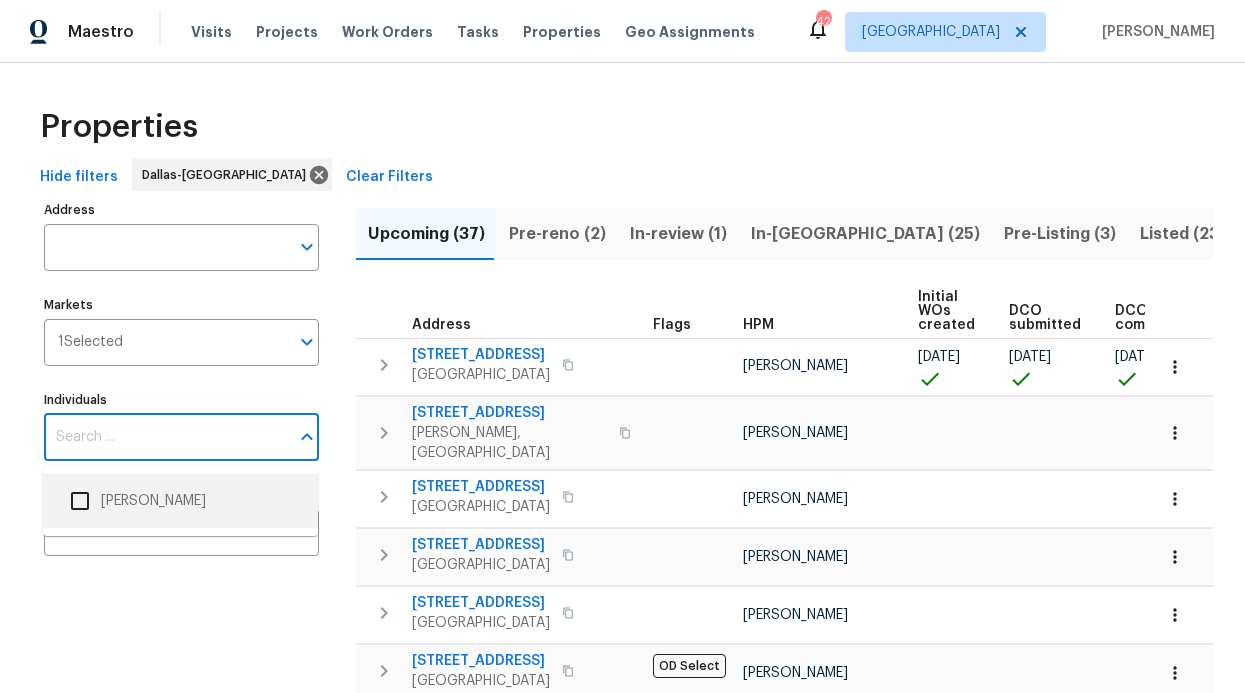 click on "[PERSON_NAME]" at bounding box center [180, 501] 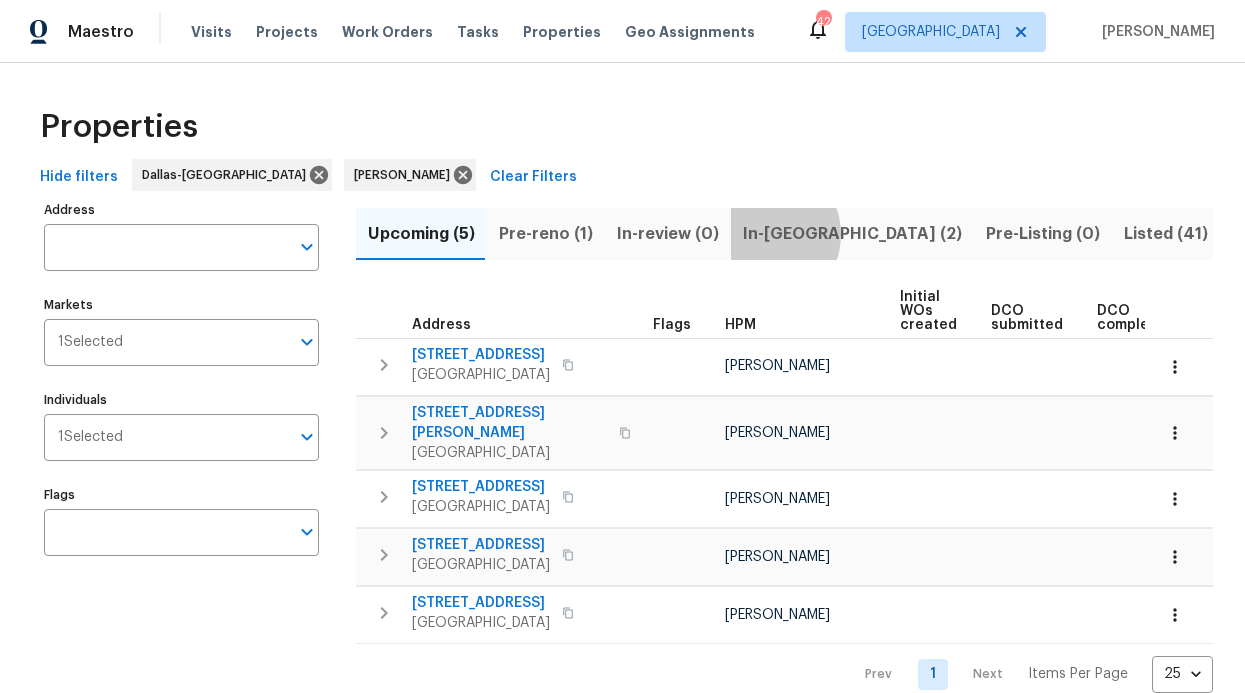click on "In-reno (2)" at bounding box center [852, 234] 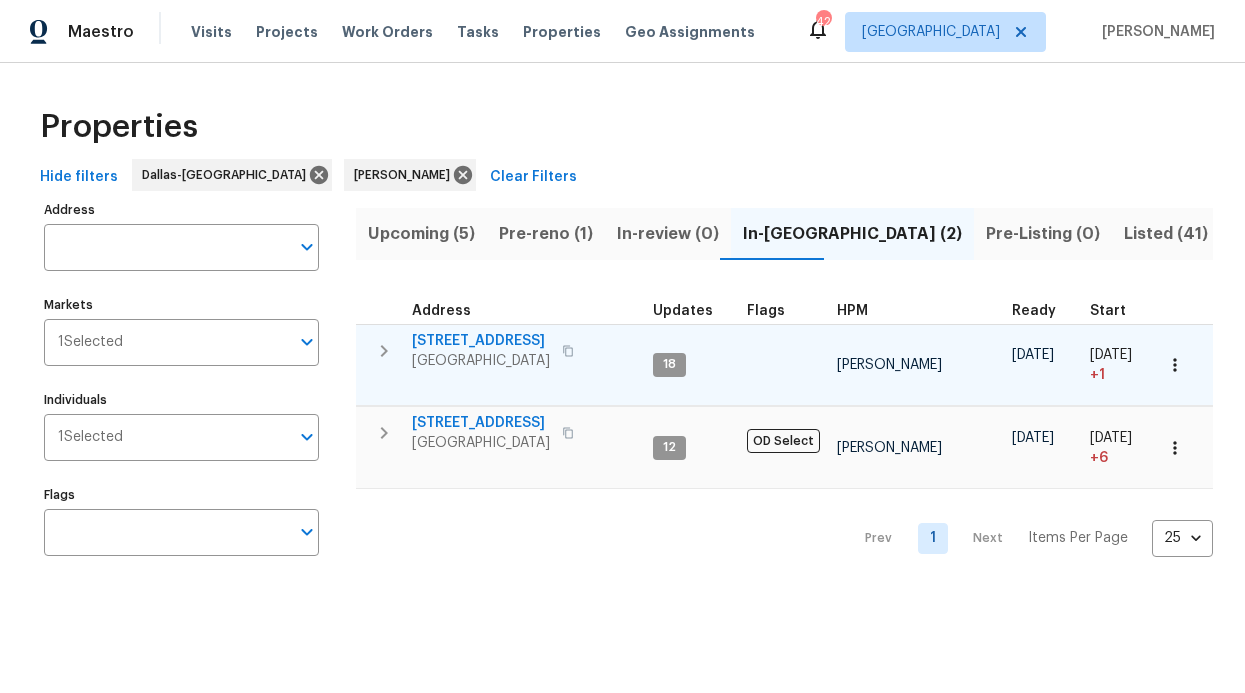 click on "2712 Raintree Dr" at bounding box center (481, 341) 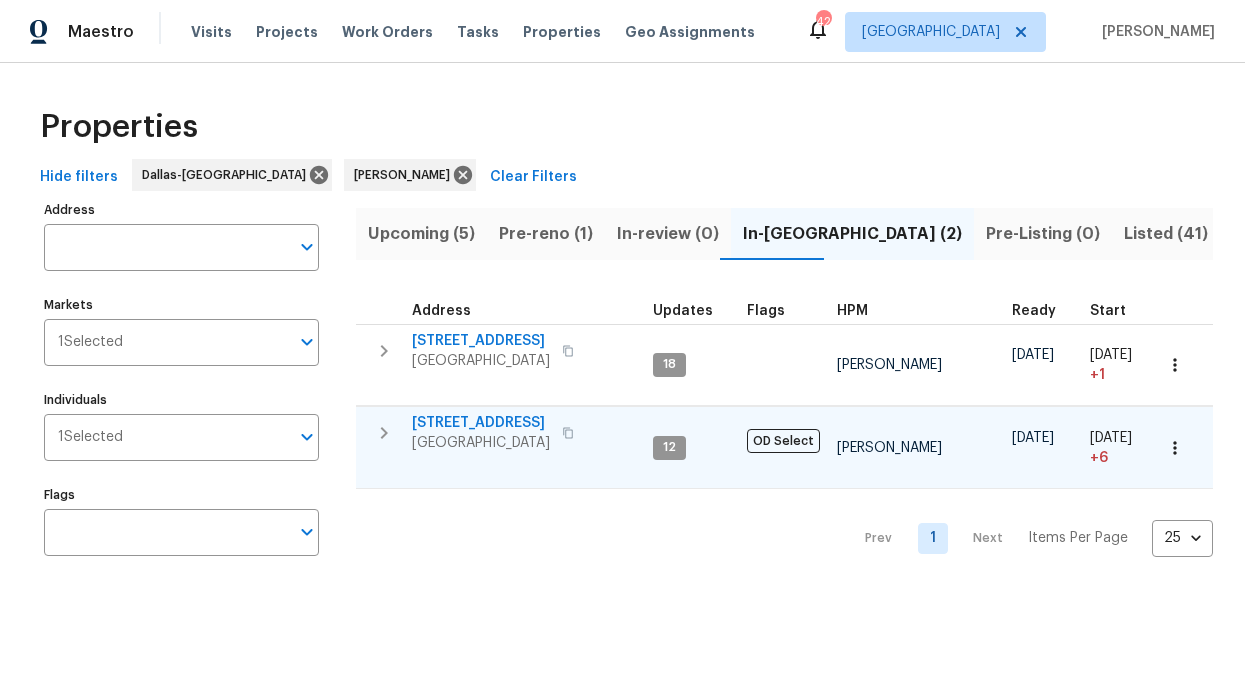 click on "6211 Crested Butte Dr" at bounding box center (481, 423) 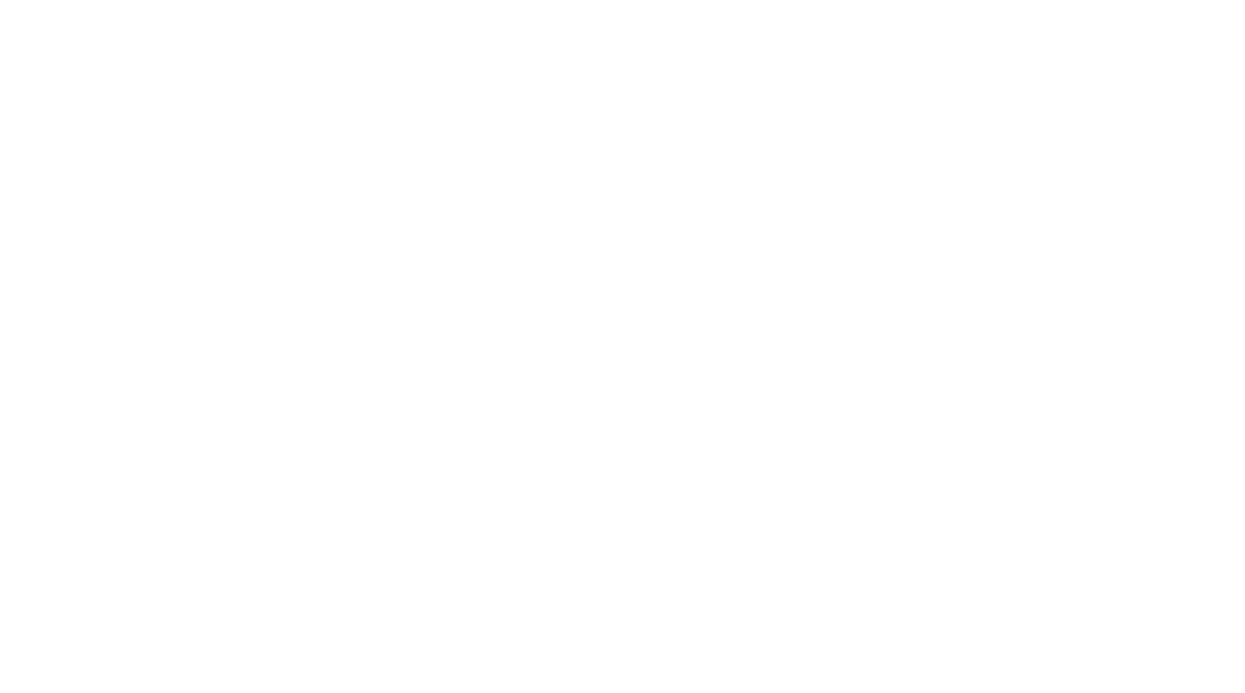 scroll, scrollTop: 0, scrollLeft: 0, axis: both 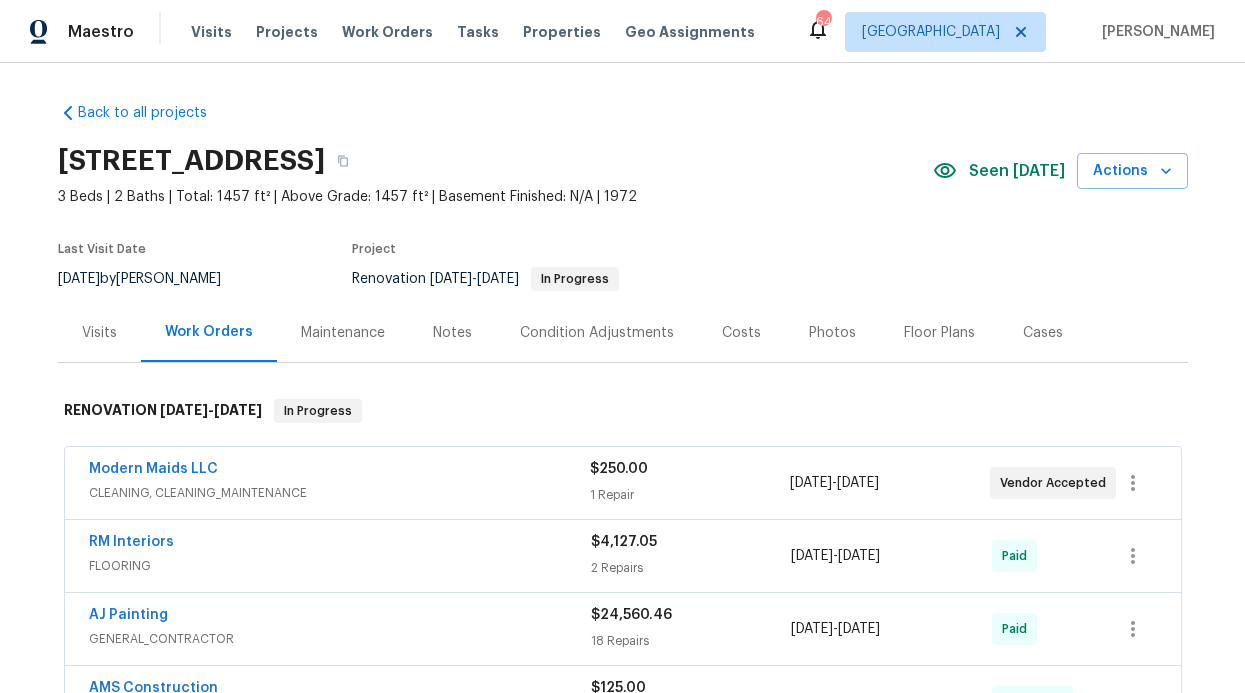 click on "Seen today" at bounding box center (1017, 171) 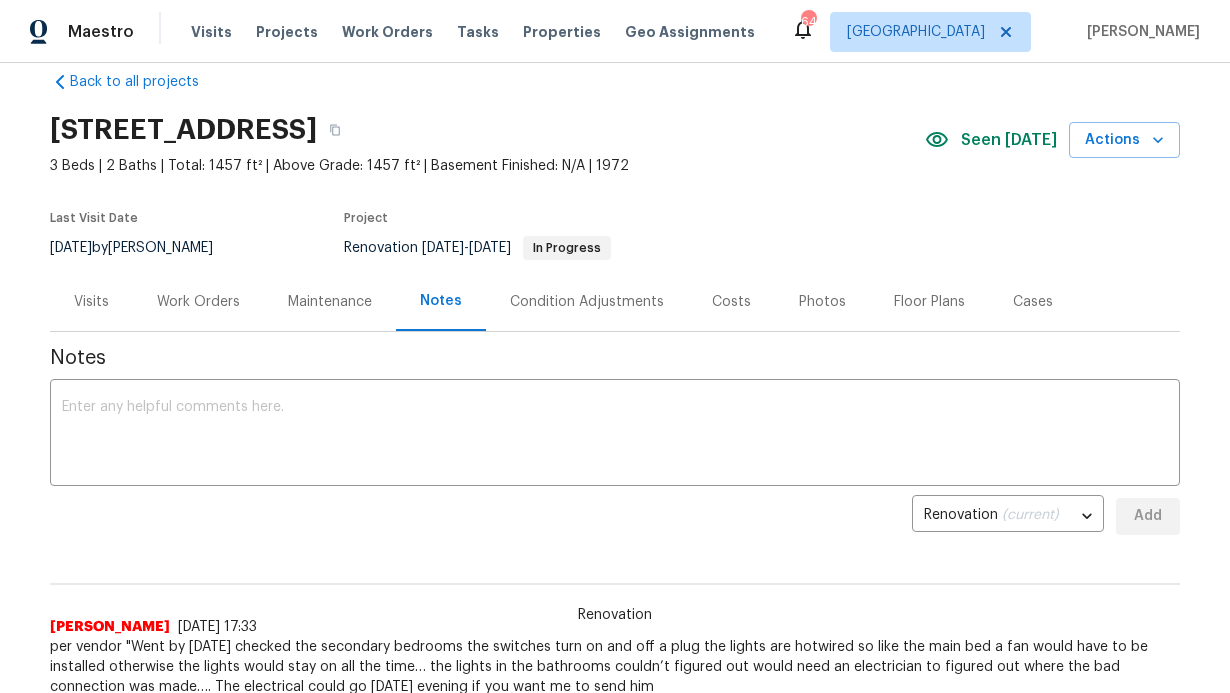 scroll, scrollTop: 31, scrollLeft: 0, axis: vertical 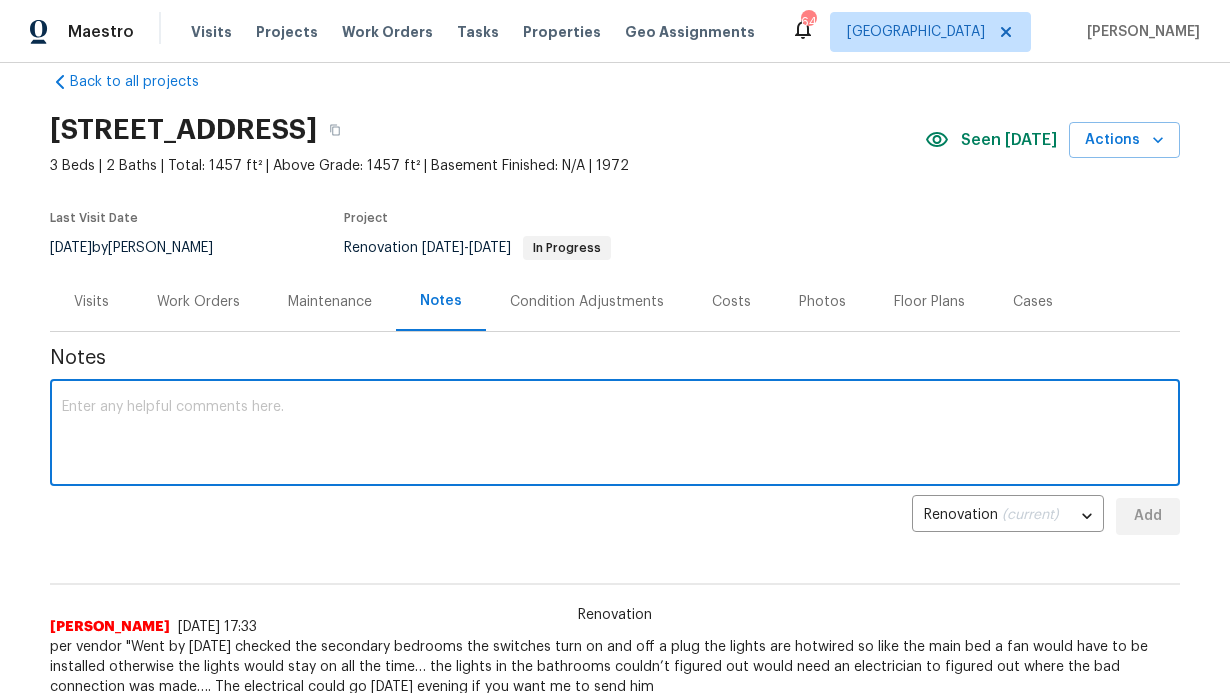 click at bounding box center (615, 435) 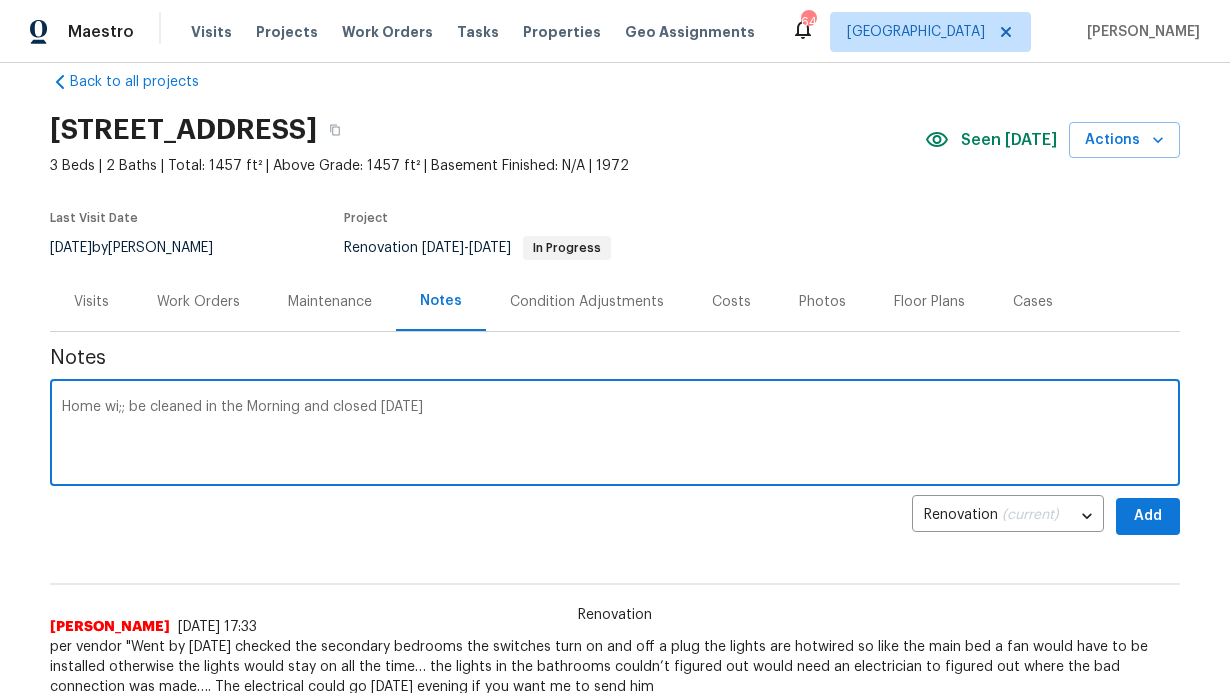 type on "Home wi;; be cleaned in the Morning and closed on Monday" 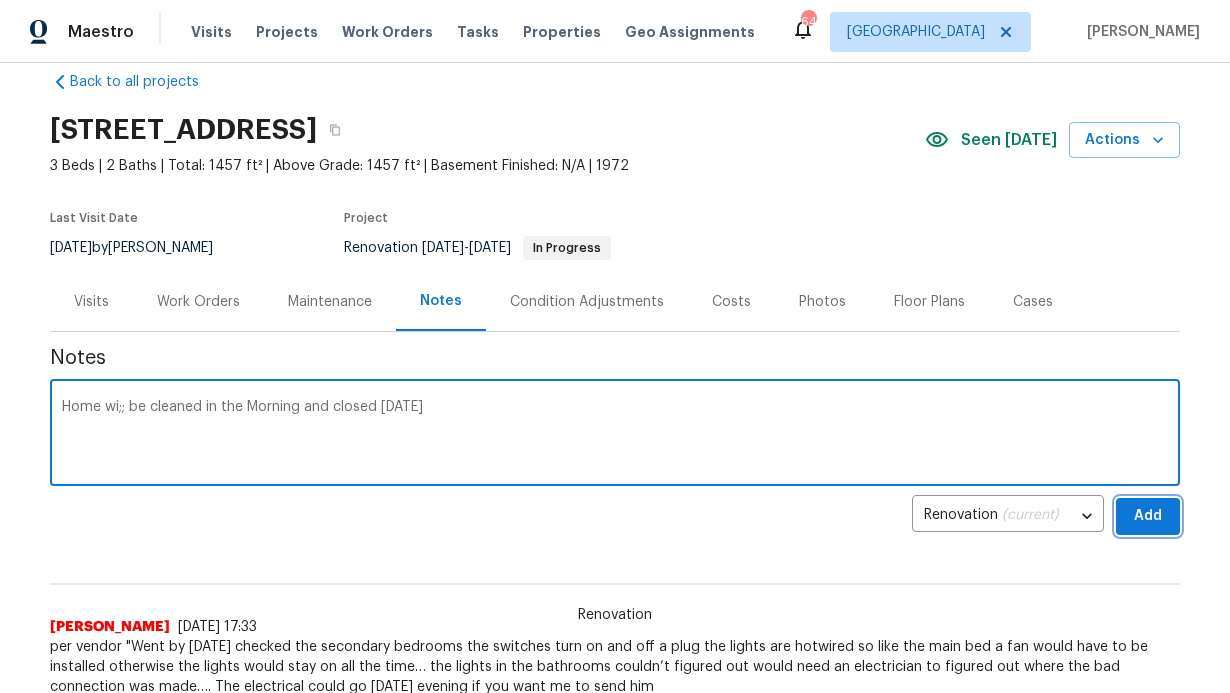 click on "Add" at bounding box center (1148, 516) 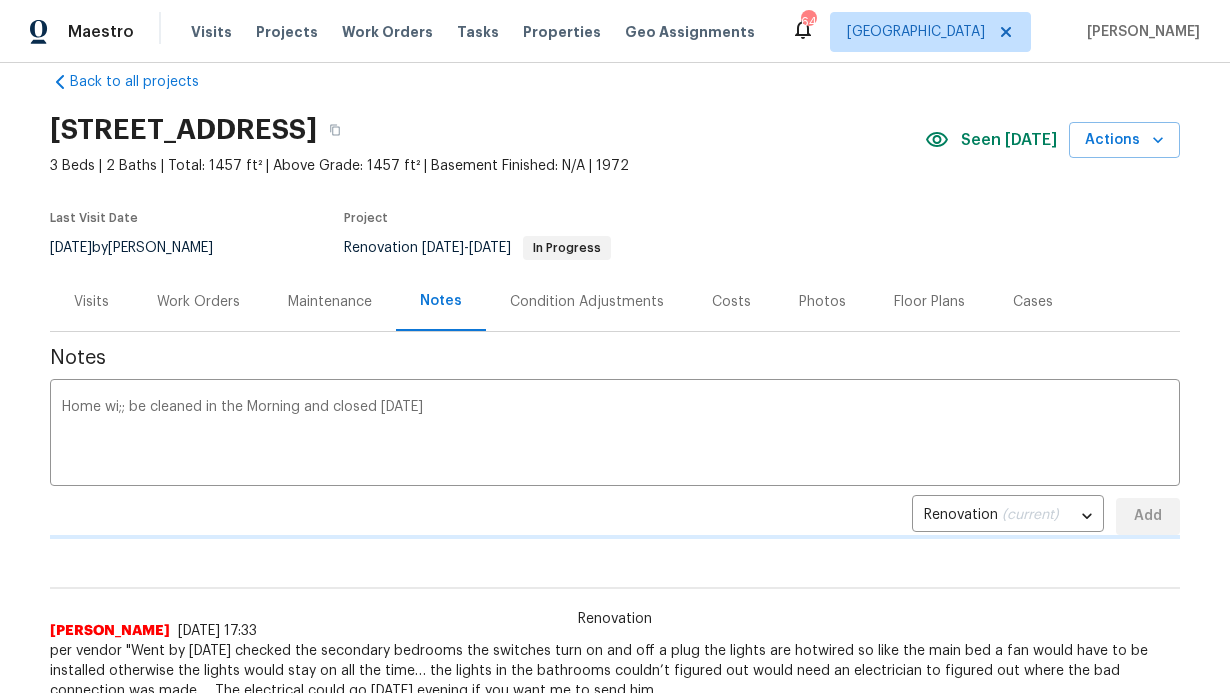 type 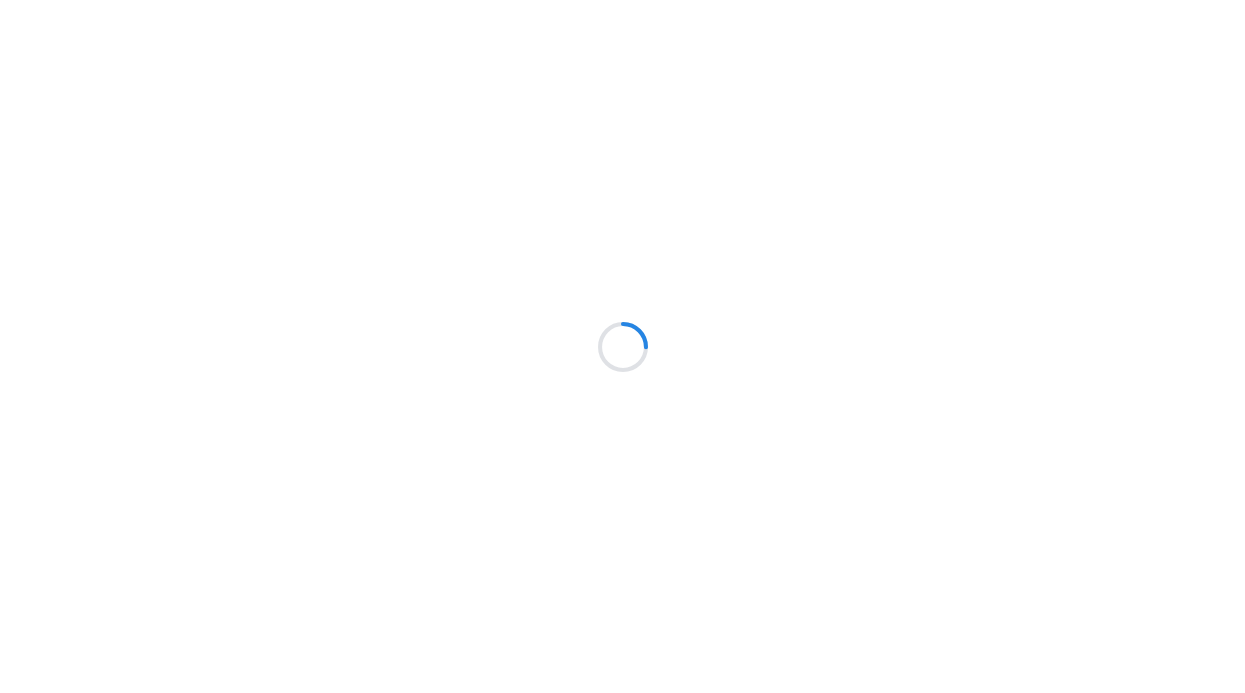 scroll, scrollTop: 0, scrollLeft: 0, axis: both 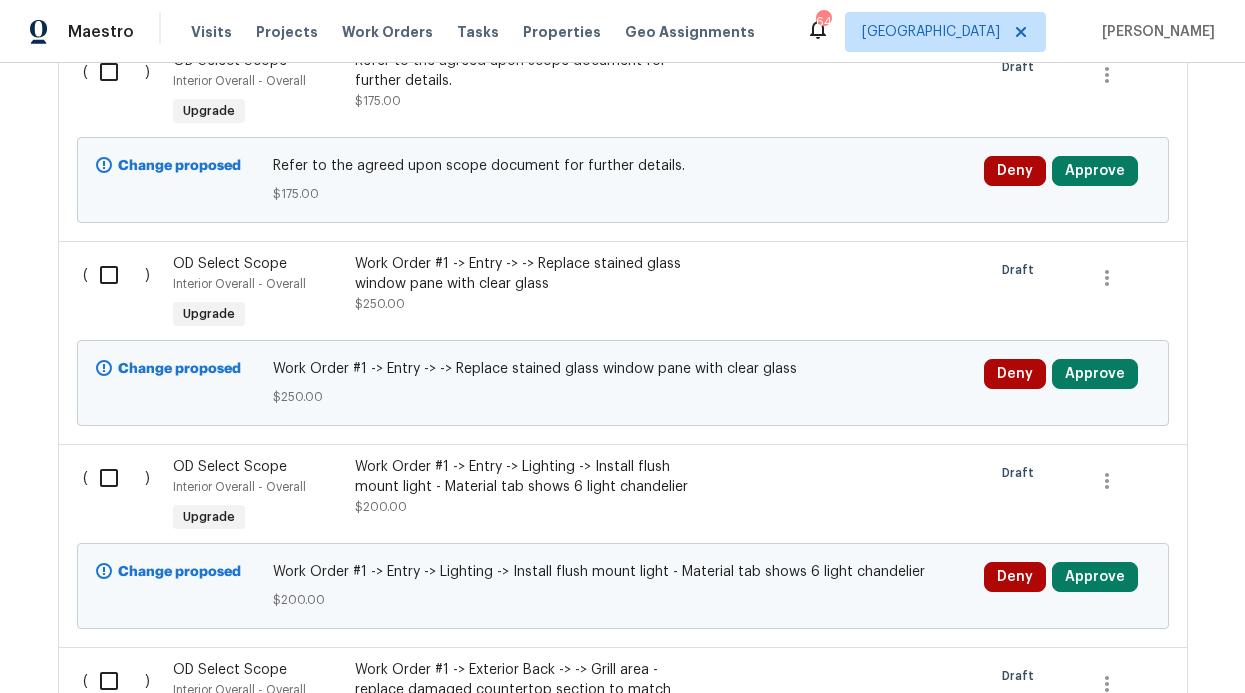 click at bounding box center (116, 275) 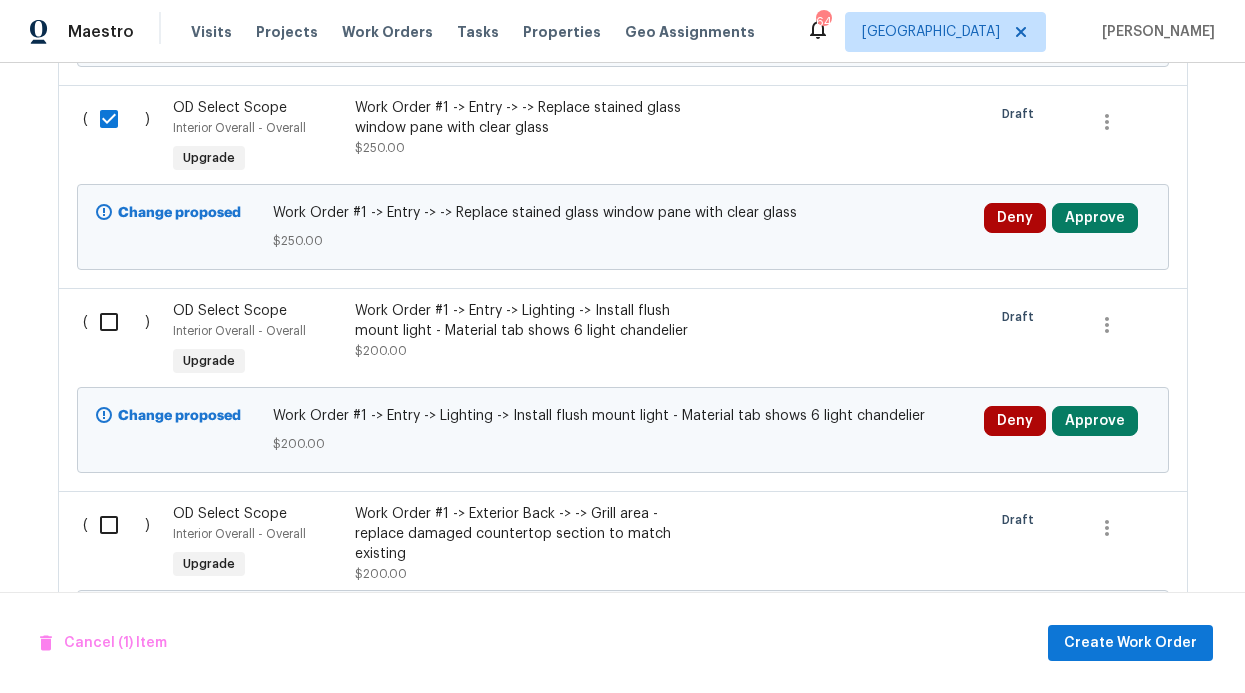 click at bounding box center (116, 322) 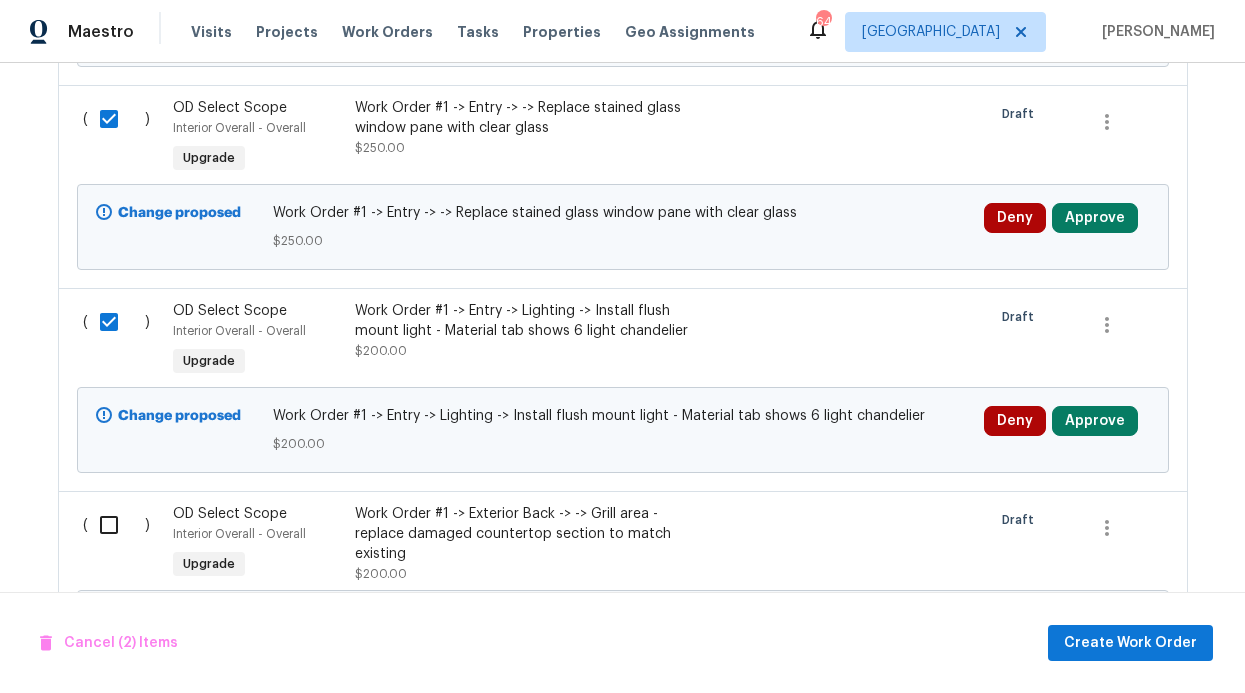 scroll, scrollTop: 1638, scrollLeft: 0, axis: vertical 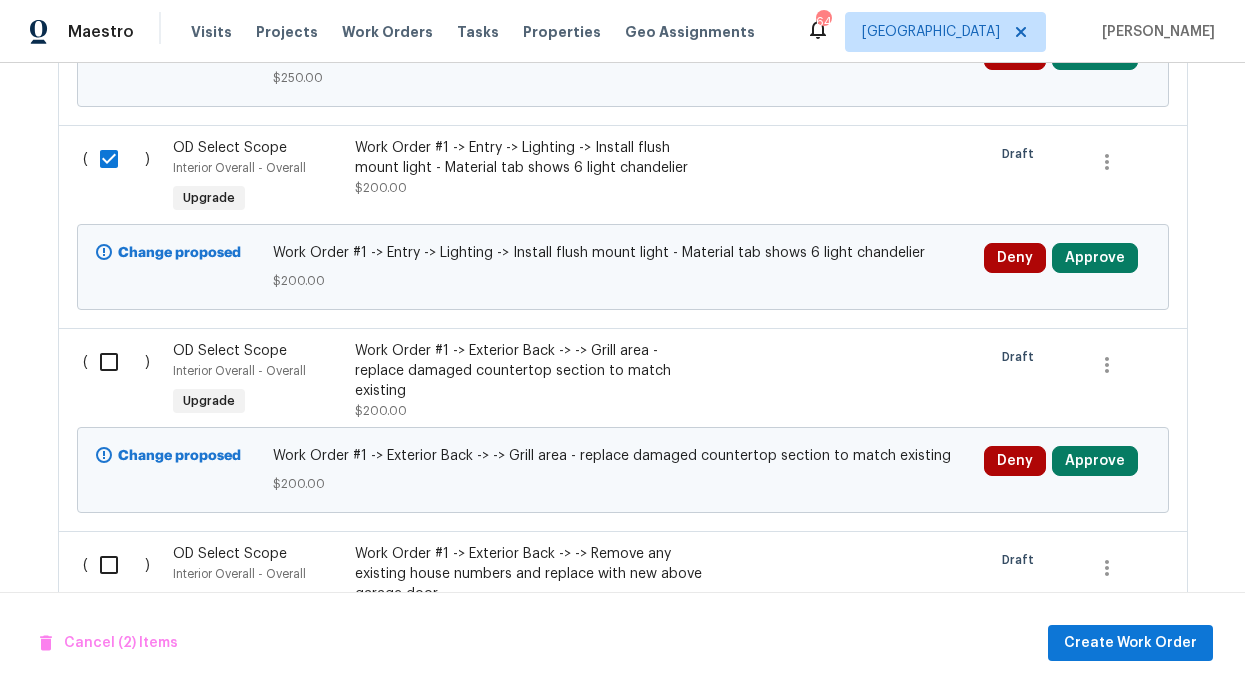 click at bounding box center [116, 362] 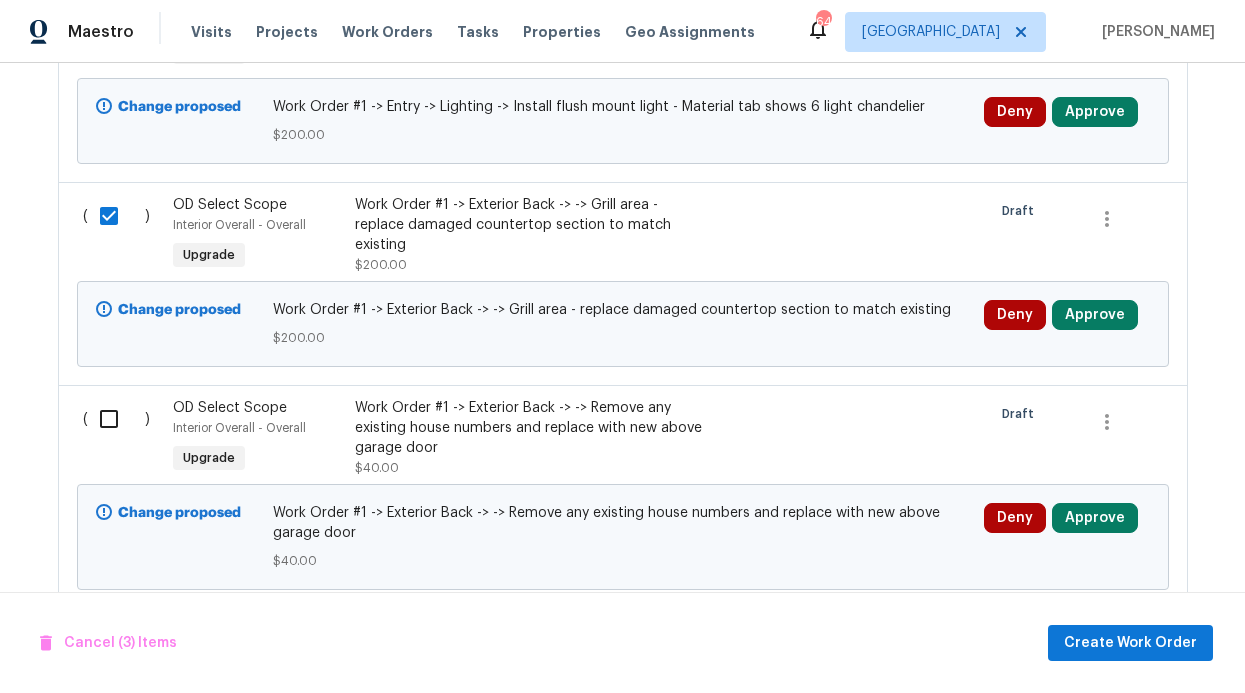 click at bounding box center (116, 419) 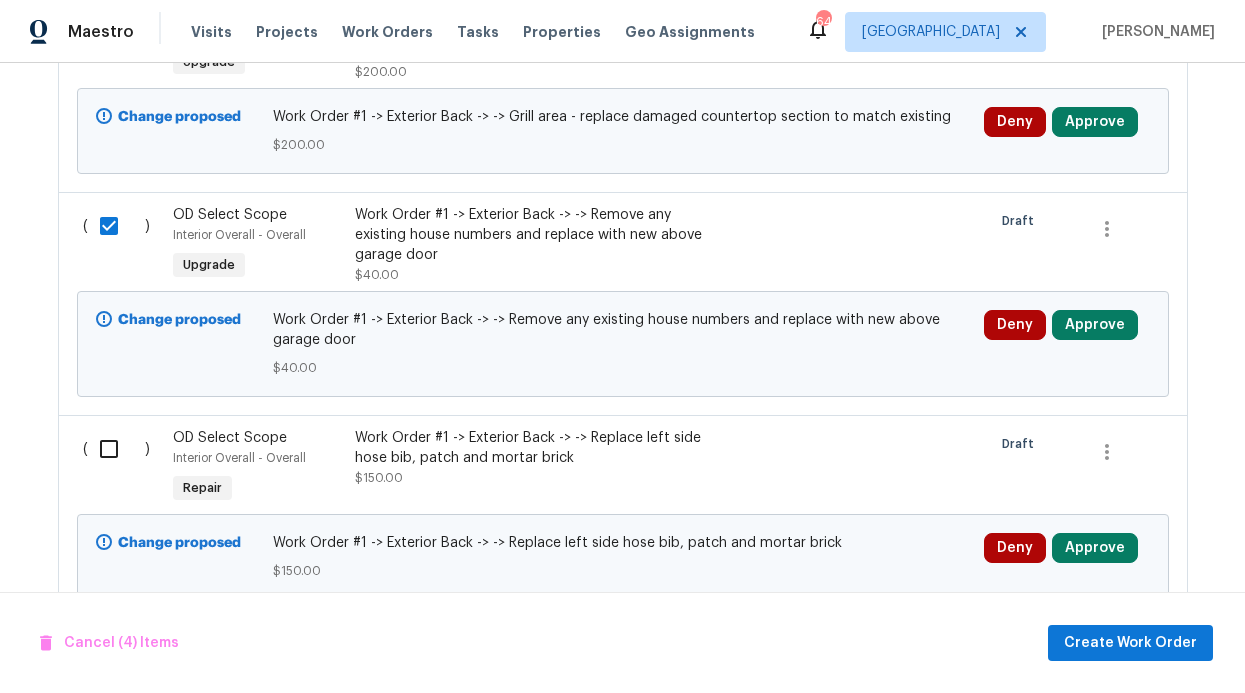 scroll, scrollTop: 2207, scrollLeft: 0, axis: vertical 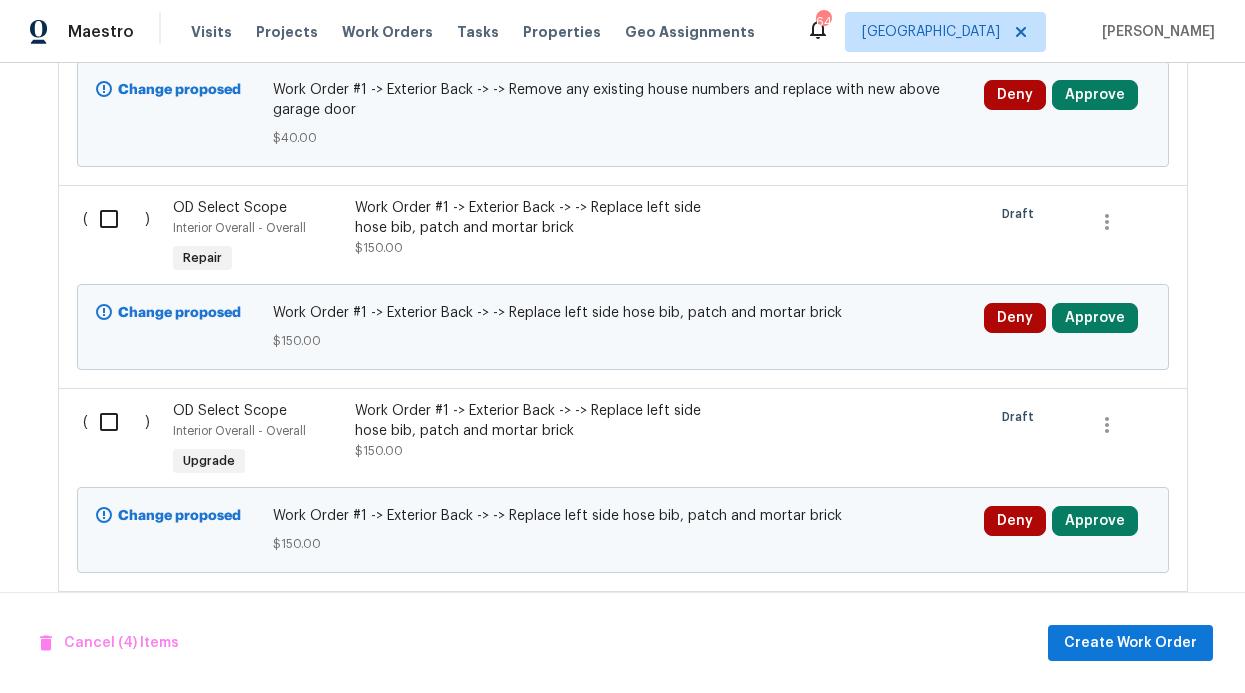 click at bounding box center (116, 219) 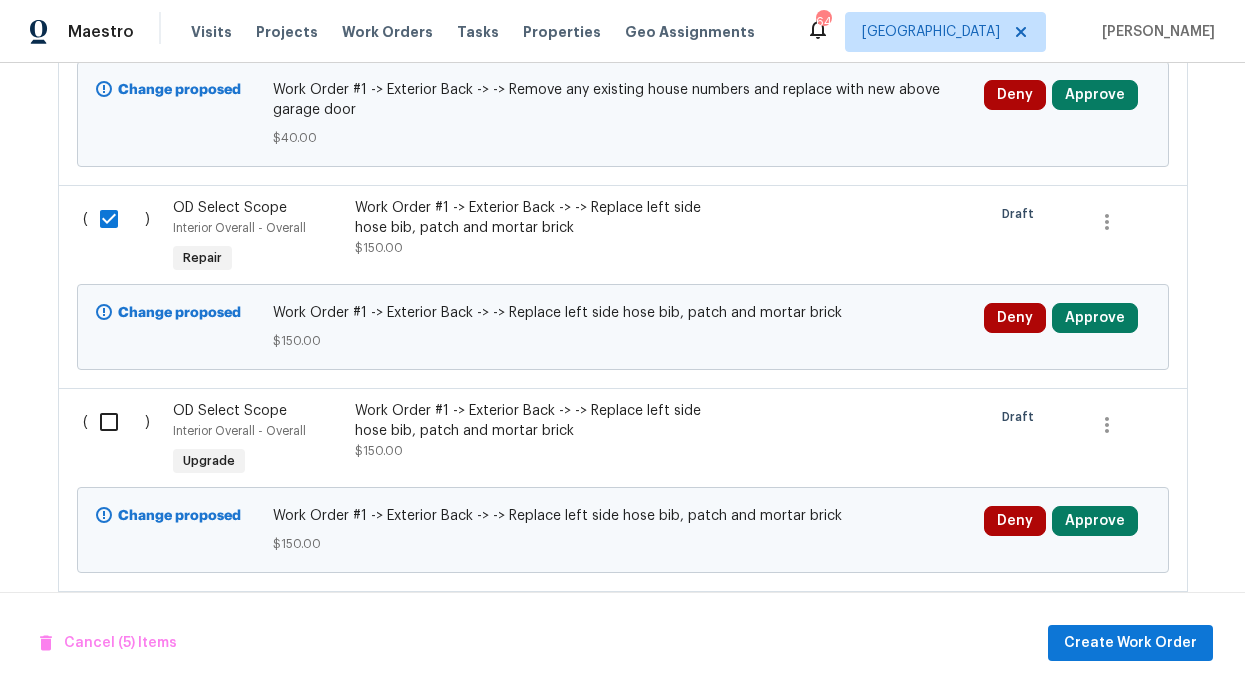 drag, startPoint x: 98, startPoint y: 419, endPoint x: 105, endPoint y: 401, distance: 19.313208 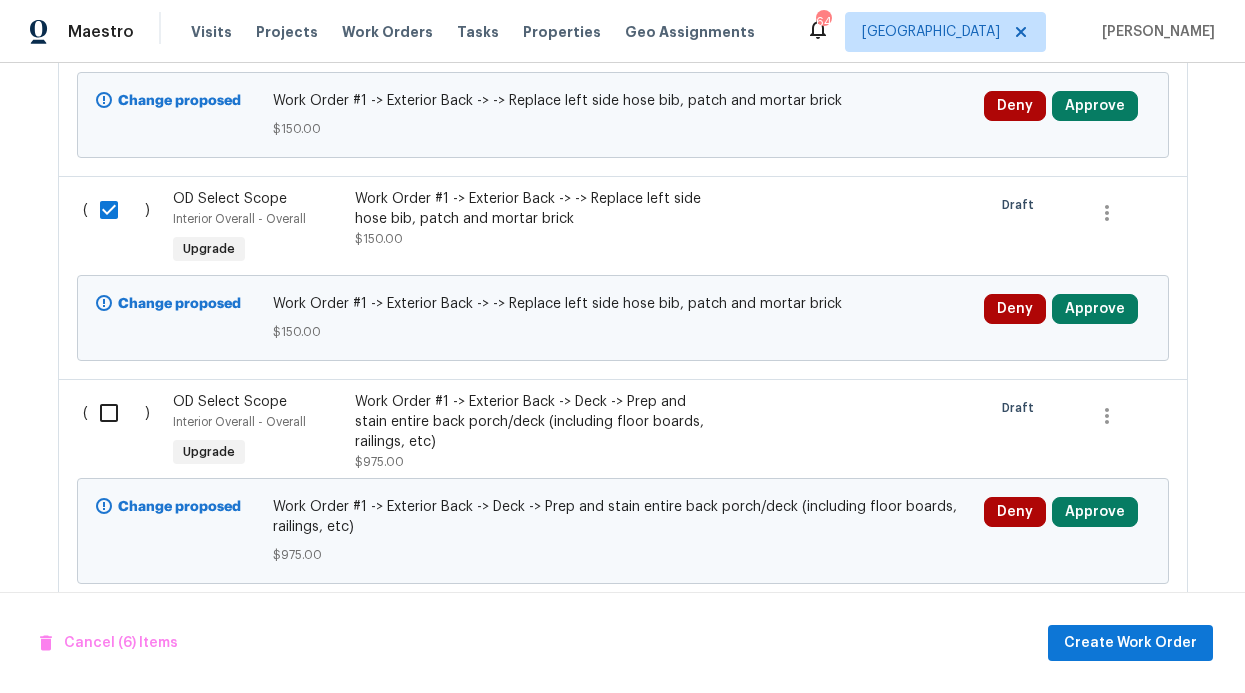 scroll, scrollTop: 2506, scrollLeft: 0, axis: vertical 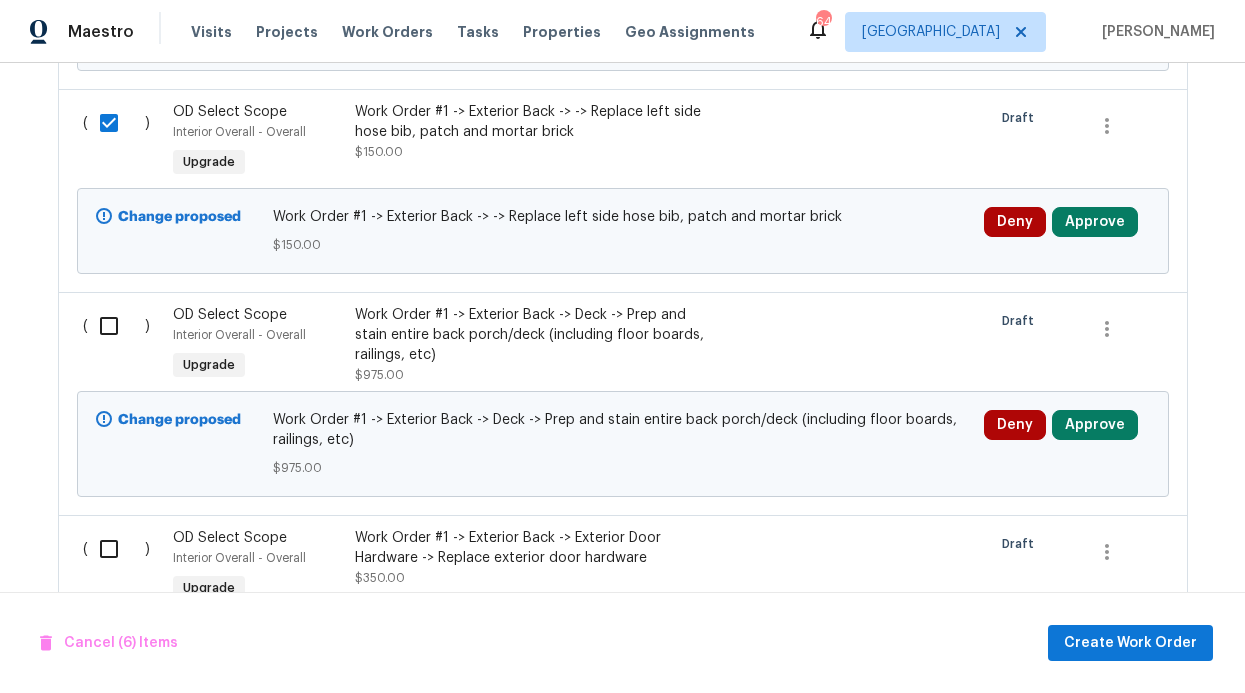 click at bounding box center (116, 326) 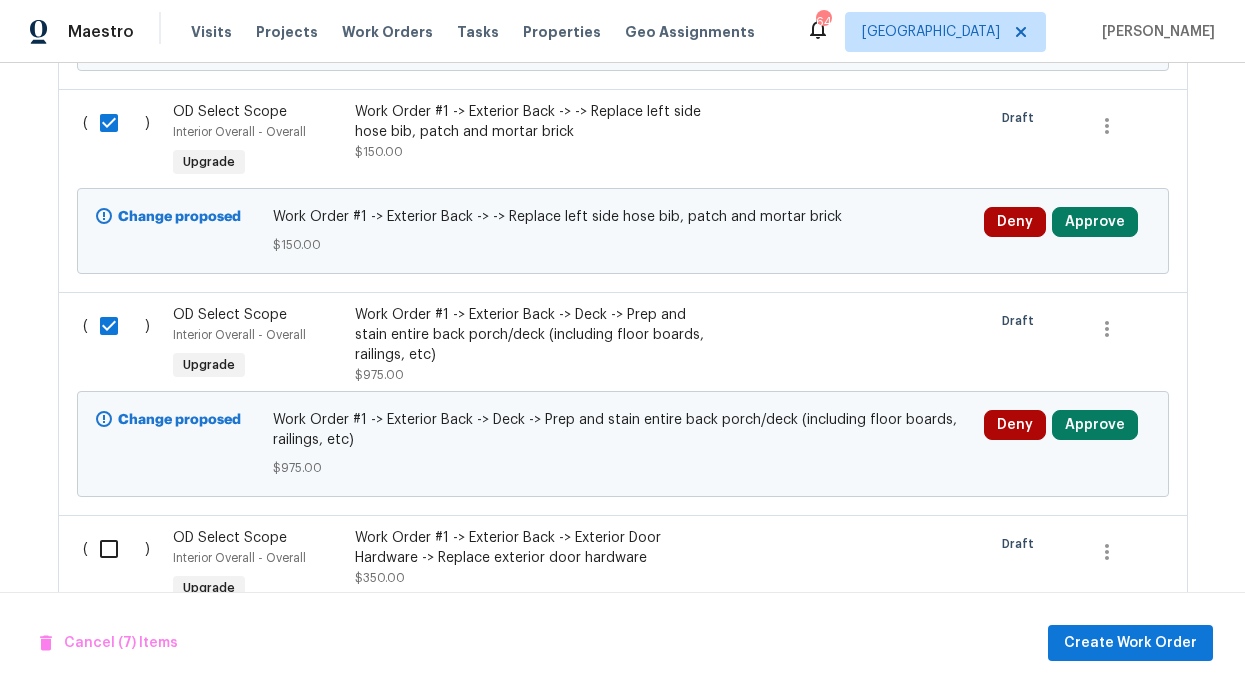 click at bounding box center [116, 549] 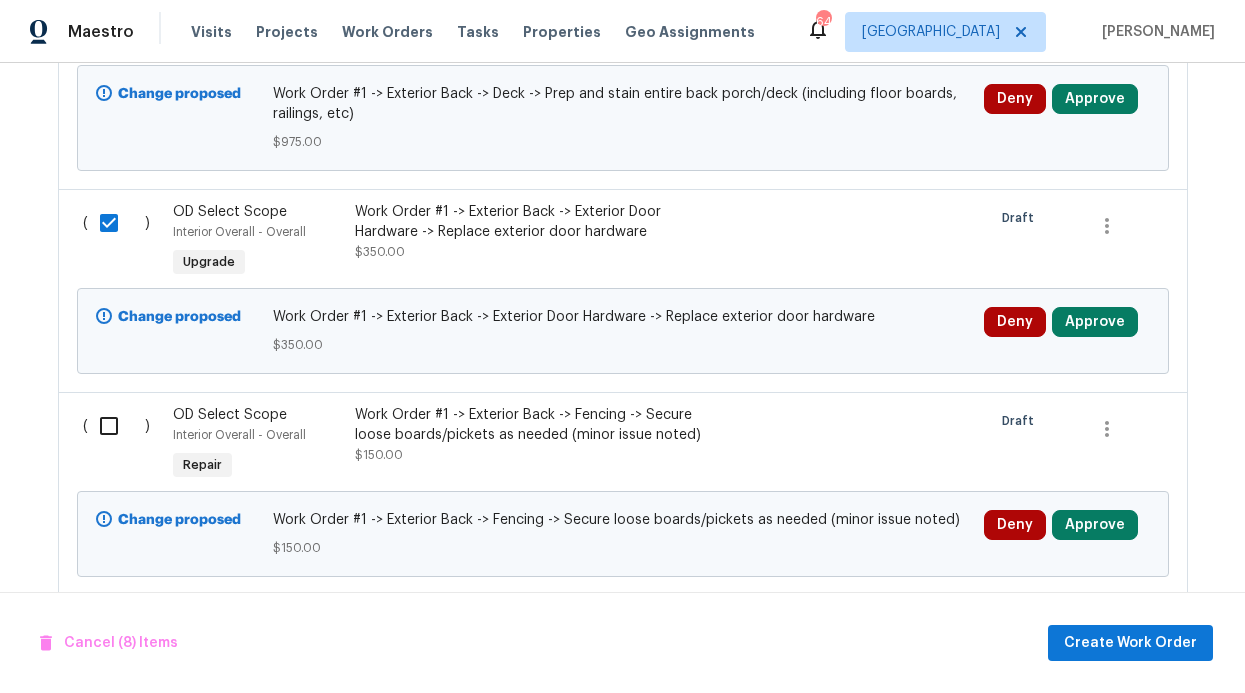 click at bounding box center (116, 426) 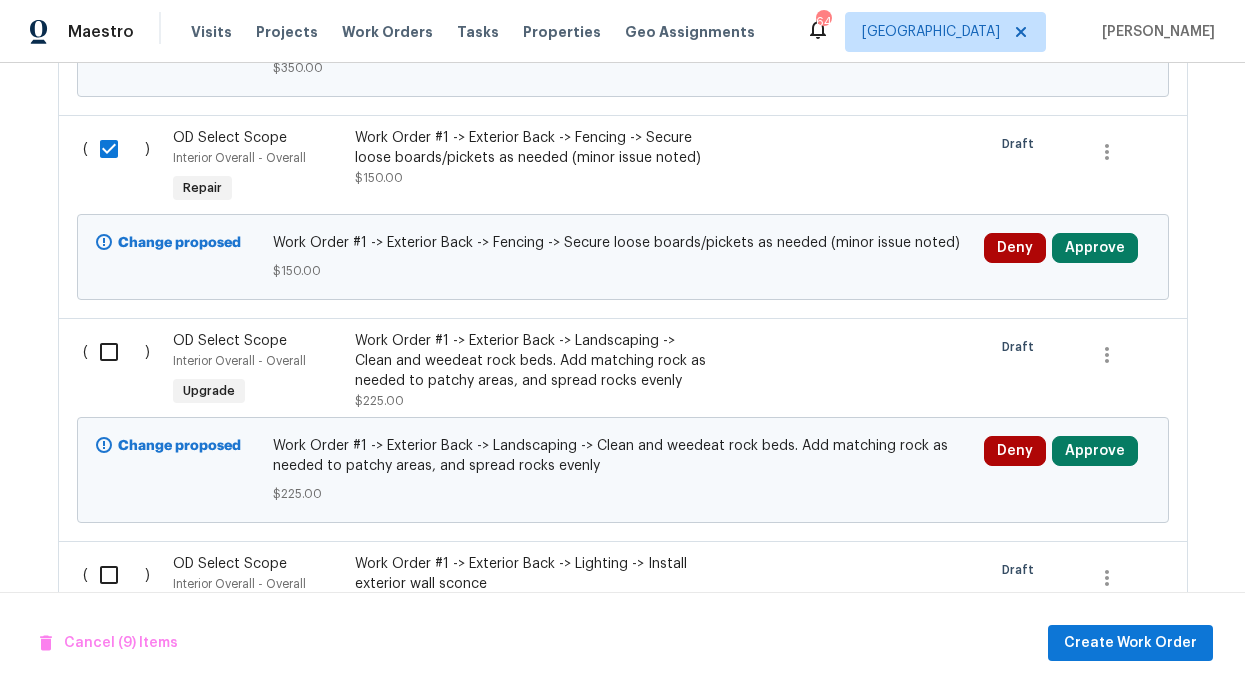 scroll, scrollTop: 3111, scrollLeft: 0, axis: vertical 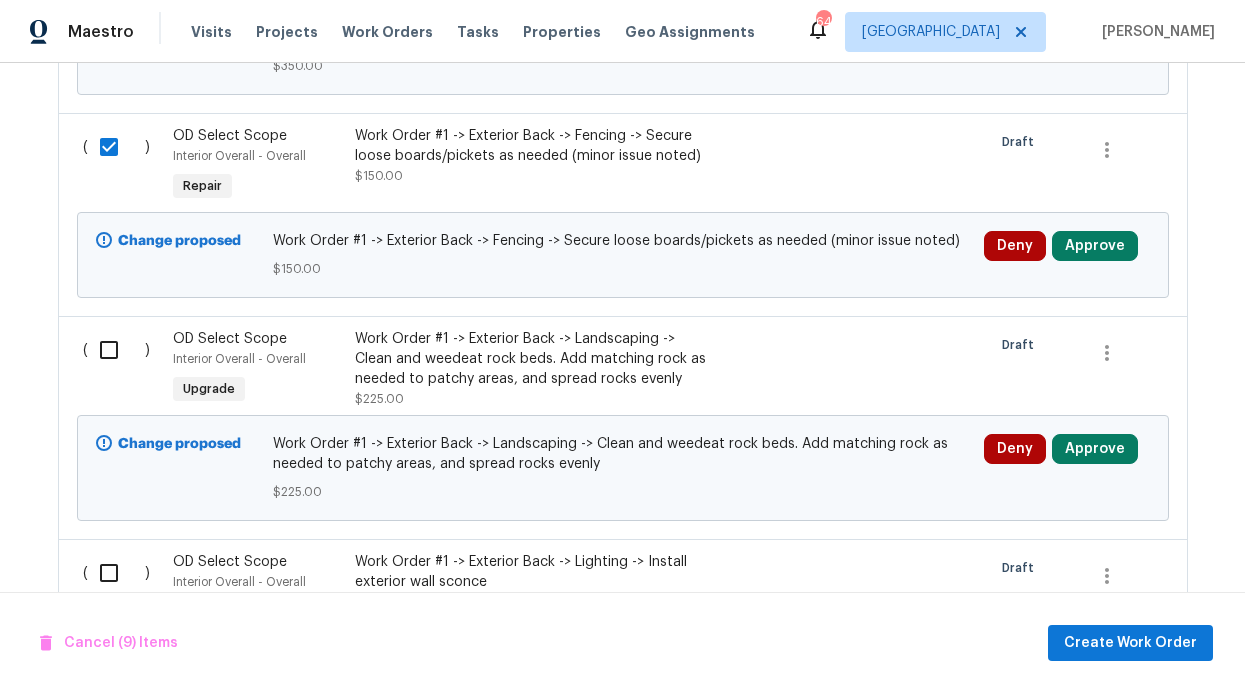 click at bounding box center (116, 350) 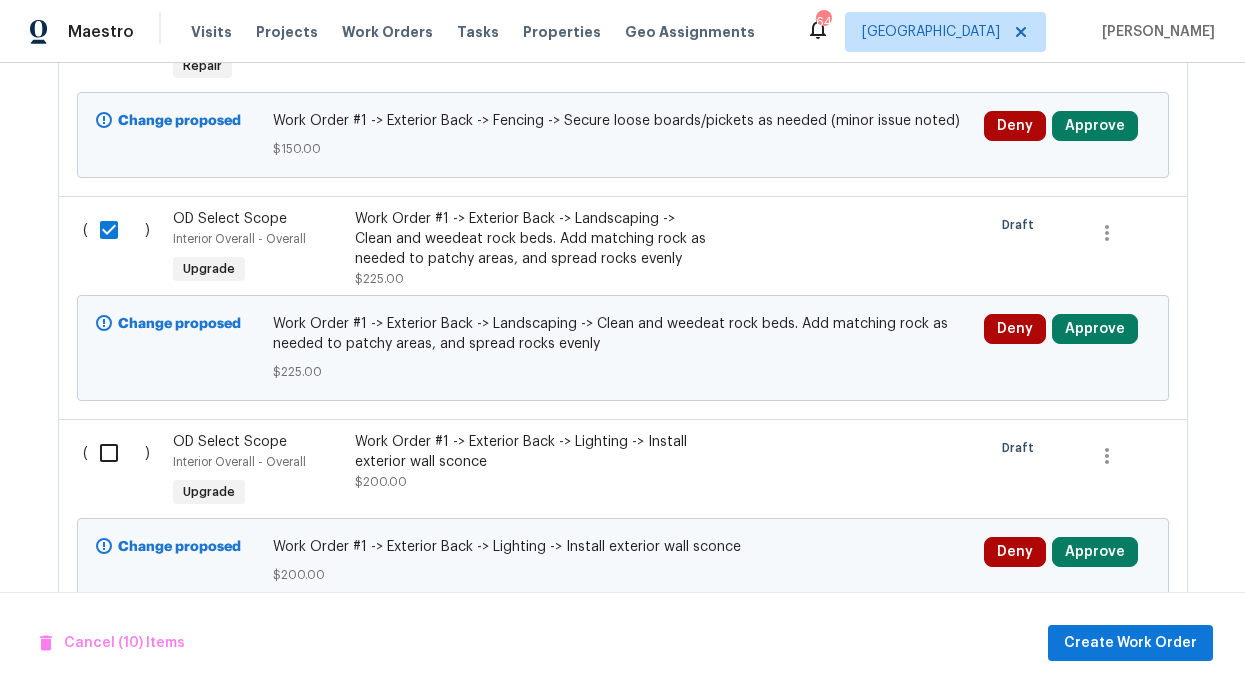 scroll, scrollTop: 3311, scrollLeft: 0, axis: vertical 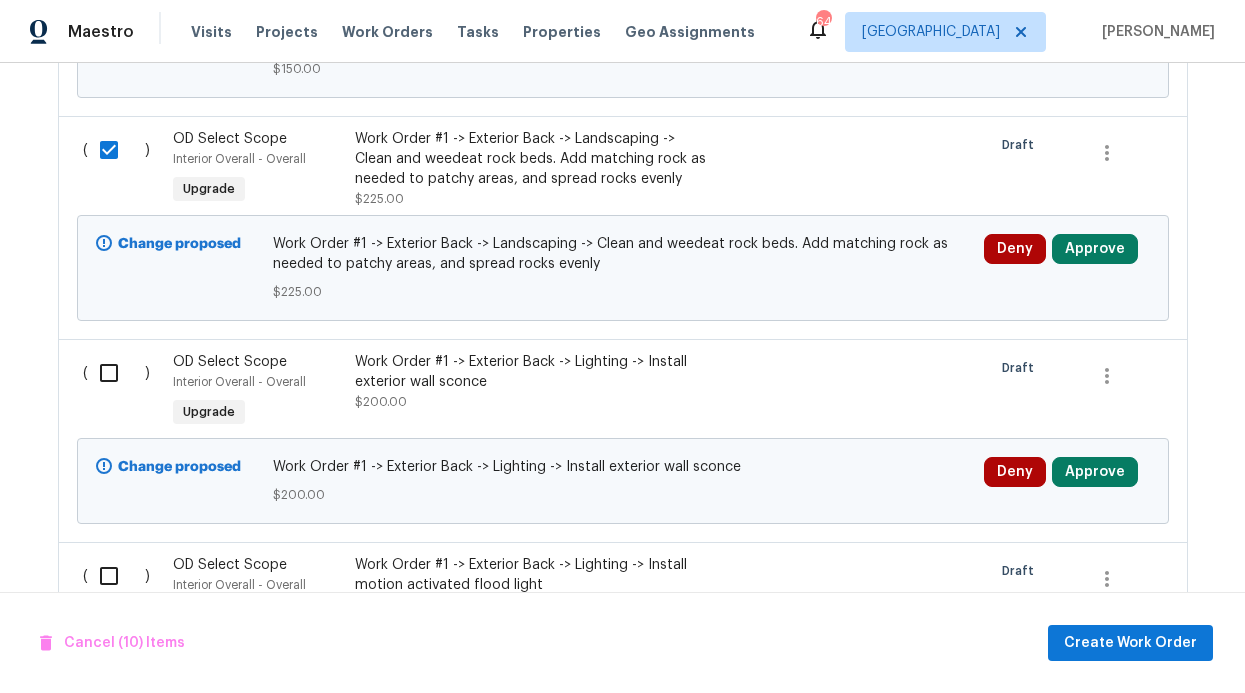 click on "( )" at bounding box center (122, 392) 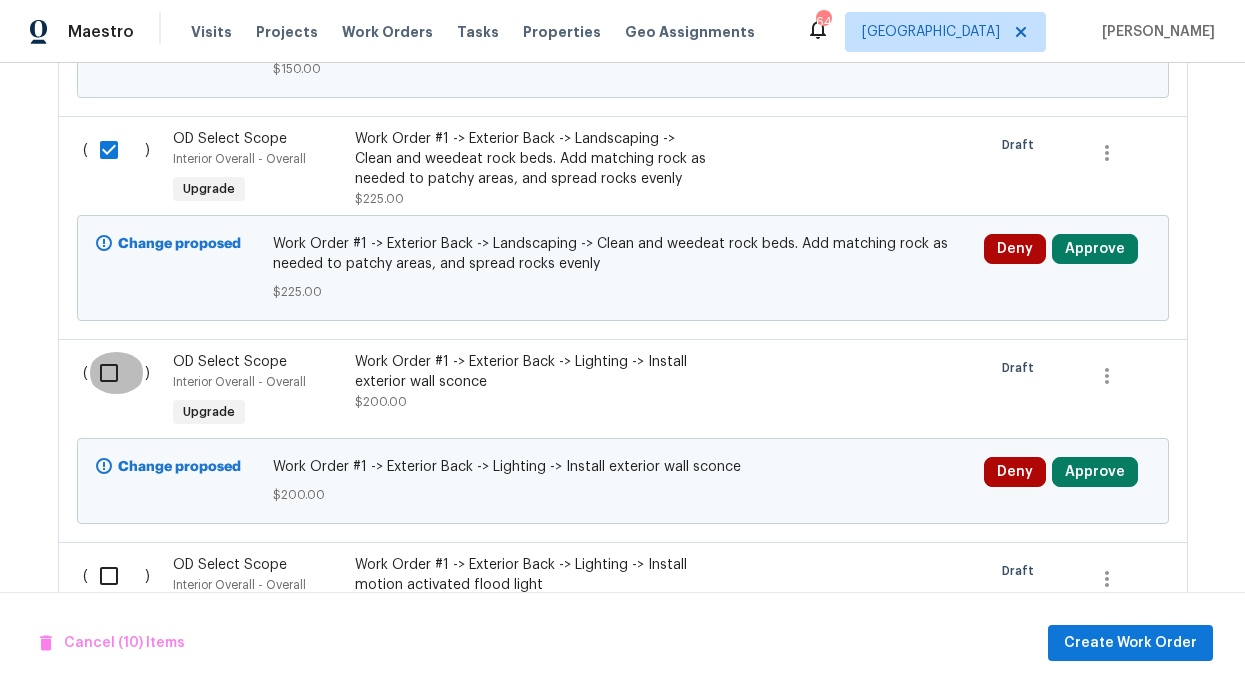click at bounding box center [116, 373] 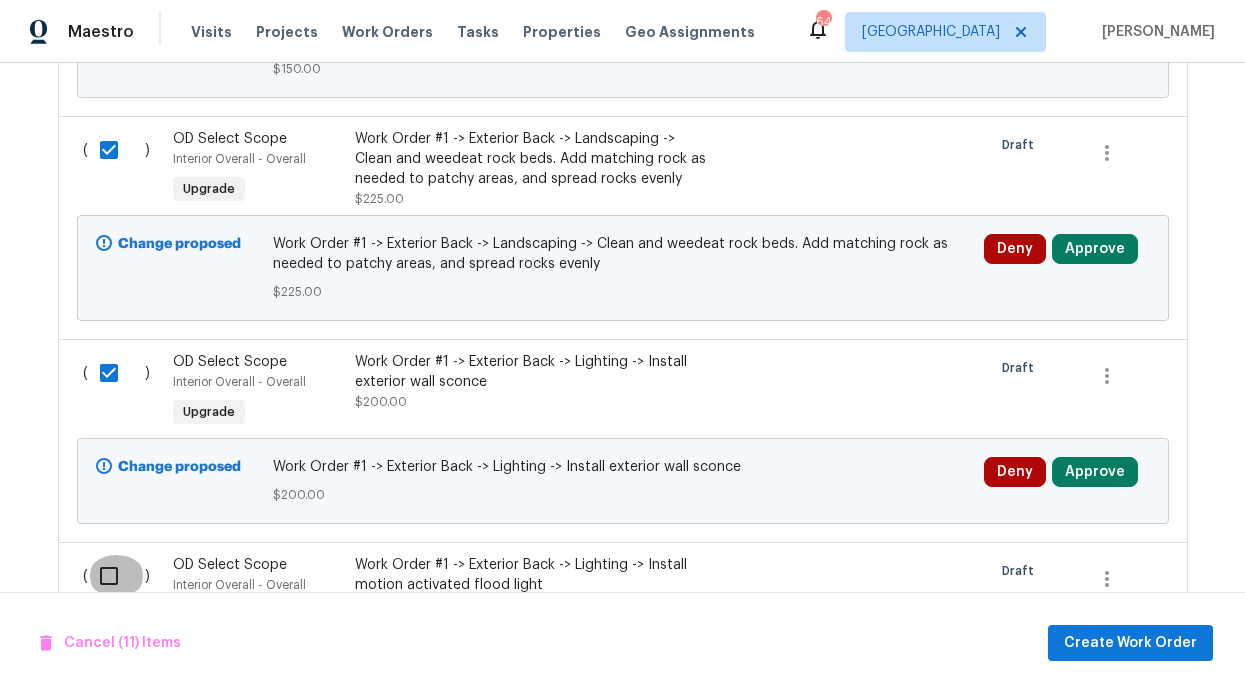 click at bounding box center [116, 576] 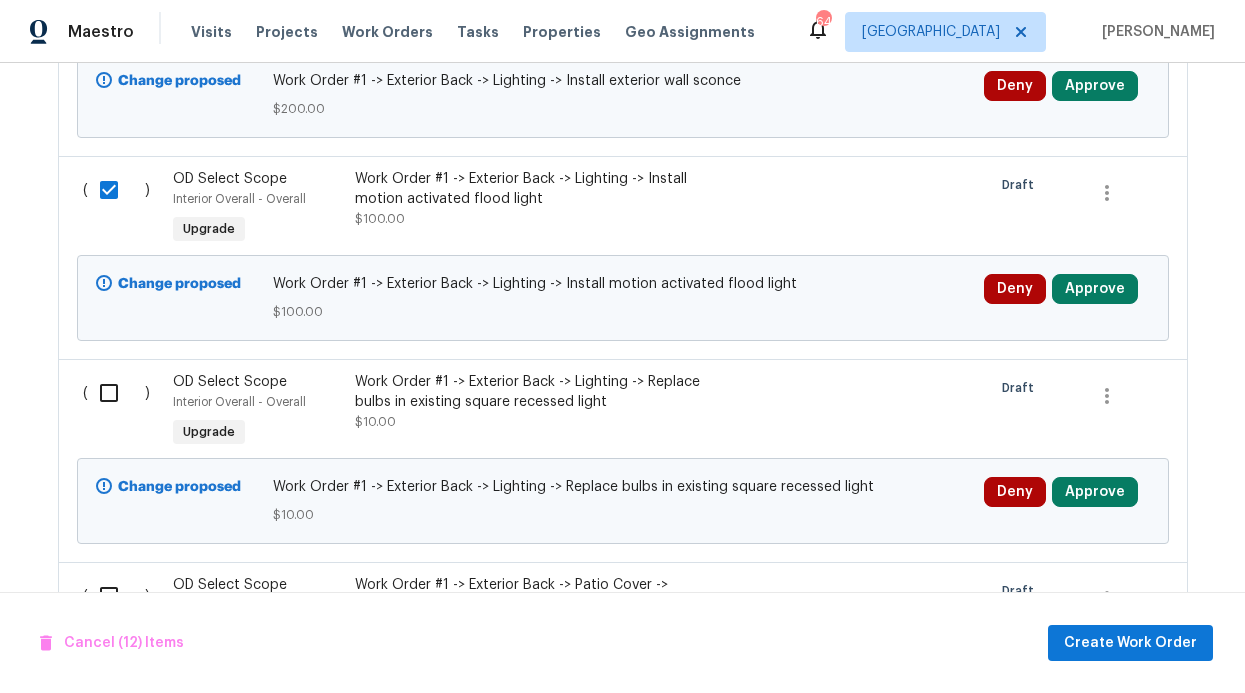 click at bounding box center [116, 393] 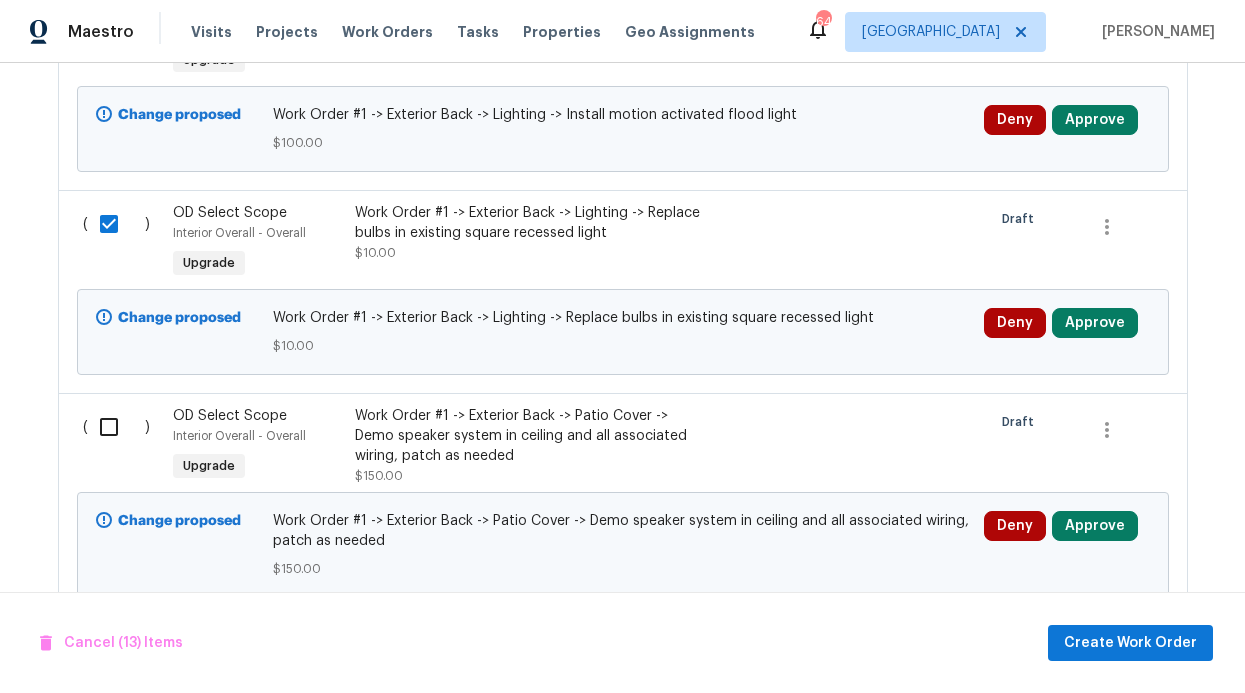 click at bounding box center [116, 427] 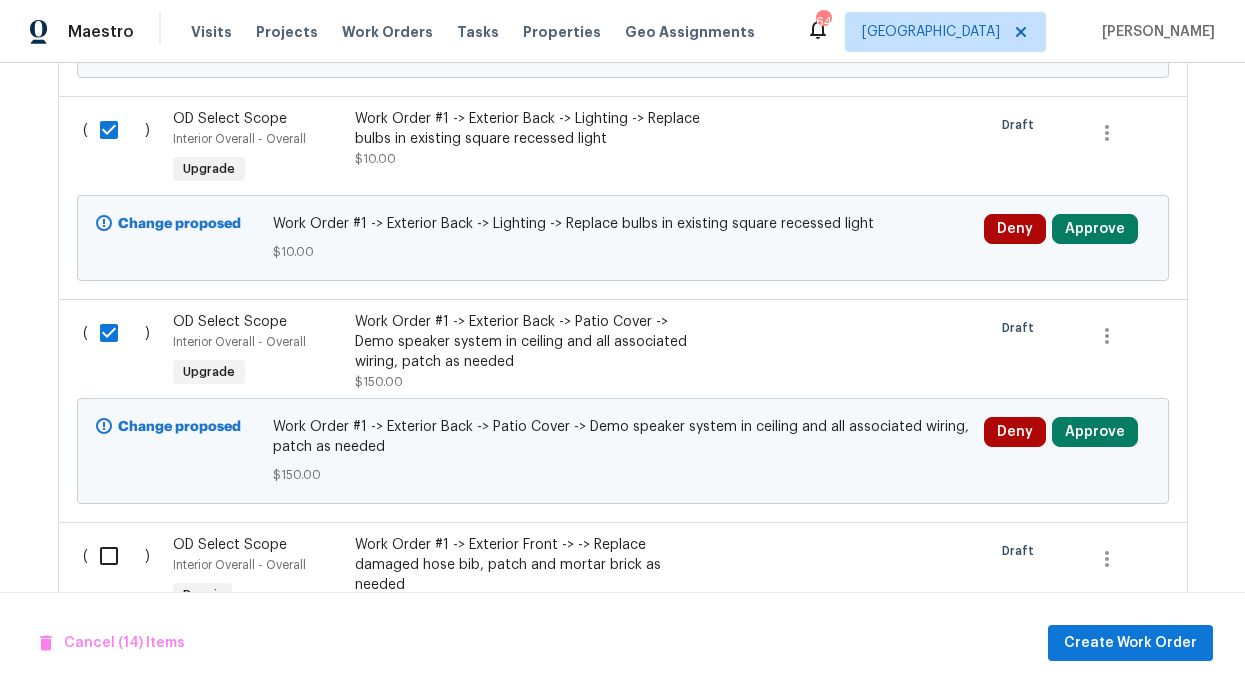 scroll, scrollTop: 4224, scrollLeft: 0, axis: vertical 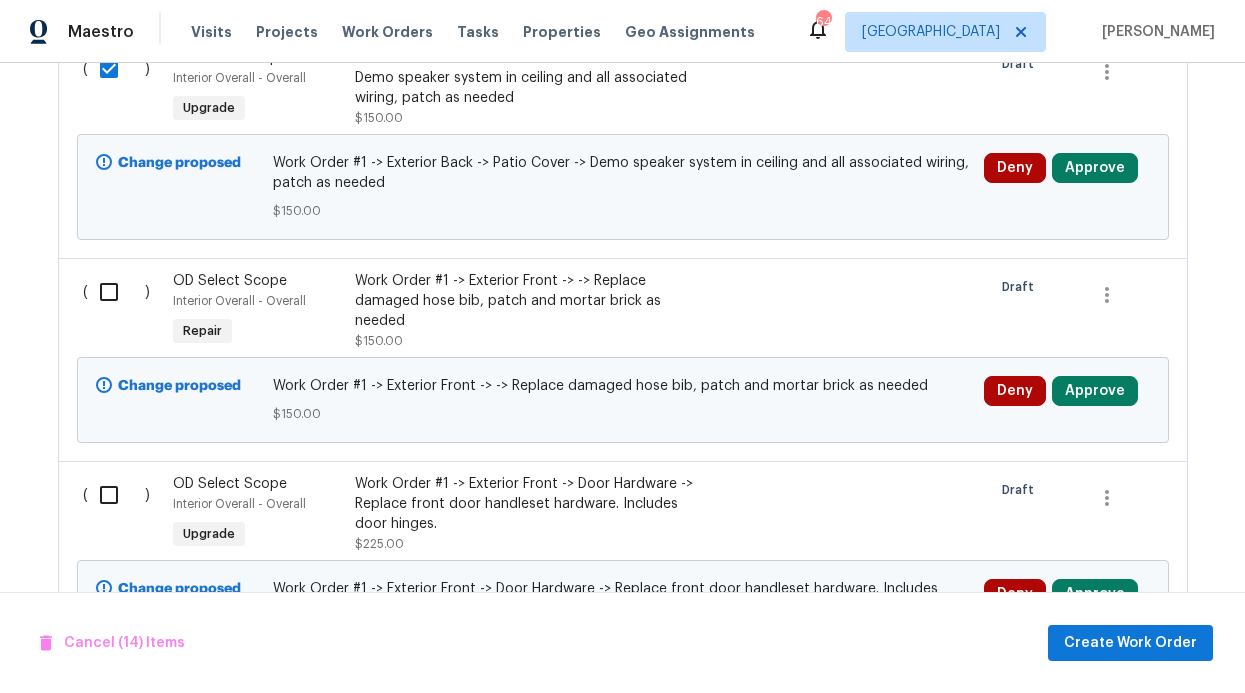 click at bounding box center [116, 292] 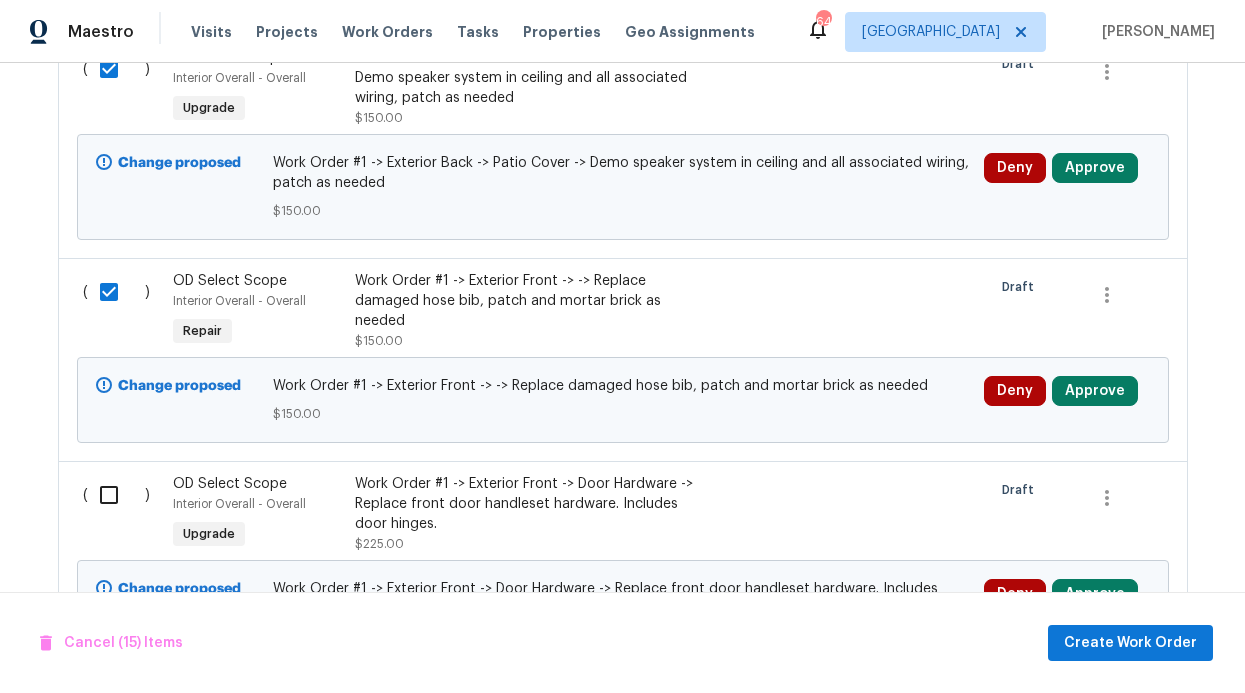 click on "( )" at bounding box center [122, 514] 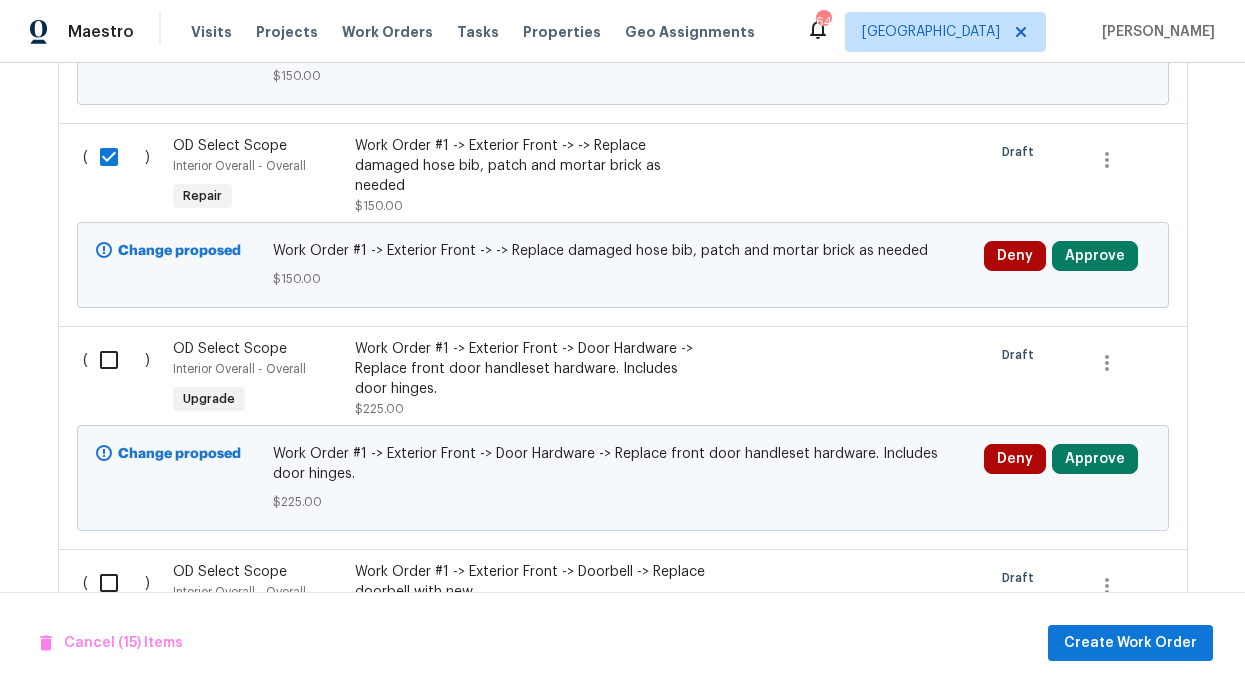 click at bounding box center (116, 360) 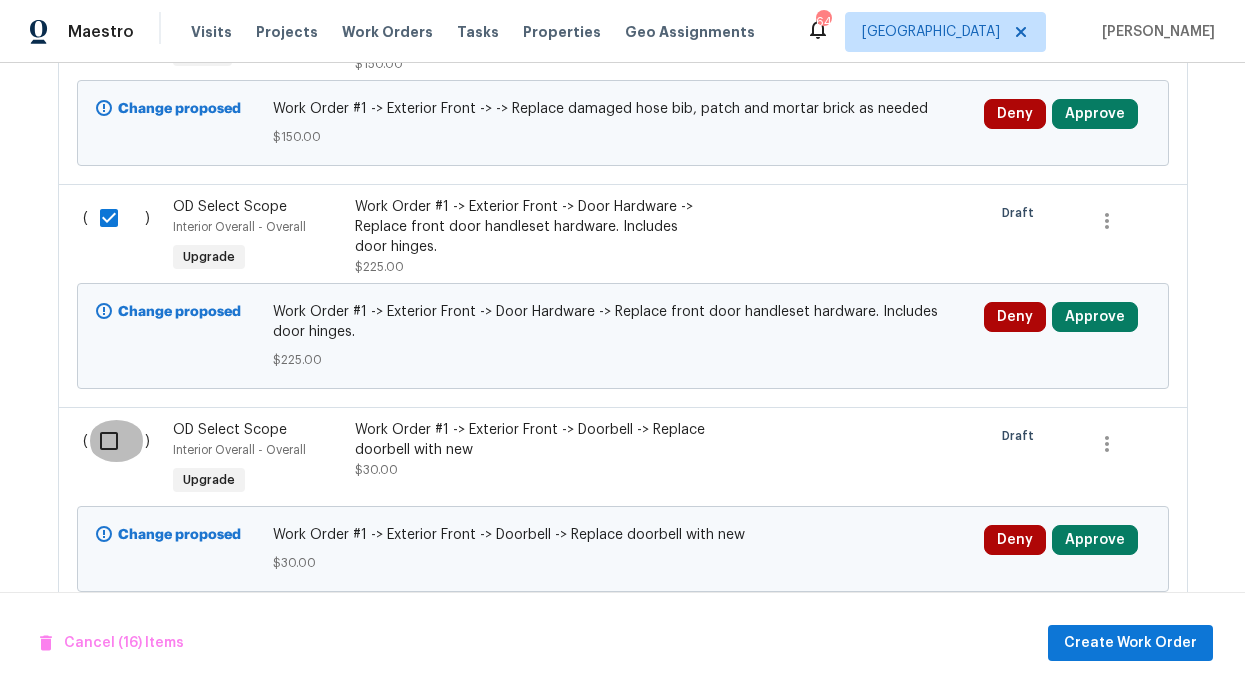 click at bounding box center (116, 441) 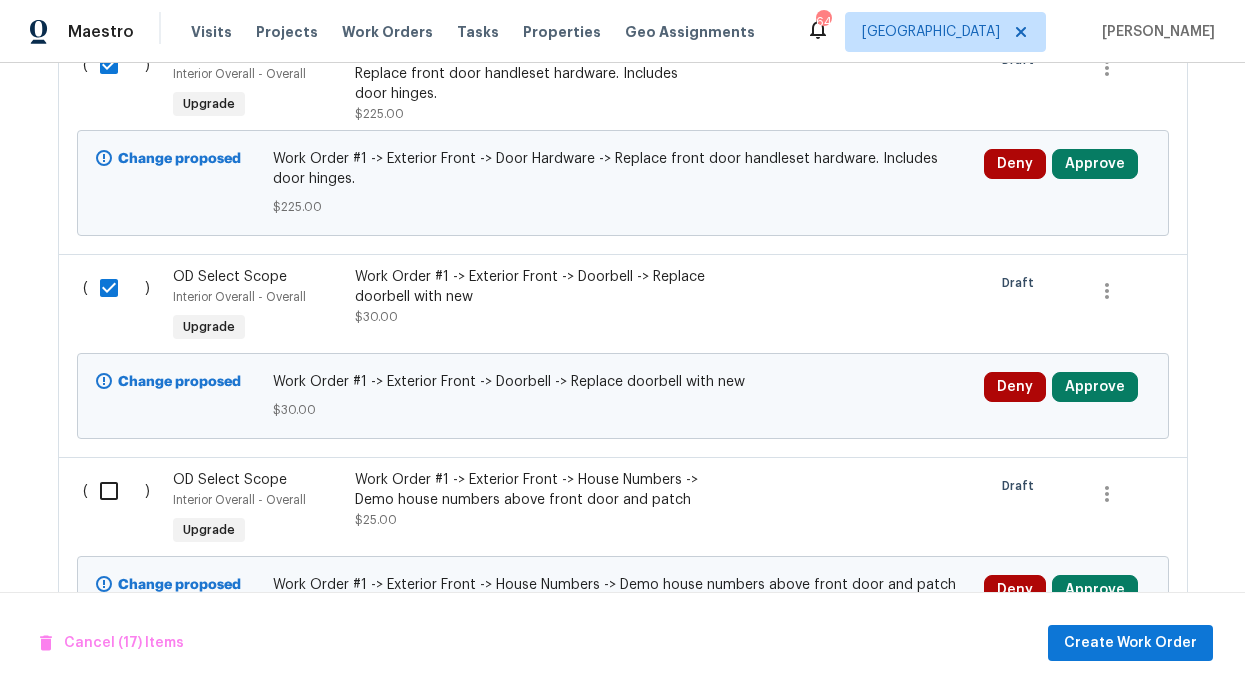 scroll, scrollTop: 4815, scrollLeft: 0, axis: vertical 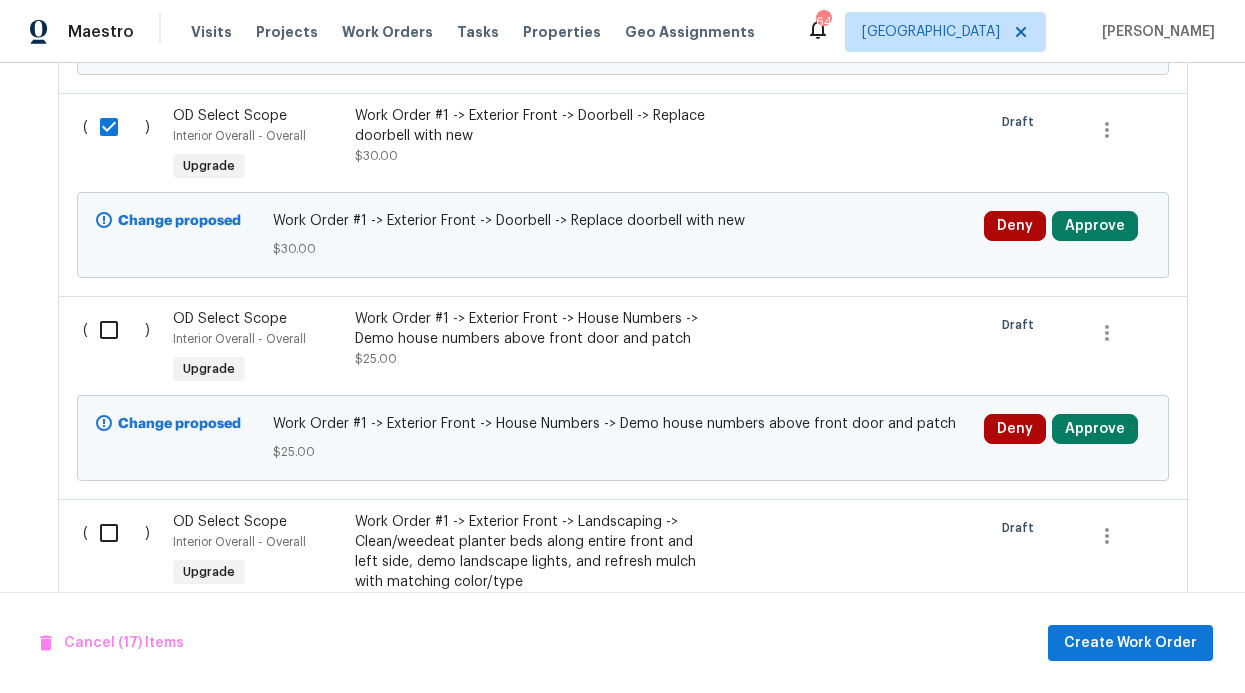 click at bounding box center [116, 330] 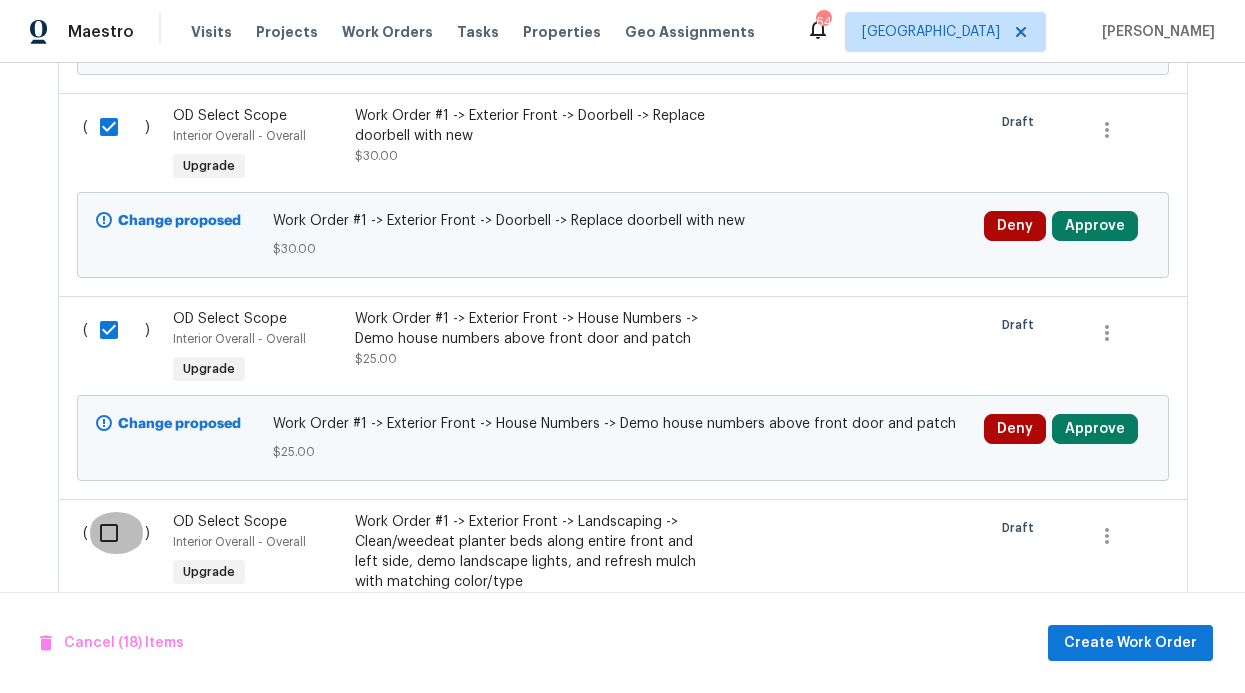 drag, startPoint x: 102, startPoint y: 515, endPoint x: 116, endPoint y: 485, distance: 33.105892 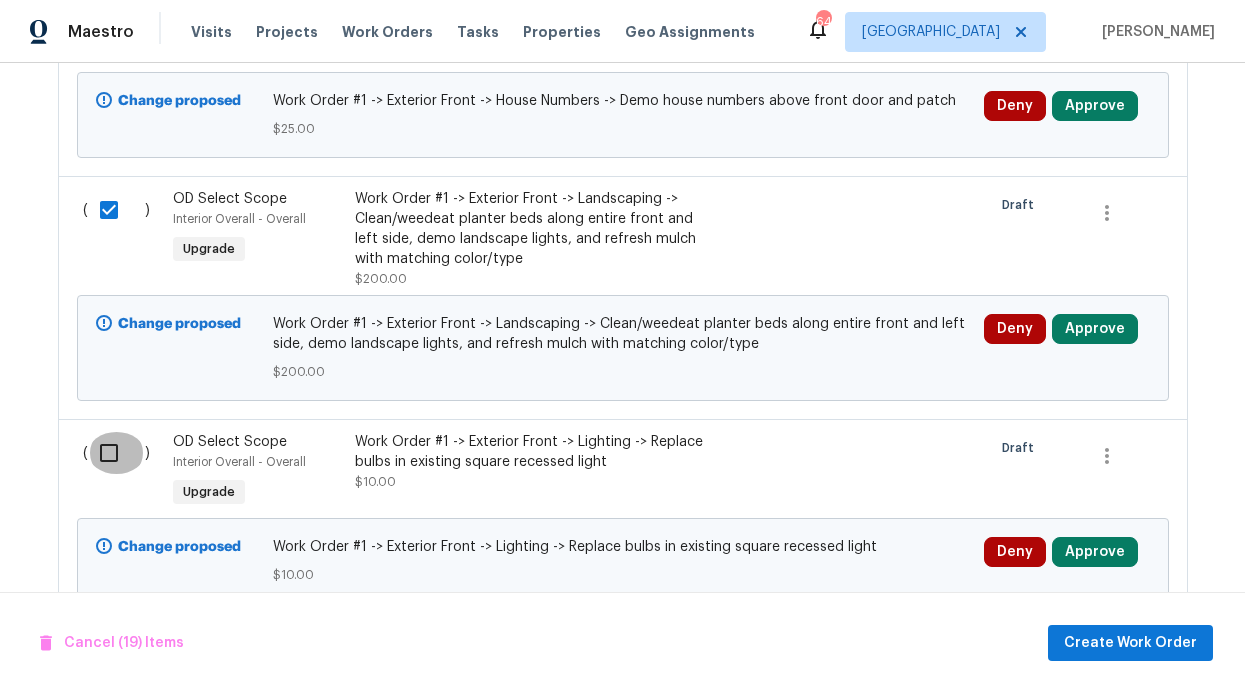 click at bounding box center (116, 453) 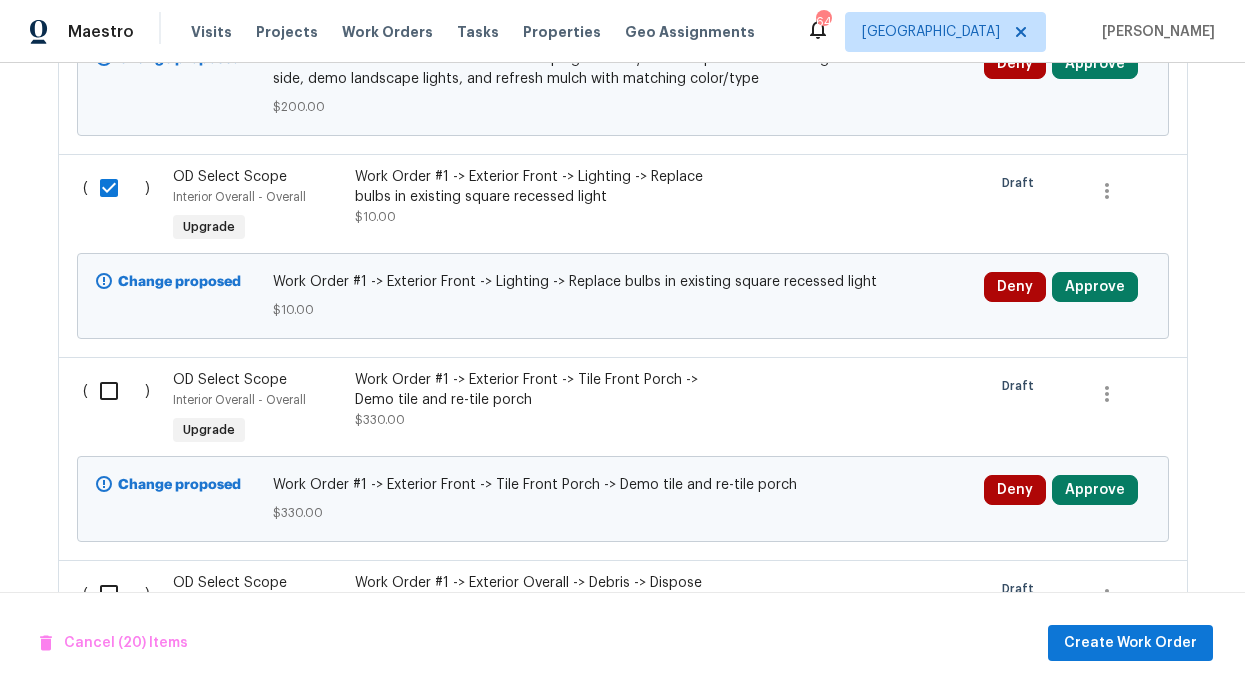 scroll, scrollTop: 5432, scrollLeft: 0, axis: vertical 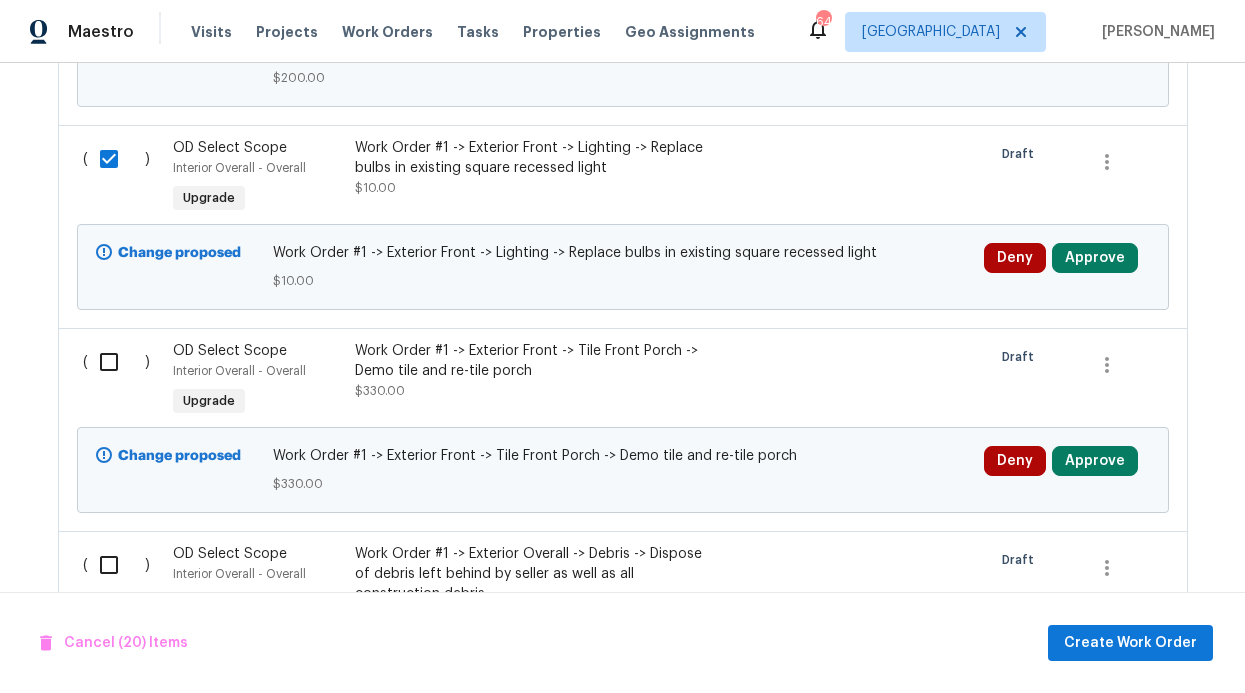 click at bounding box center (116, 362) 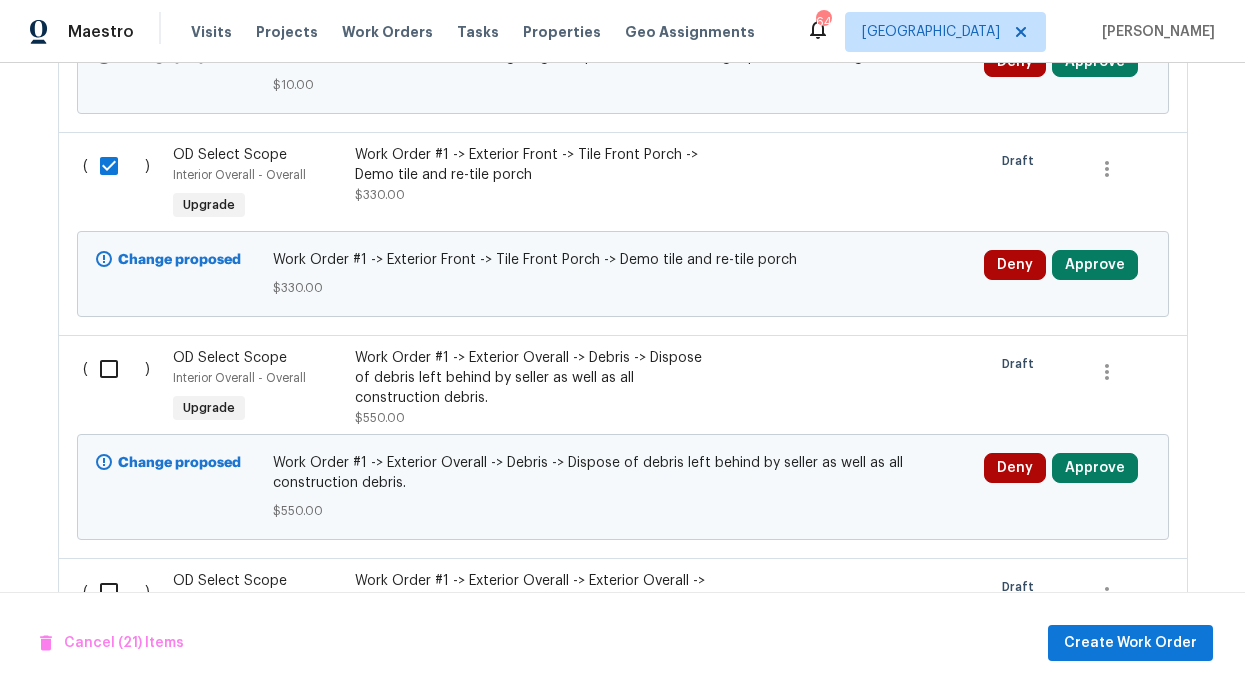 click at bounding box center [116, 369] 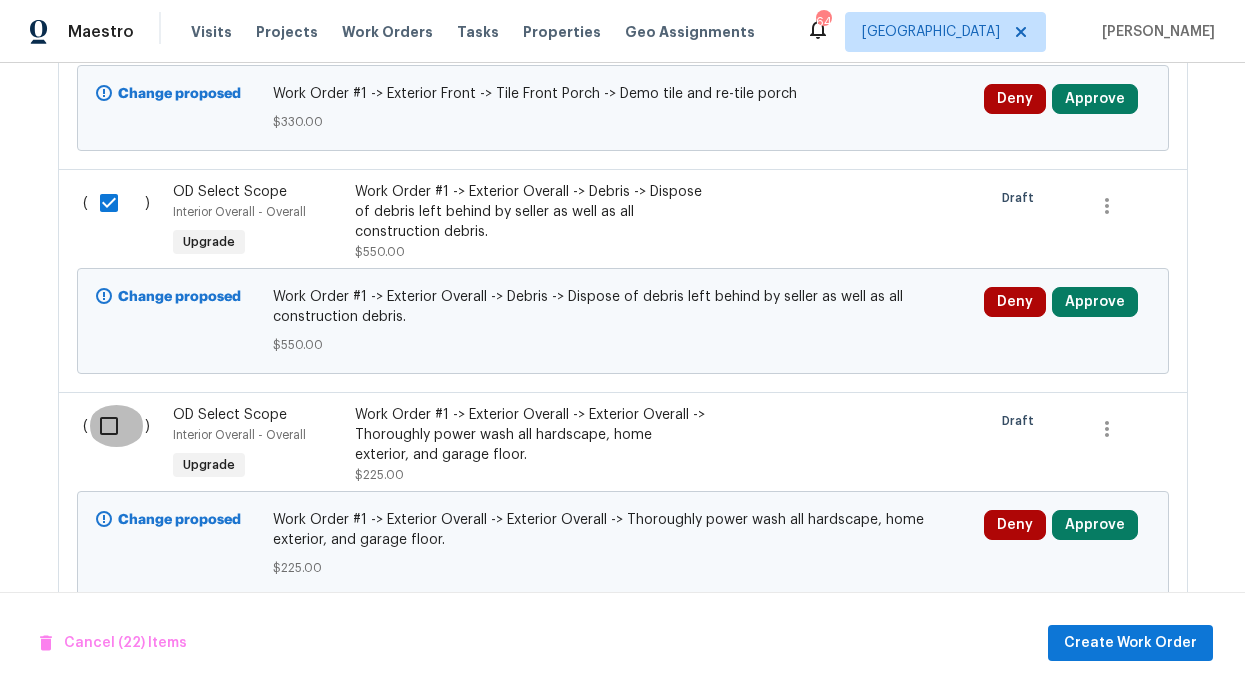 click at bounding box center (116, 426) 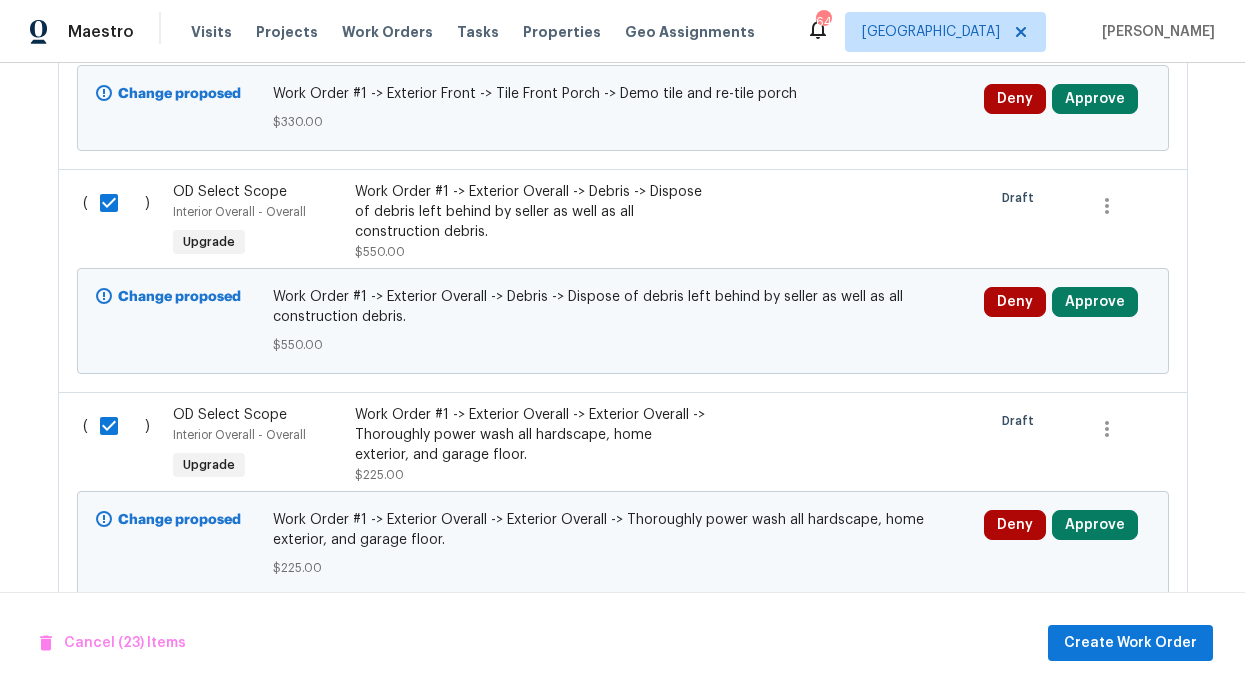 scroll, scrollTop: 6175, scrollLeft: 0, axis: vertical 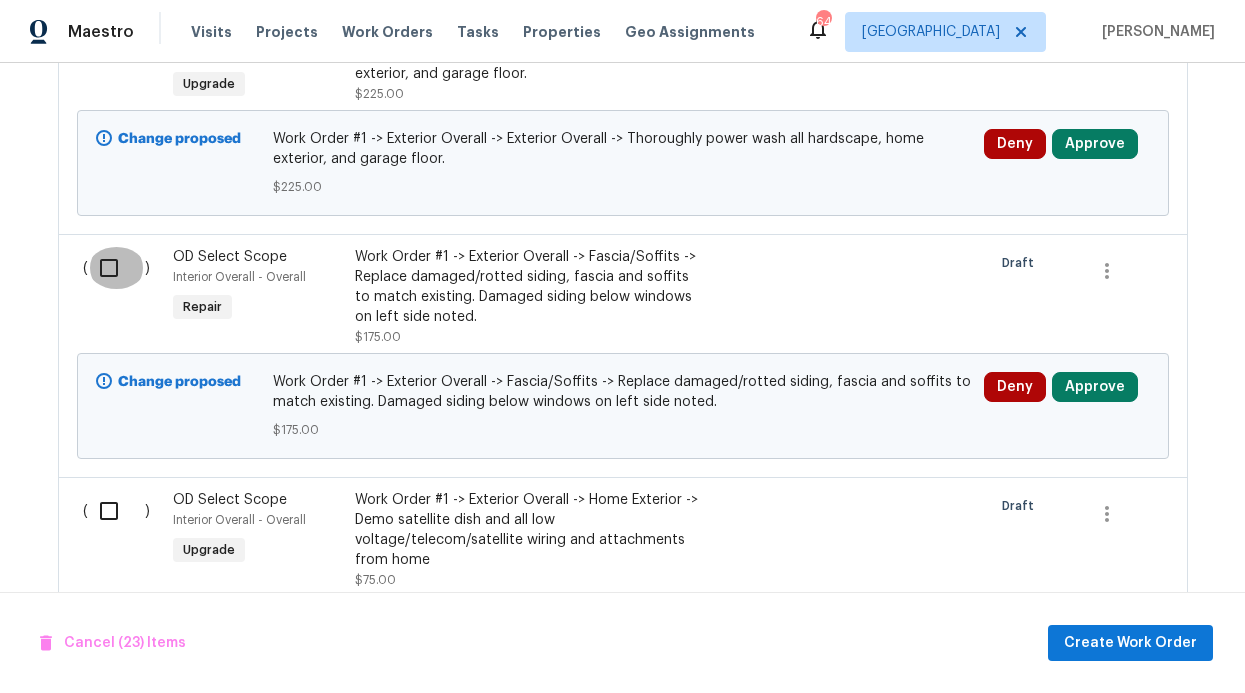 click at bounding box center [116, 268] 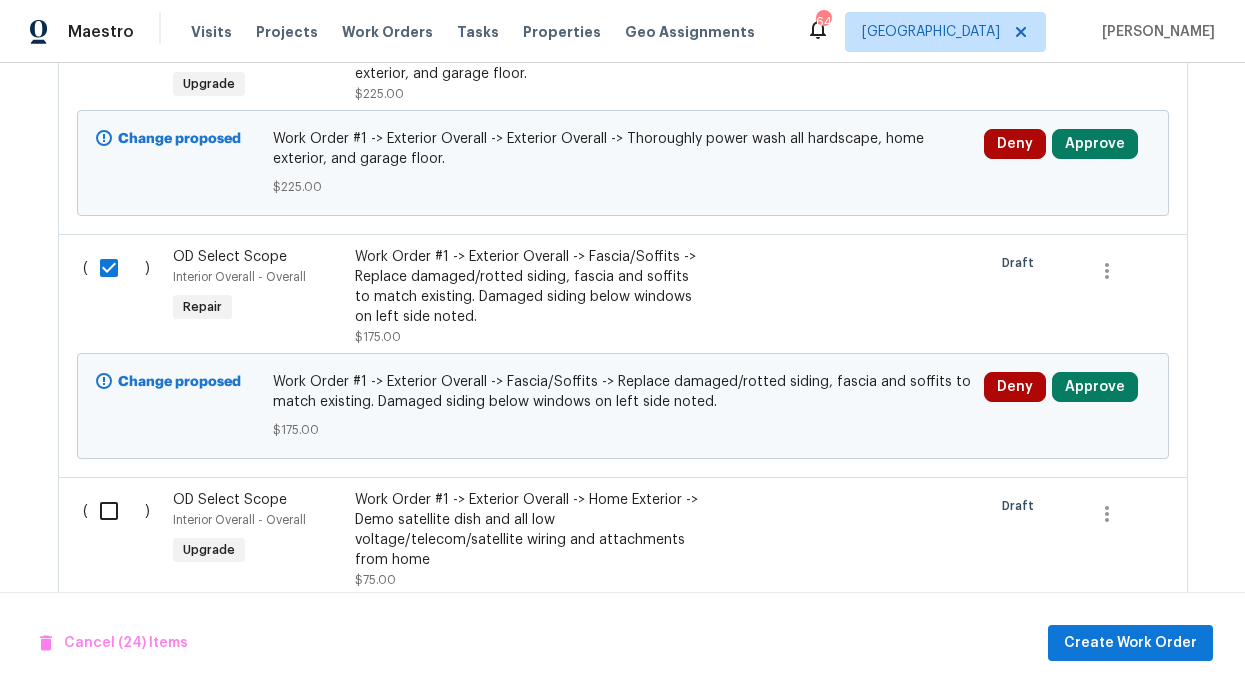 click at bounding box center (116, 511) 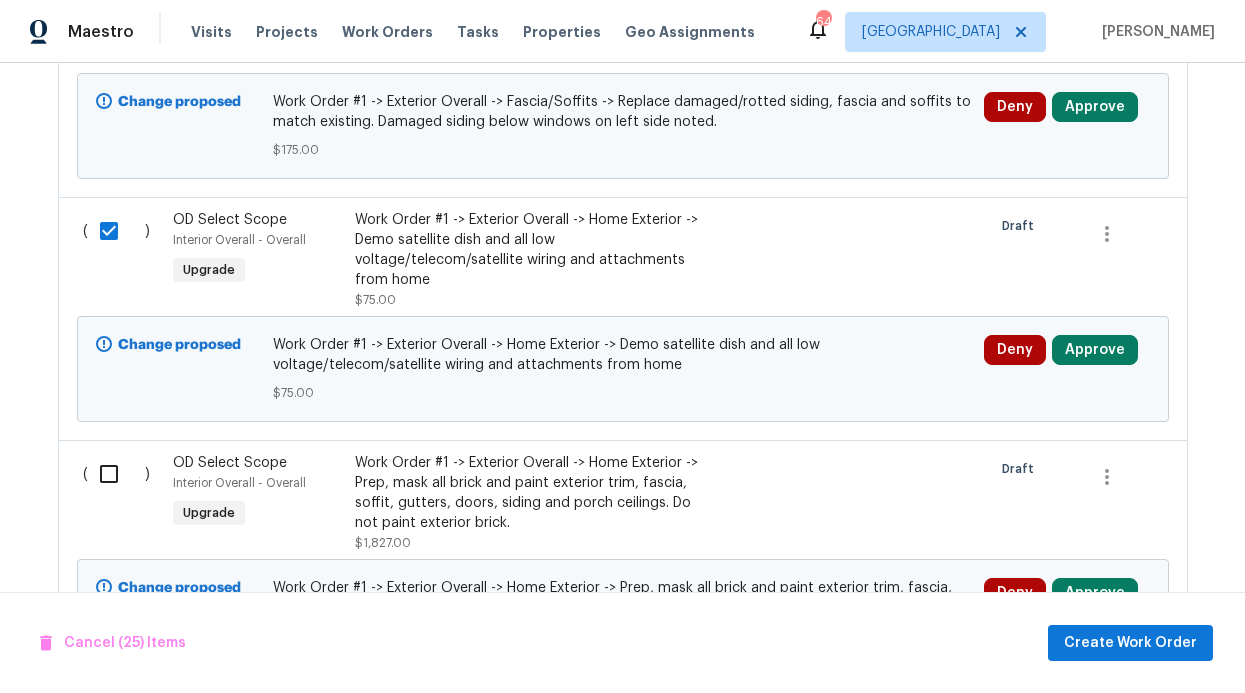 click at bounding box center (116, 474) 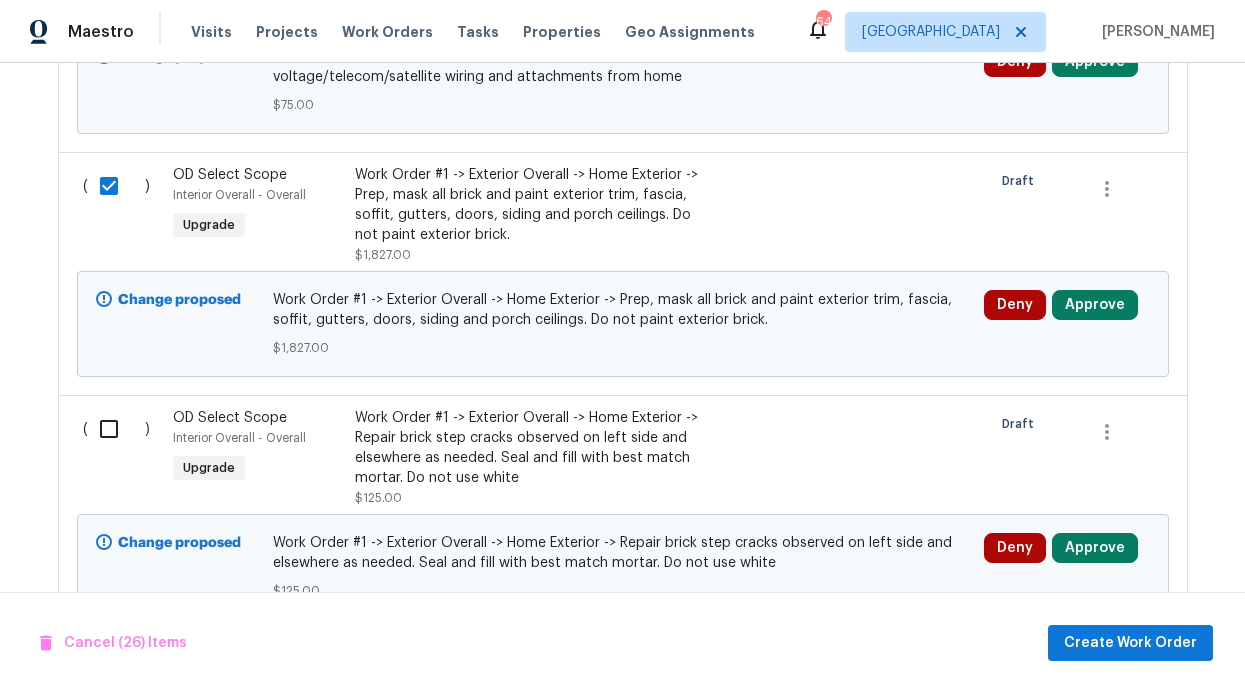 click at bounding box center [116, 429] 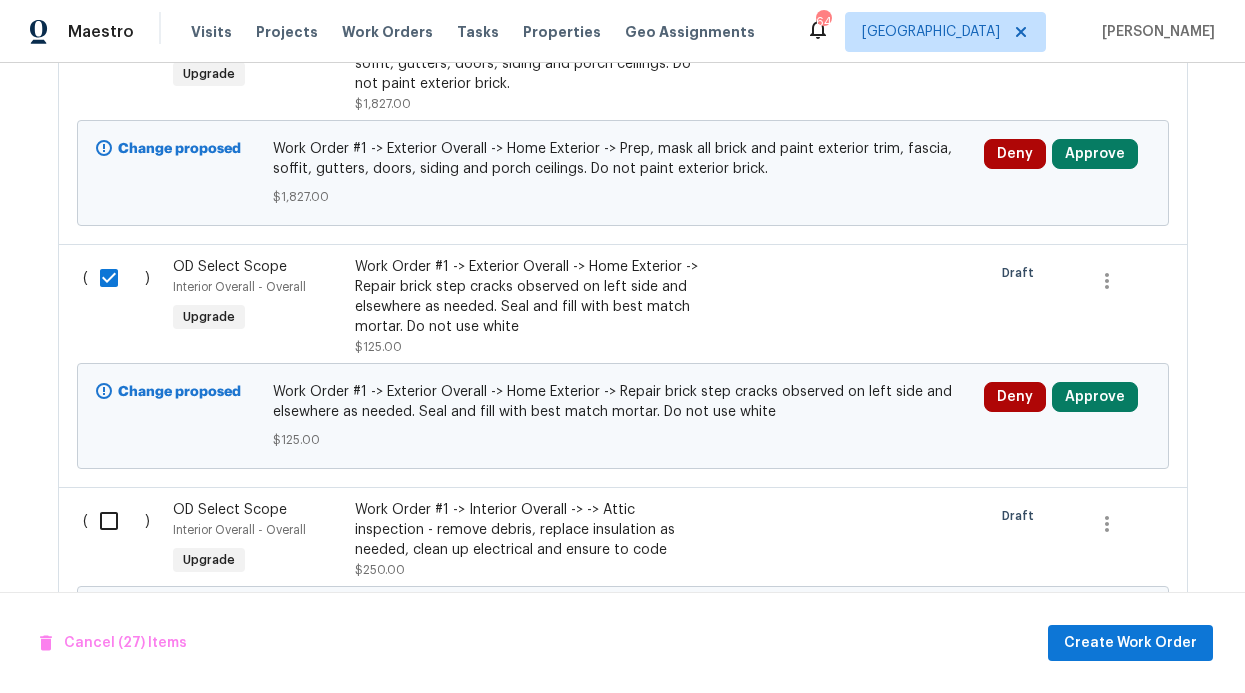 scroll, scrollTop: 7104, scrollLeft: 0, axis: vertical 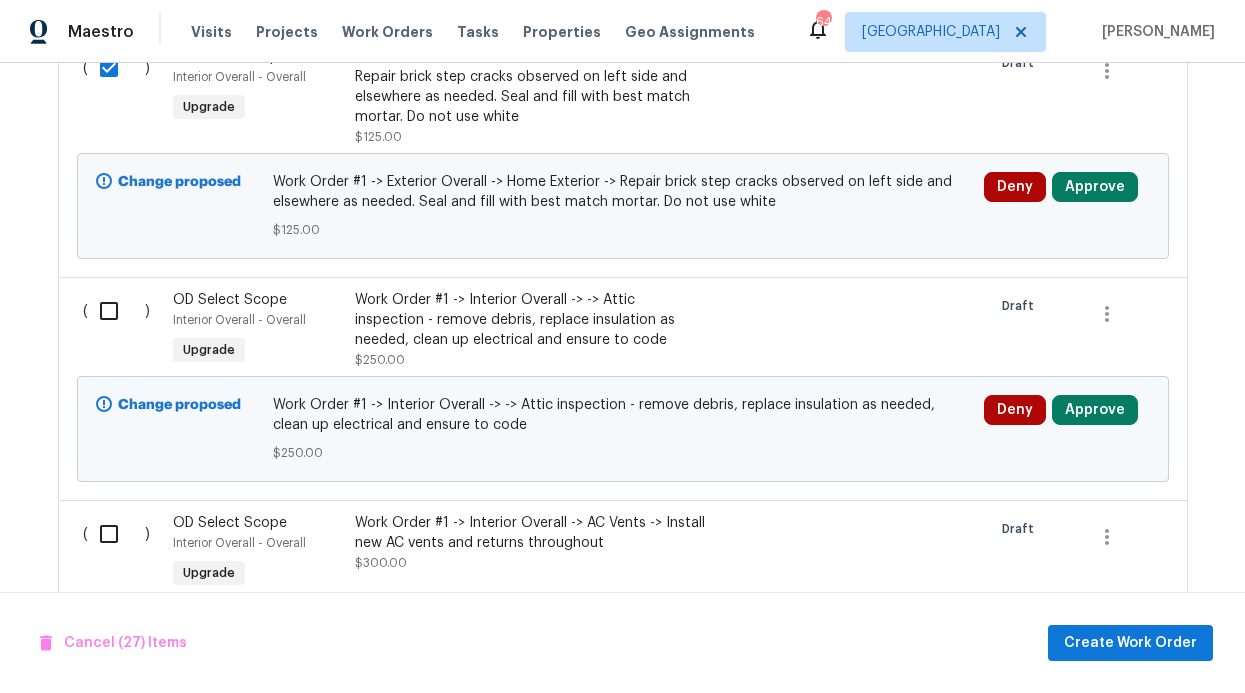 click at bounding box center (116, 311) 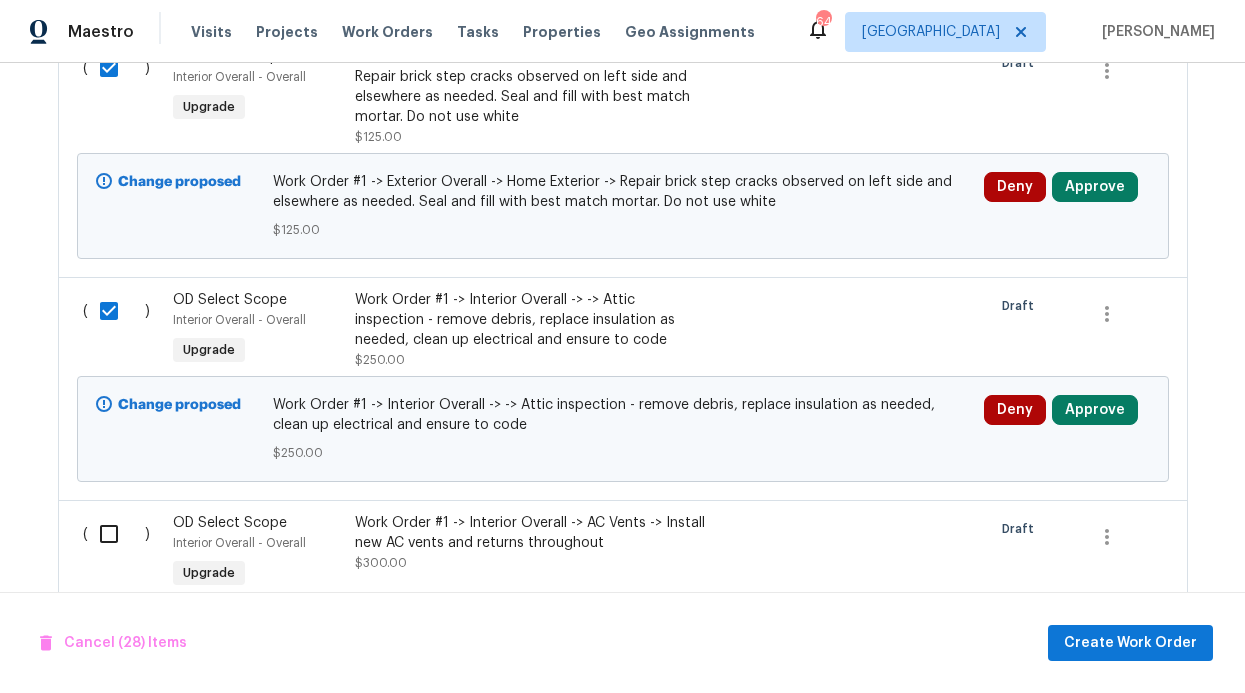 click at bounding box center (116, 534) 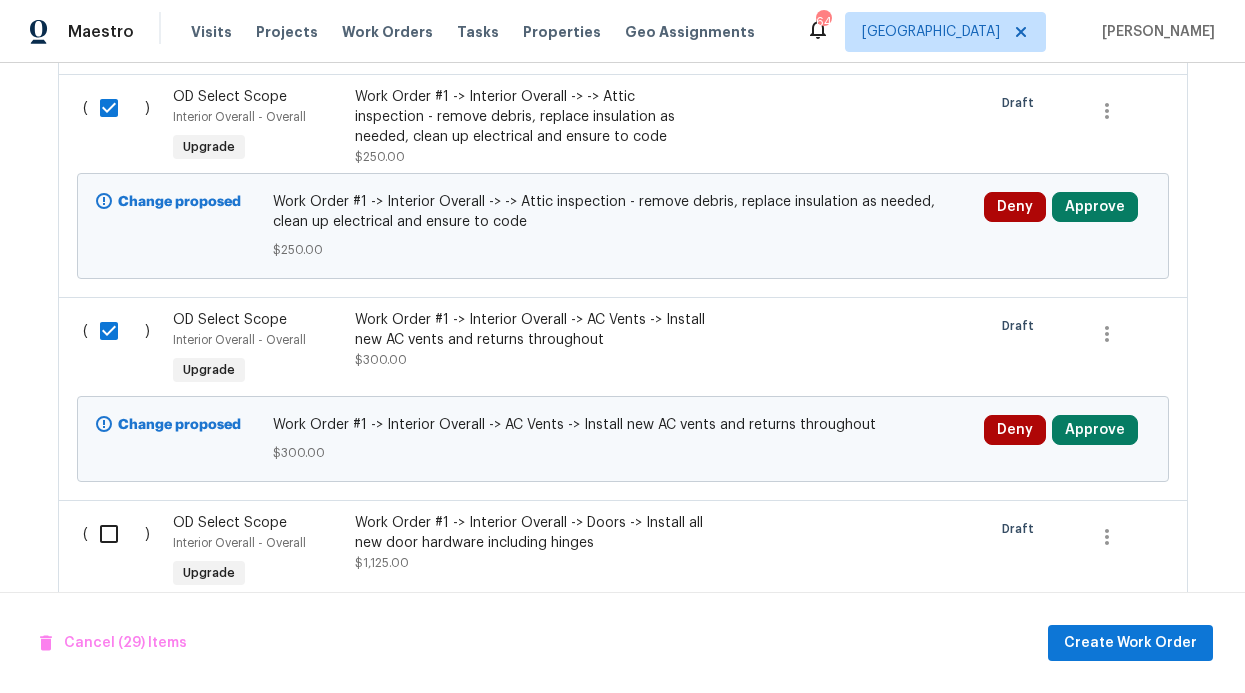 click at bounding box center (116, 534) 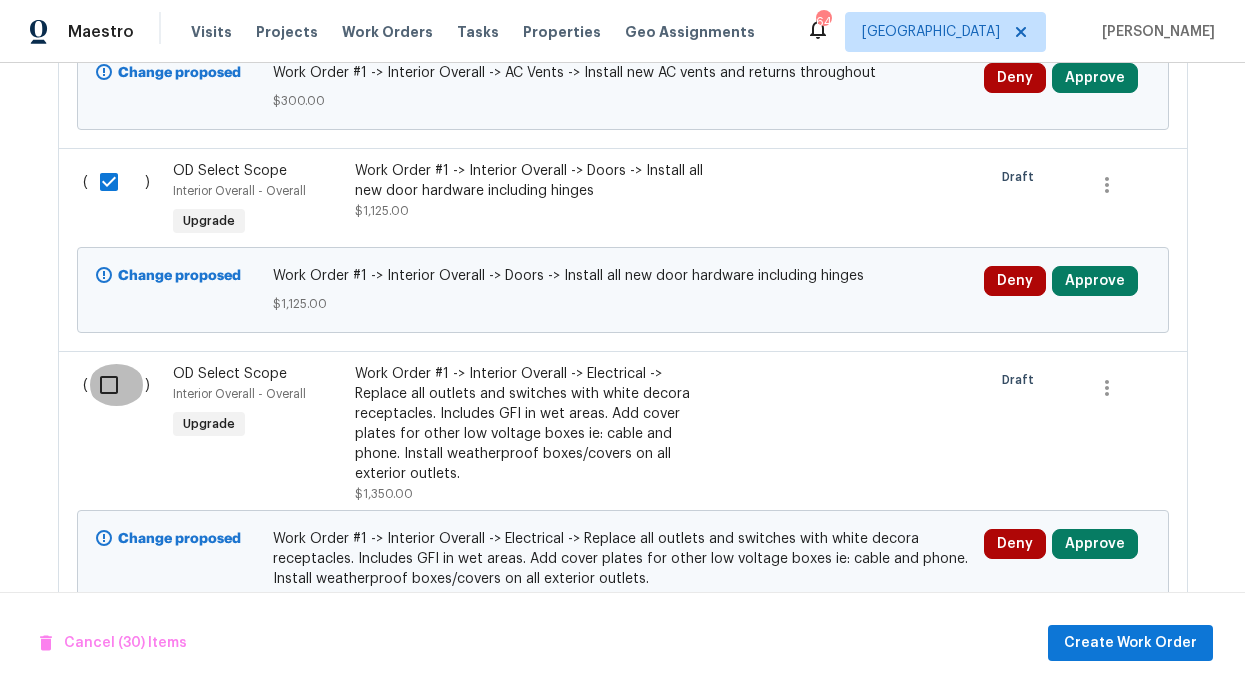click at bounding box center (116, 385) 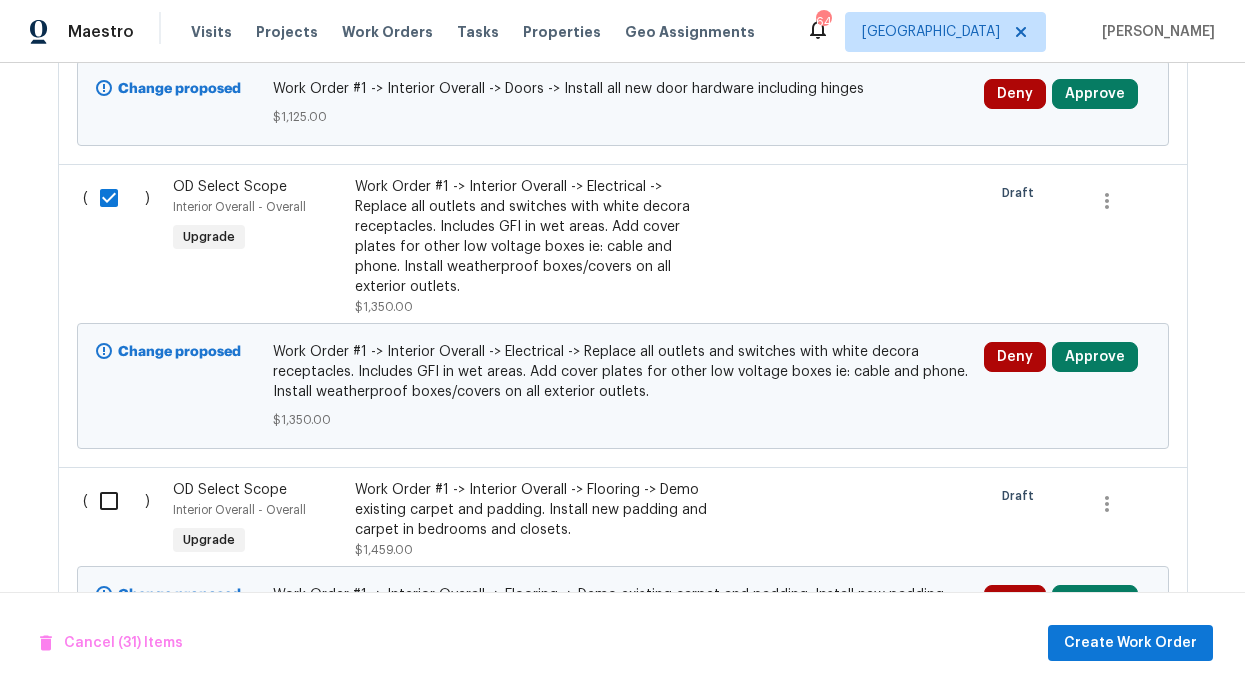 click at bounding box center [116, 501] 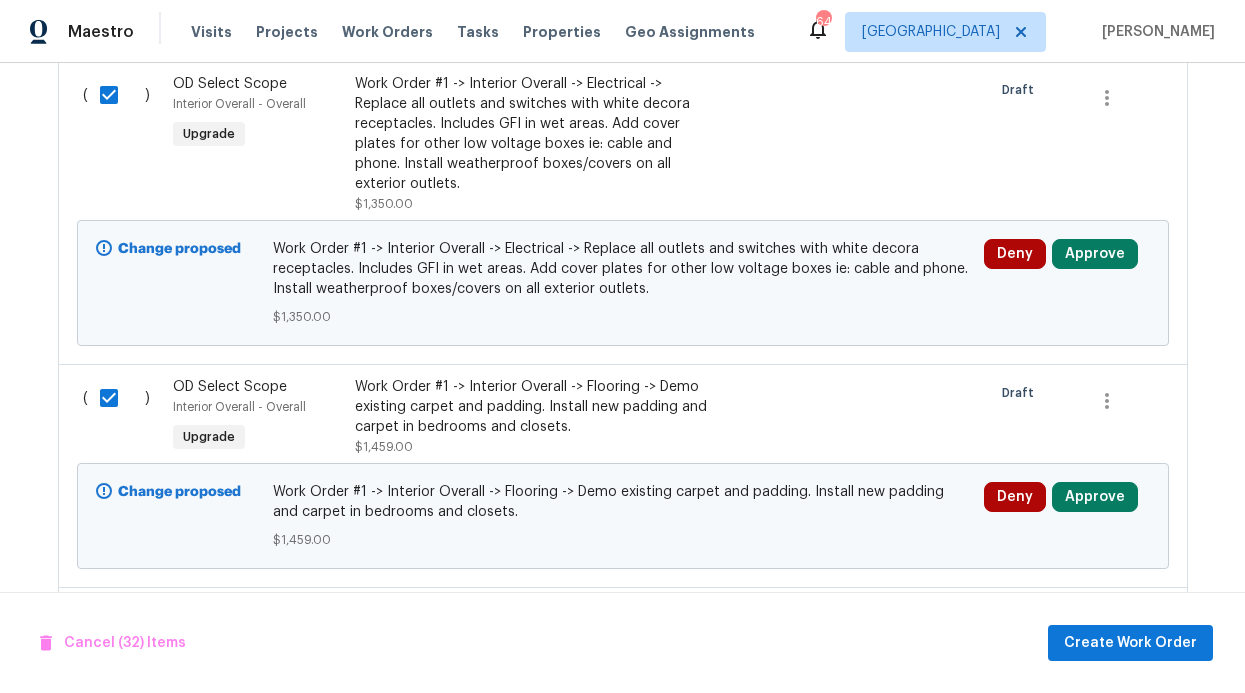 scroll, scrollTop: 8206, scrollLeft: 0, axis: vertical 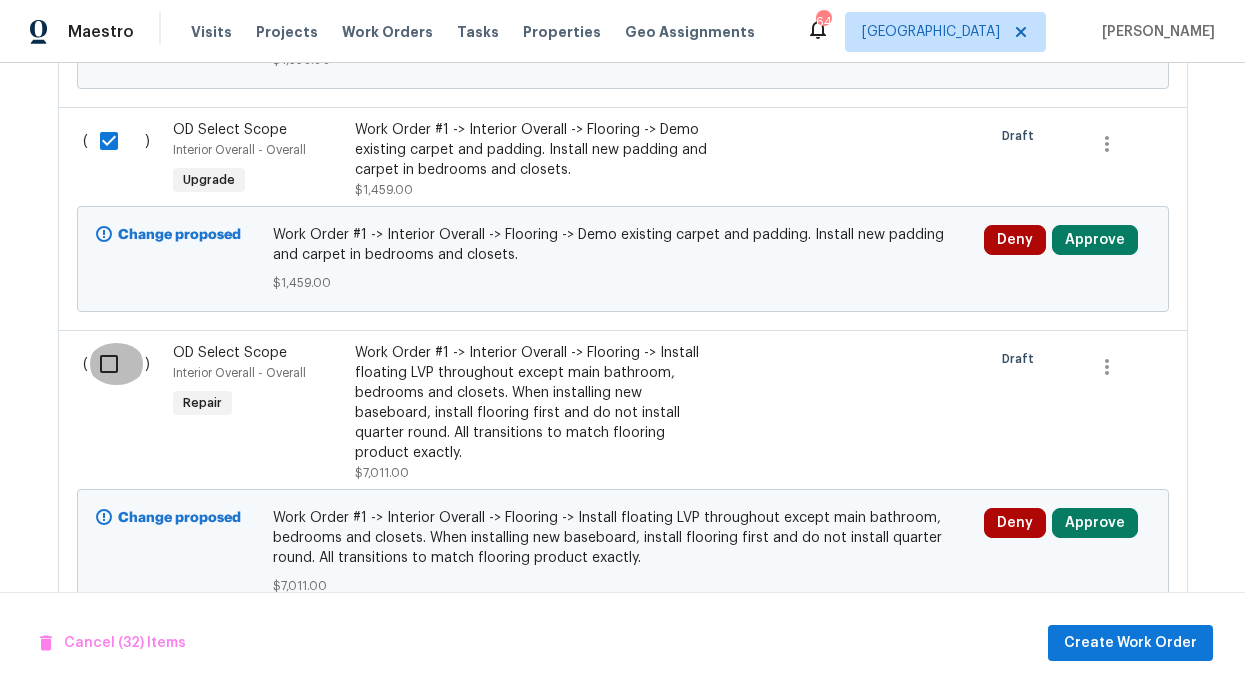 click at bounding box center [116, 364] 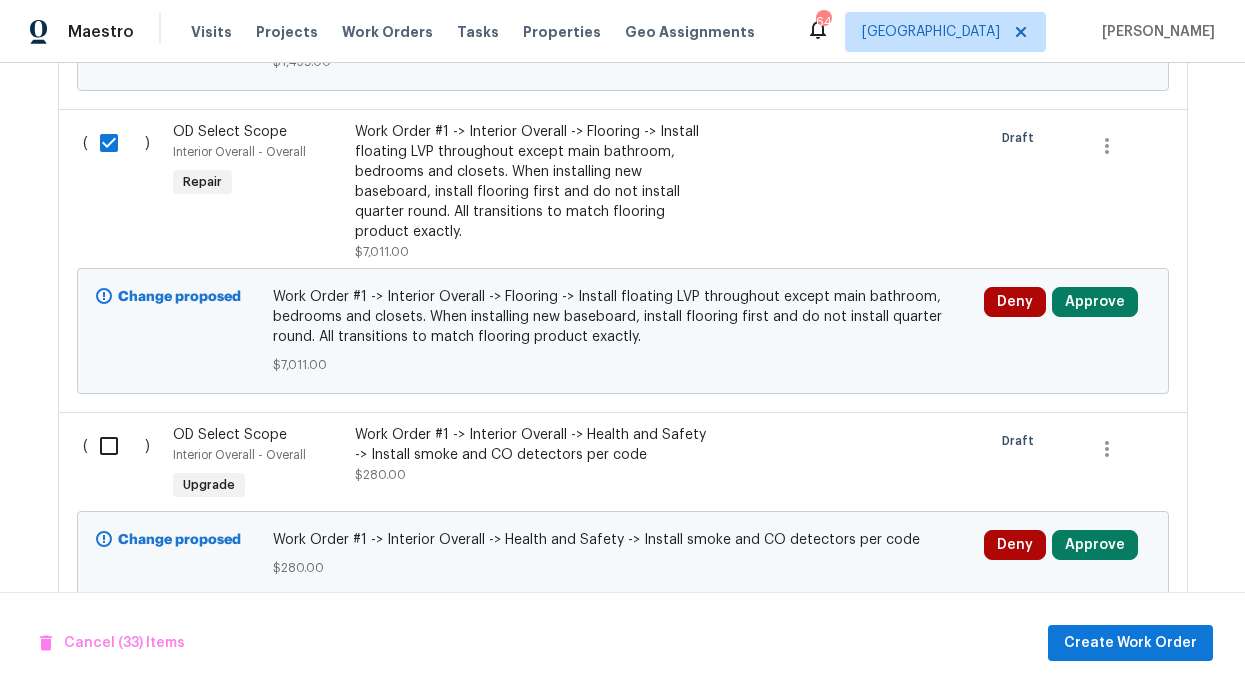 scroll, scrollTop: 8446, scrollLeft: 0, axis: vertical 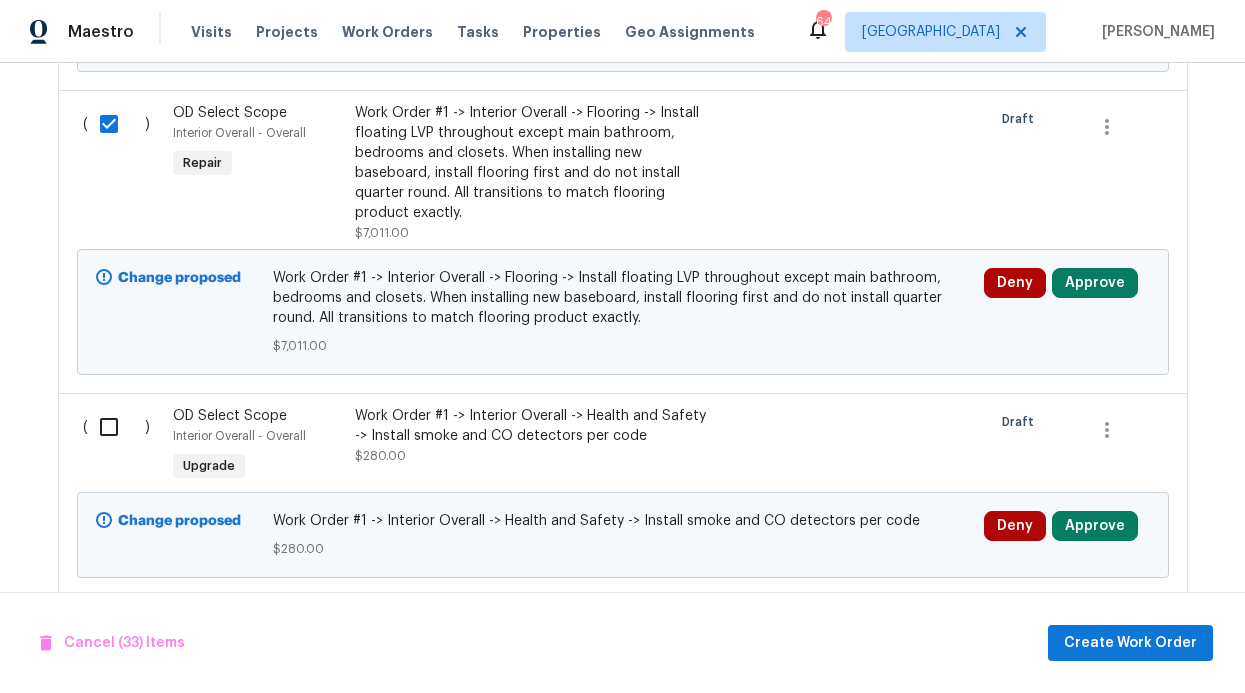click at bounding box center (116, 427) 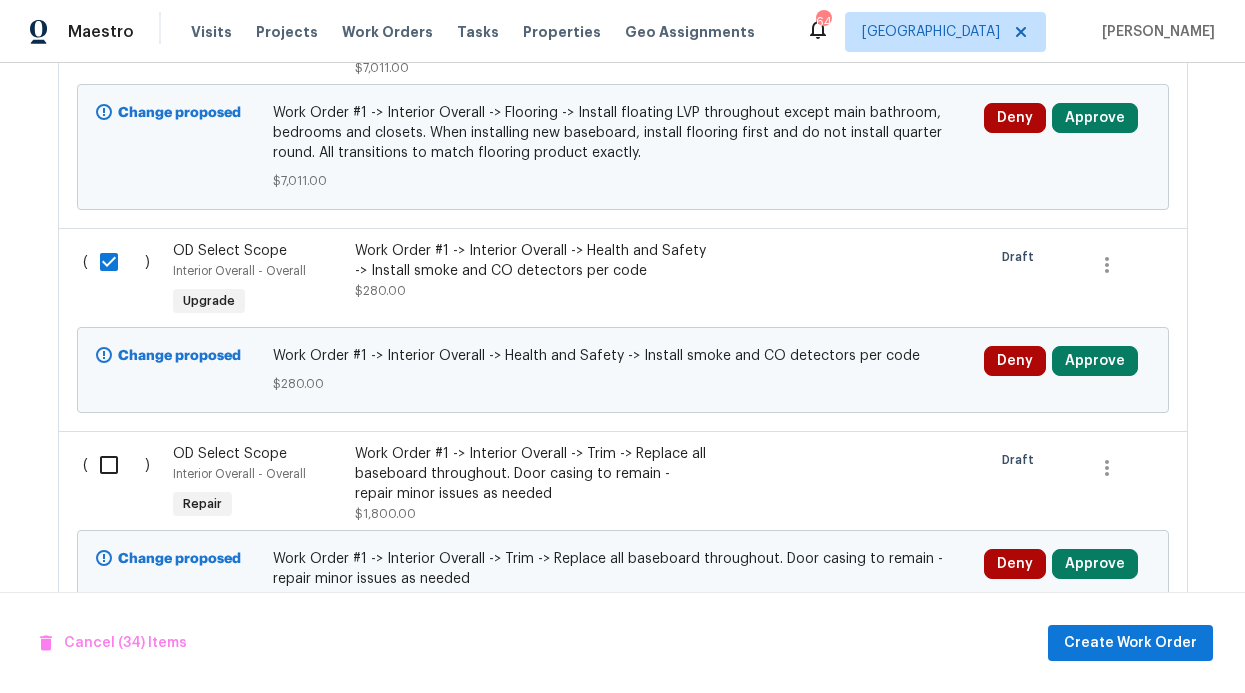 scroll, scrollTop: 8612, scrollLeft: 0, axis: vertical 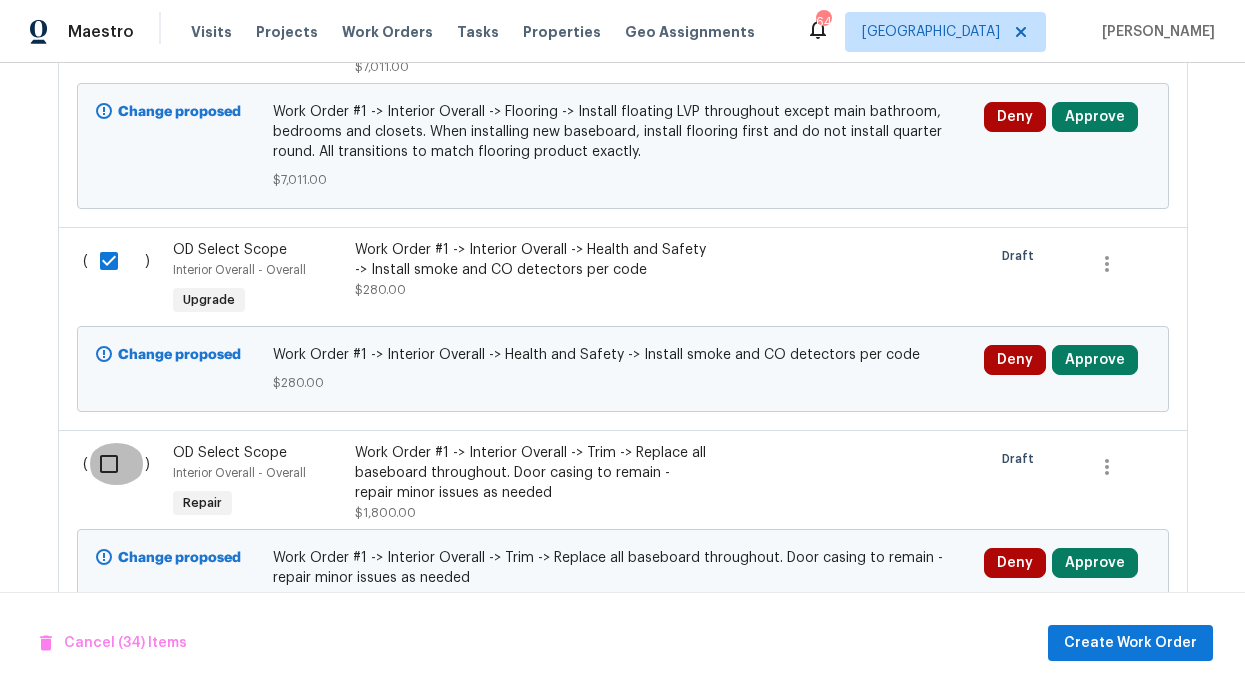 click at bounding box center [116, 464] 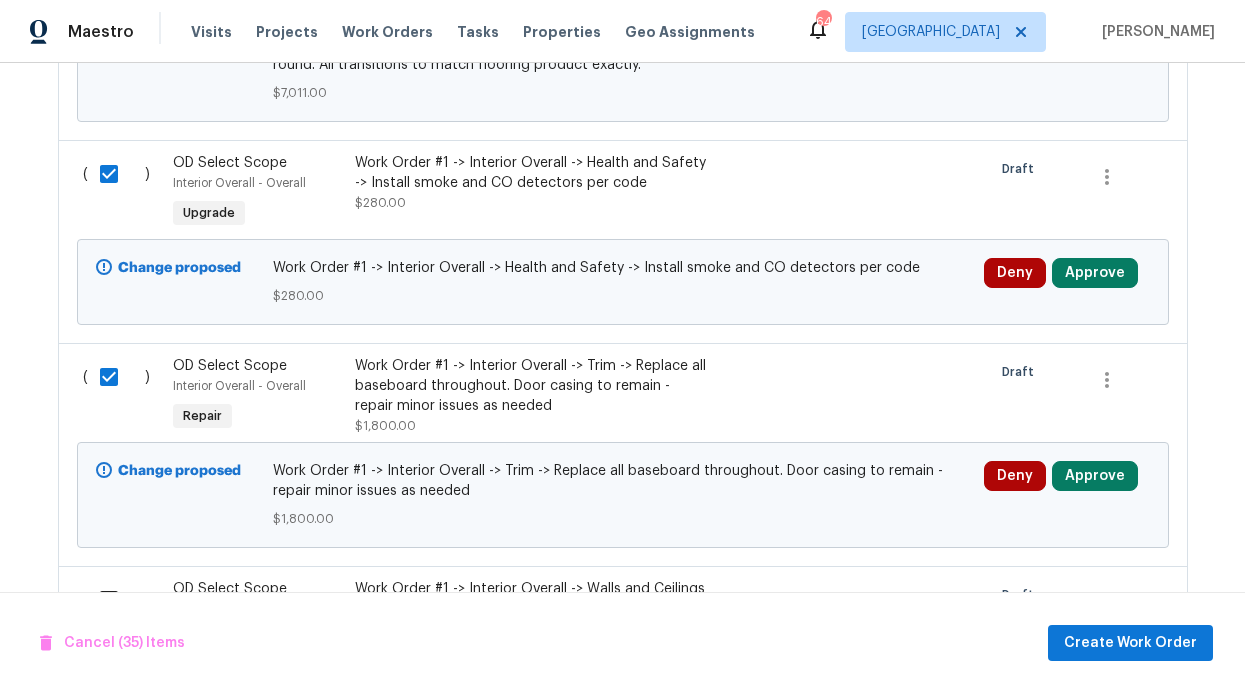 scroll, scrollTop: 9064, scrollLeft: 0, axis: vertical 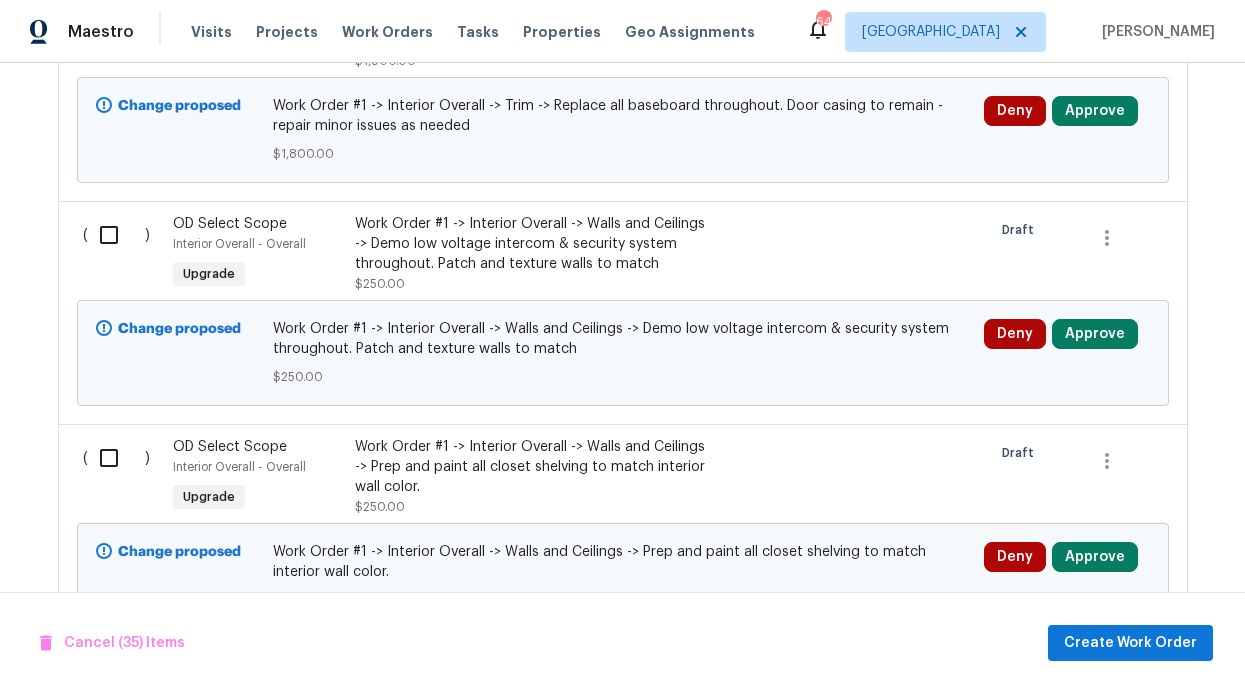 click at bounding box center [116, 235] 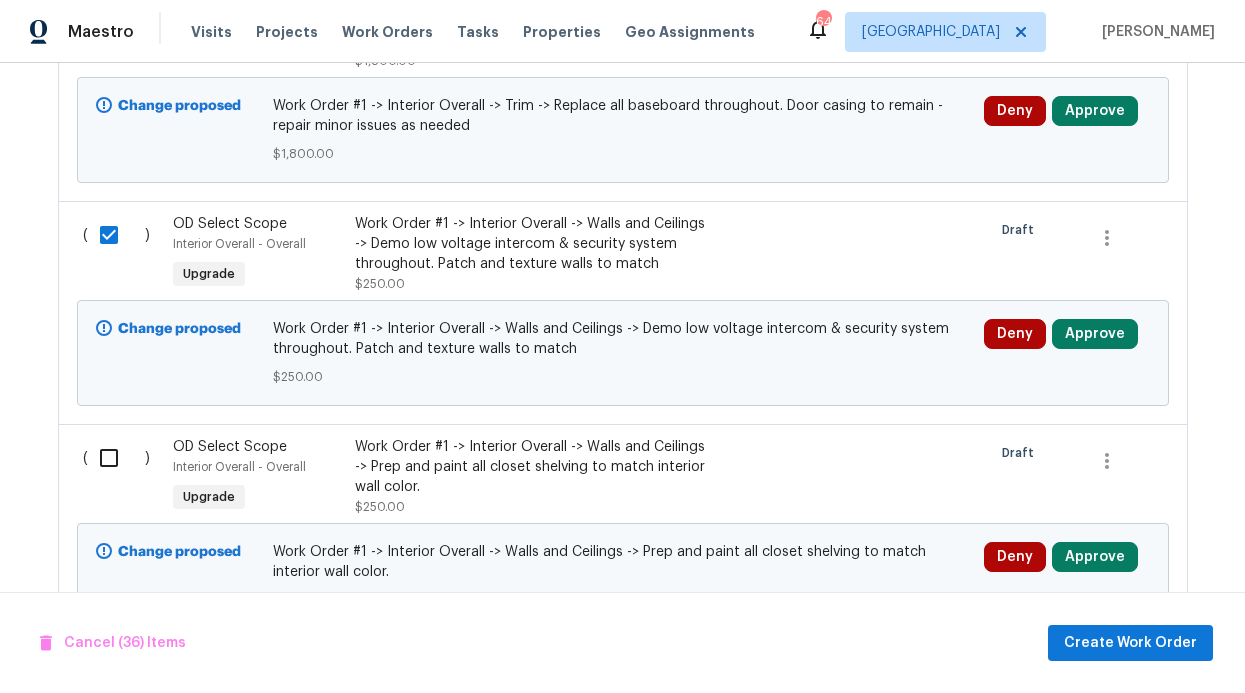 click on "( ) OD Select Scope Interior Overall - Overall Upgrade Work Order #1 -> Interior Overall -> Walls and Ceilings -> Prep and paint all closet shelving to match interior wall color. $250.00 Draft Change proposed Work Order #1 -> Interior Overall -> Walls and Ceilings -> Prep and paint all closet shelving to match interior wall color. $250.00 Deny Approve" at bounding box center [623, 535] 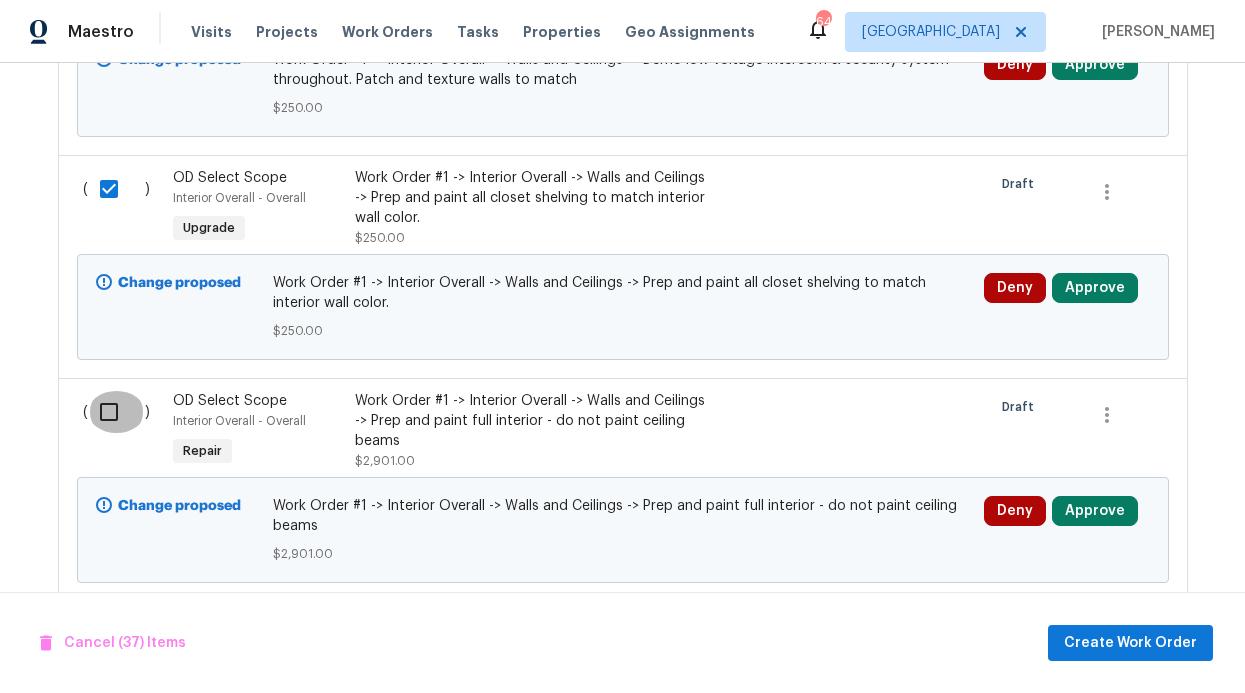 click at bounding box center (116, 412) 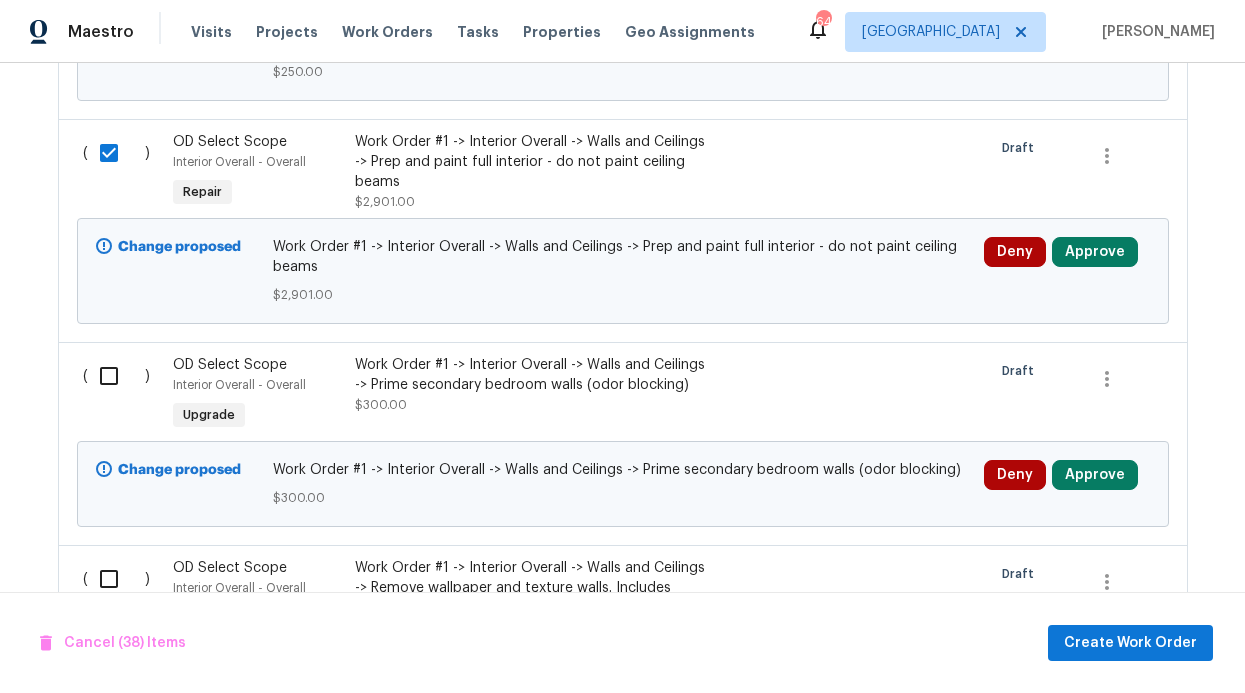 click at bounding box center [116, 376] 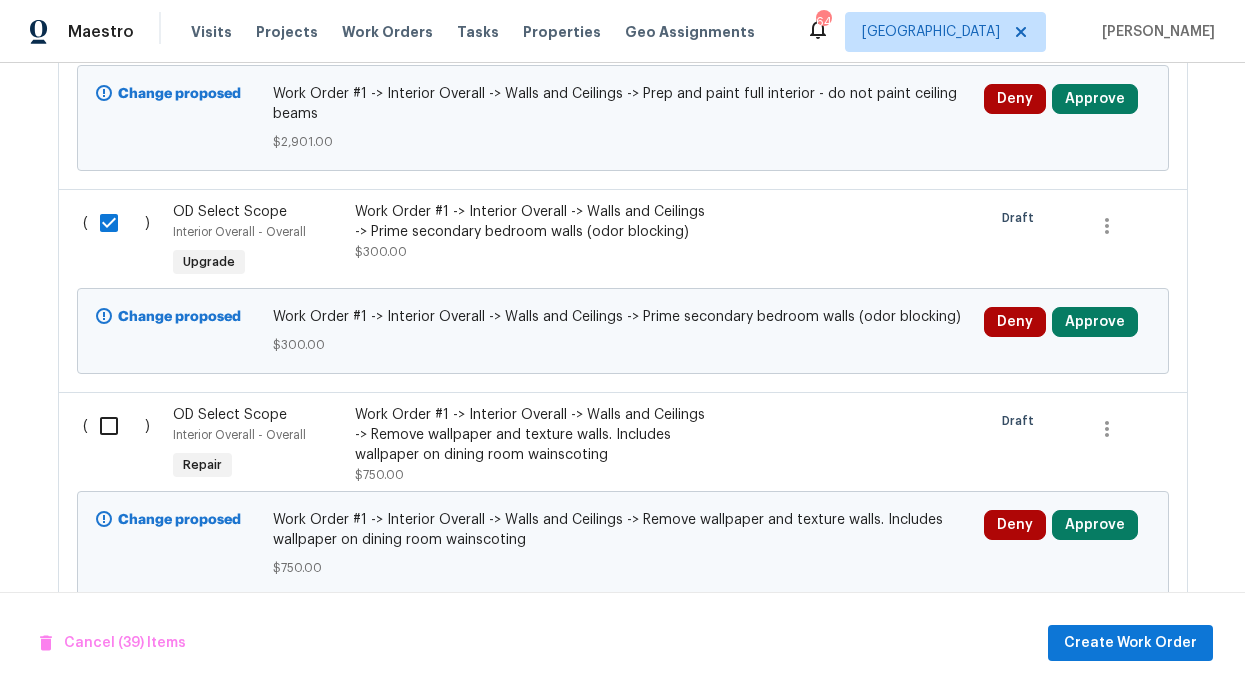 click at bounding box center [116, 426] 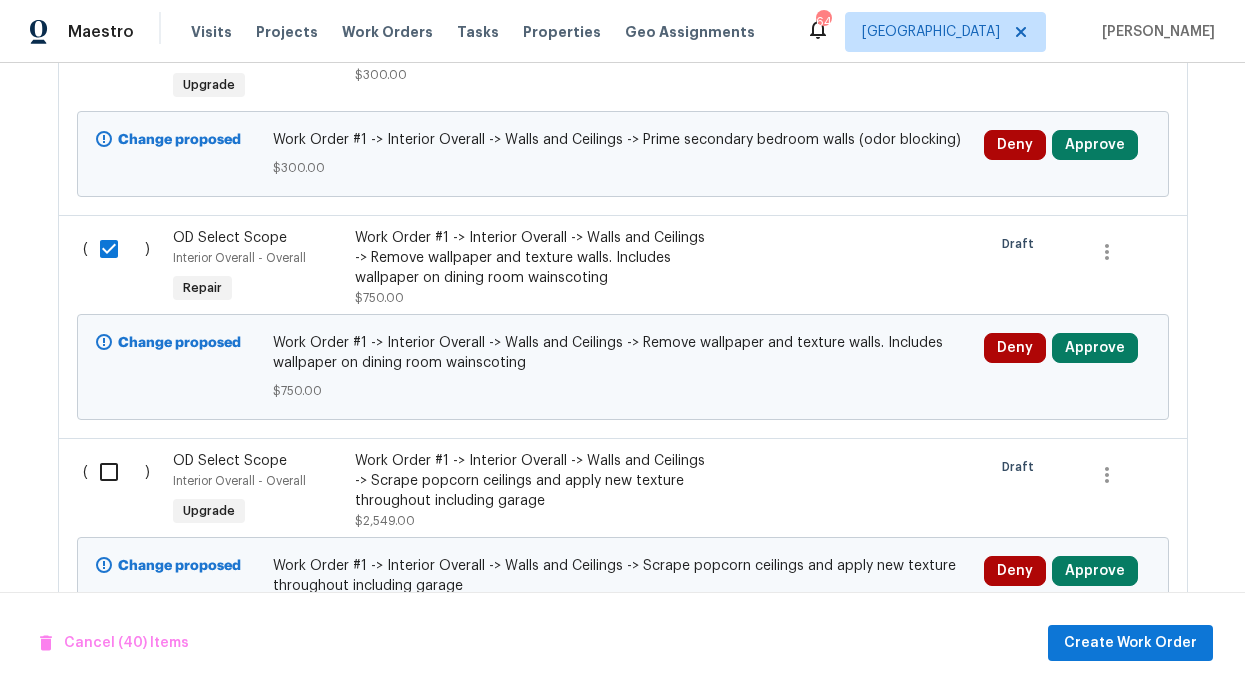 click on "( ) OD Select Scope Interior Overall - Overall Upgrade Work Order #1 -> Interior Overall -> Walls and Ceilings -> Scrape popcorn ceilings and apply new texture throughout including garage $2,549.00 Draft Change proposed Work Order #1 -> Interior Overall -> Walls and Ceilings -> Scrape popcorn ceilings and apply new texture throughout including garage $2,549.00 Deny Approve" at bounding box center (623, 549) 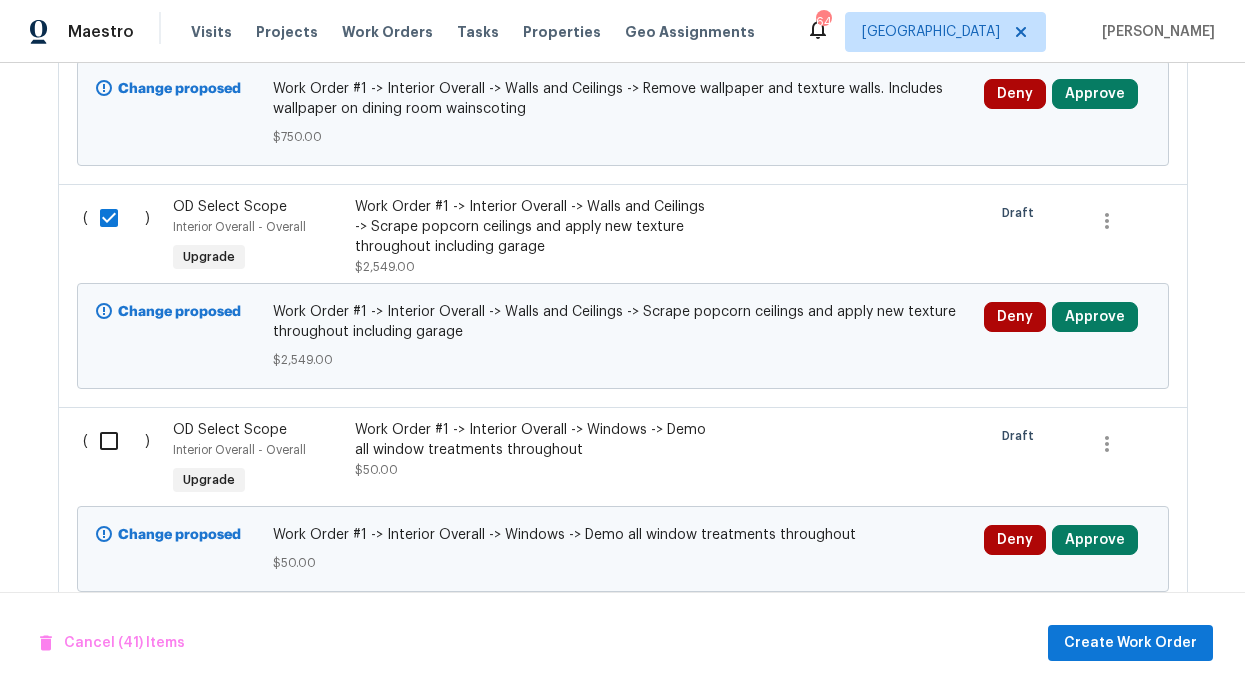 click at bounding box center (116, 441) 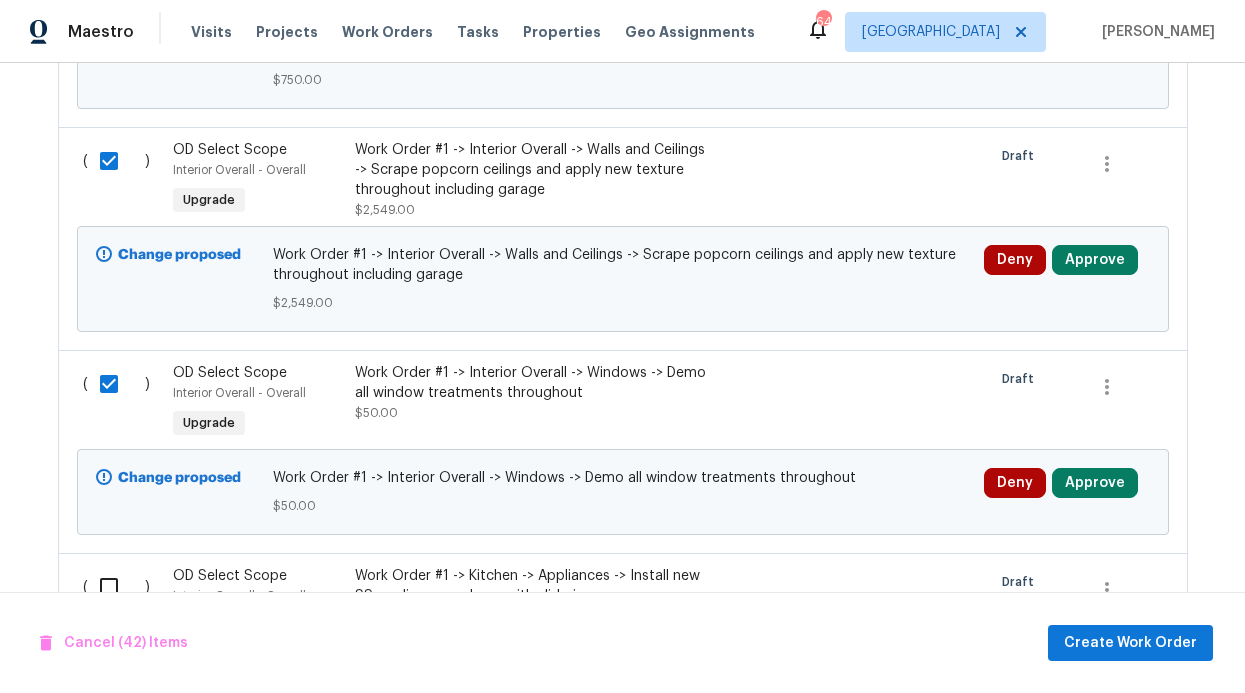 scroll, scrollTop: 10504, scrollLeft: 0, axis: vertical 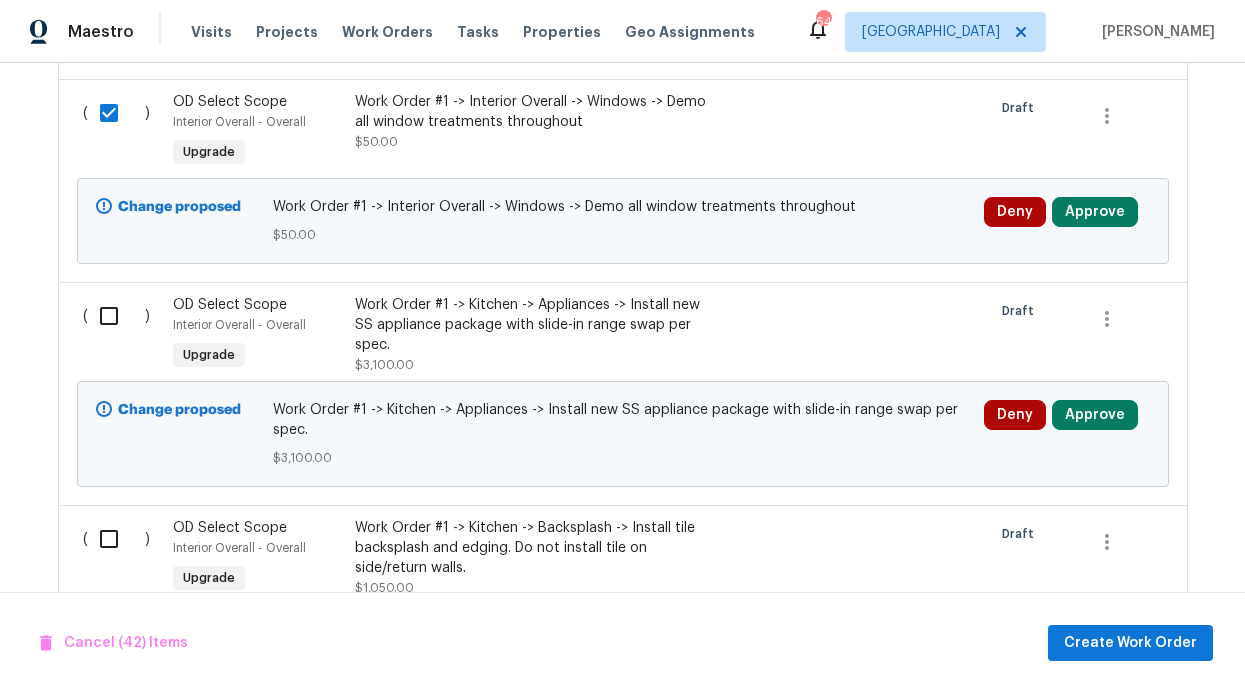 click at bounding box center [116, 316] 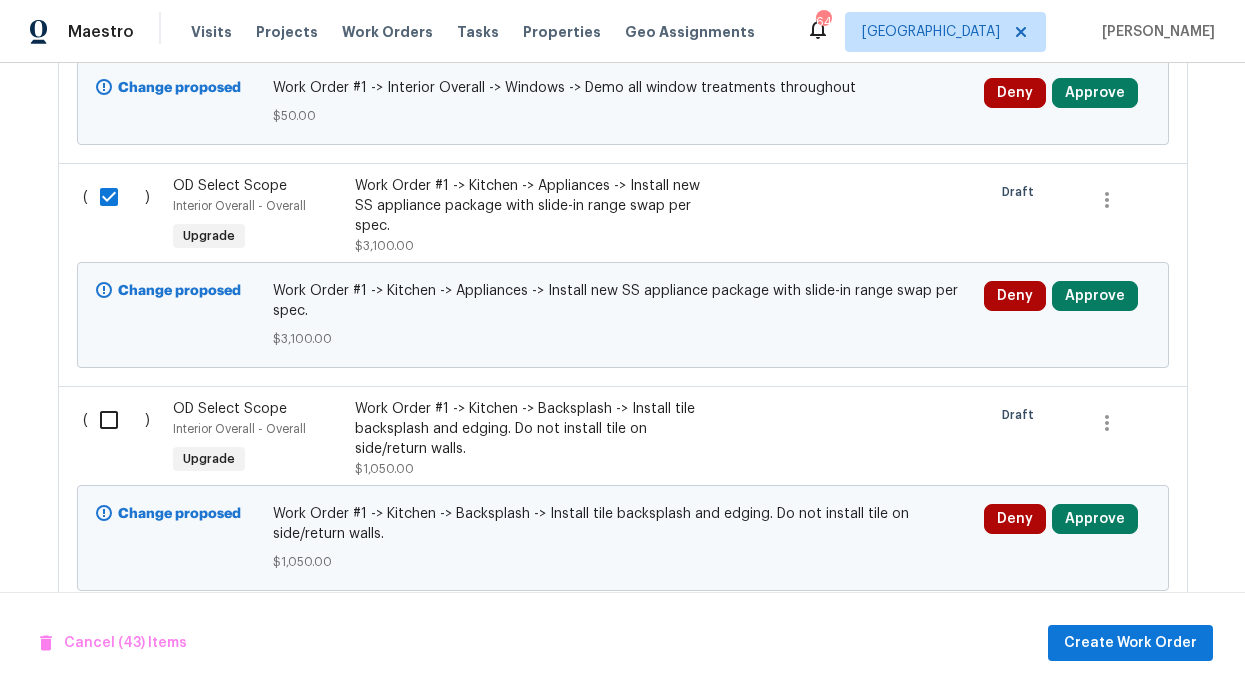 scroll, scrollTop: 10855, scrollLeft: 0, axis: vertical 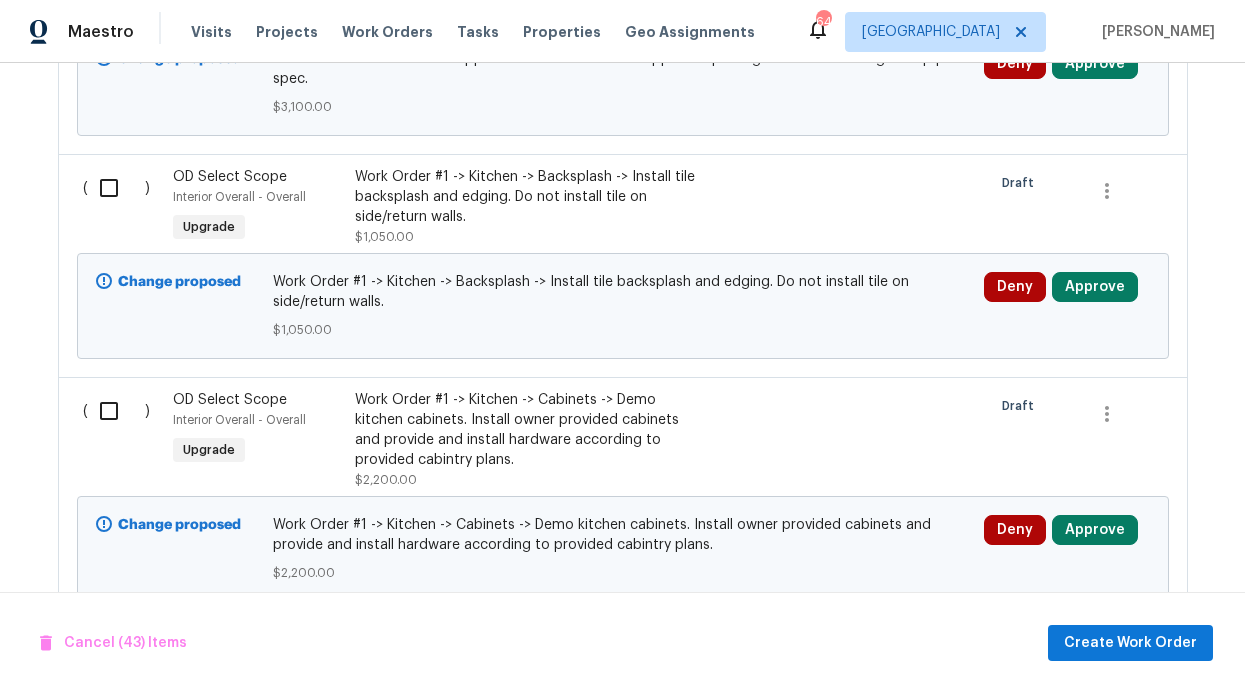 click at bounding box center [116, 188] 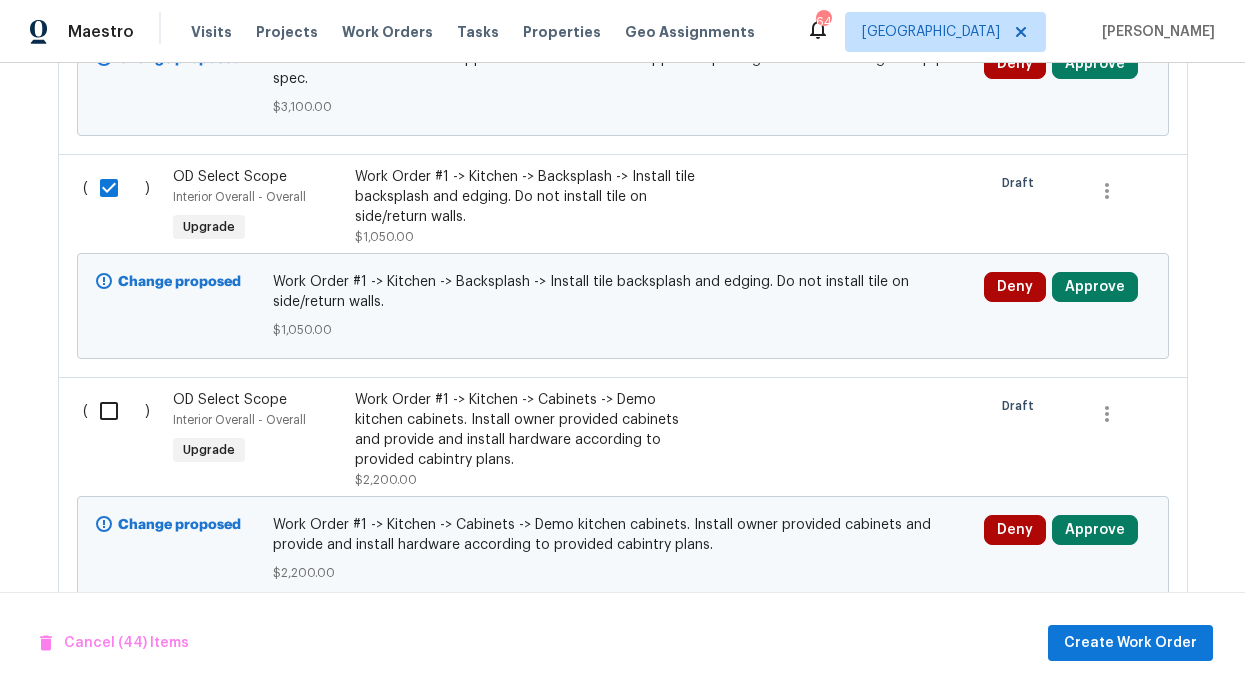 click at bounding box center [116, 411] 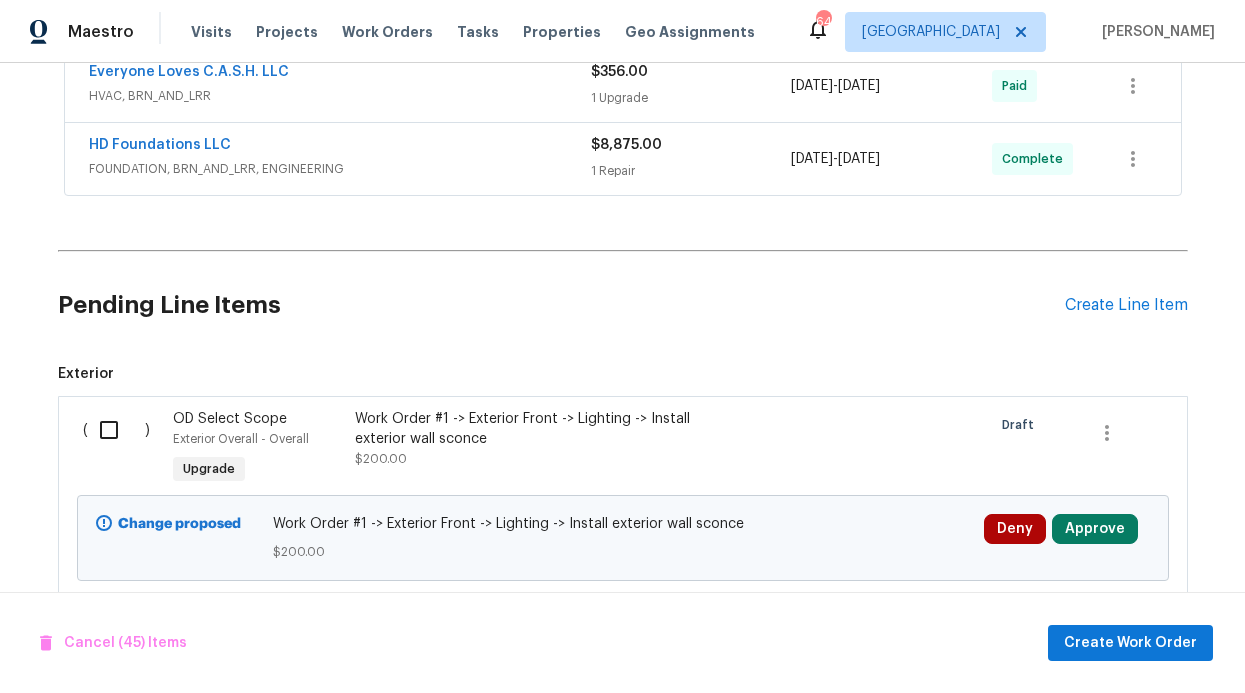 scroll, scrollTop: 635, scrollLeft: 0, axis: vertical 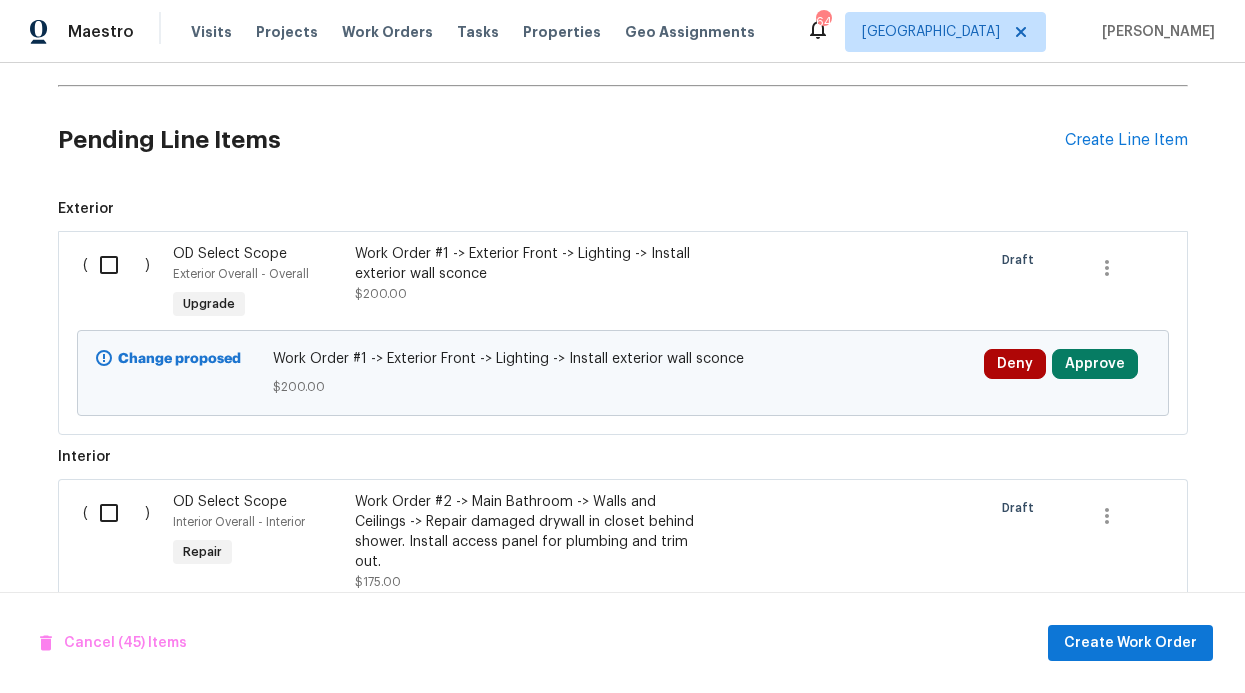 click at bounding box center (116, 265) 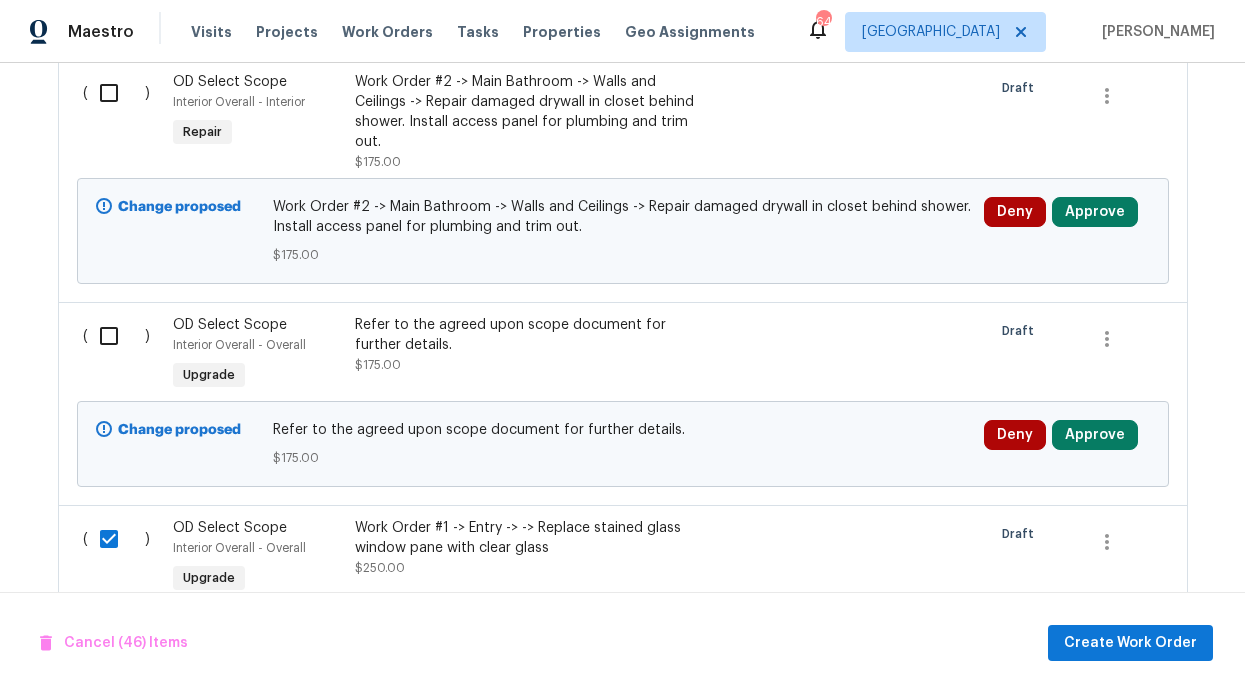 scroll, scrollTop: 1059, scrollLeft: 0, axis: vertical 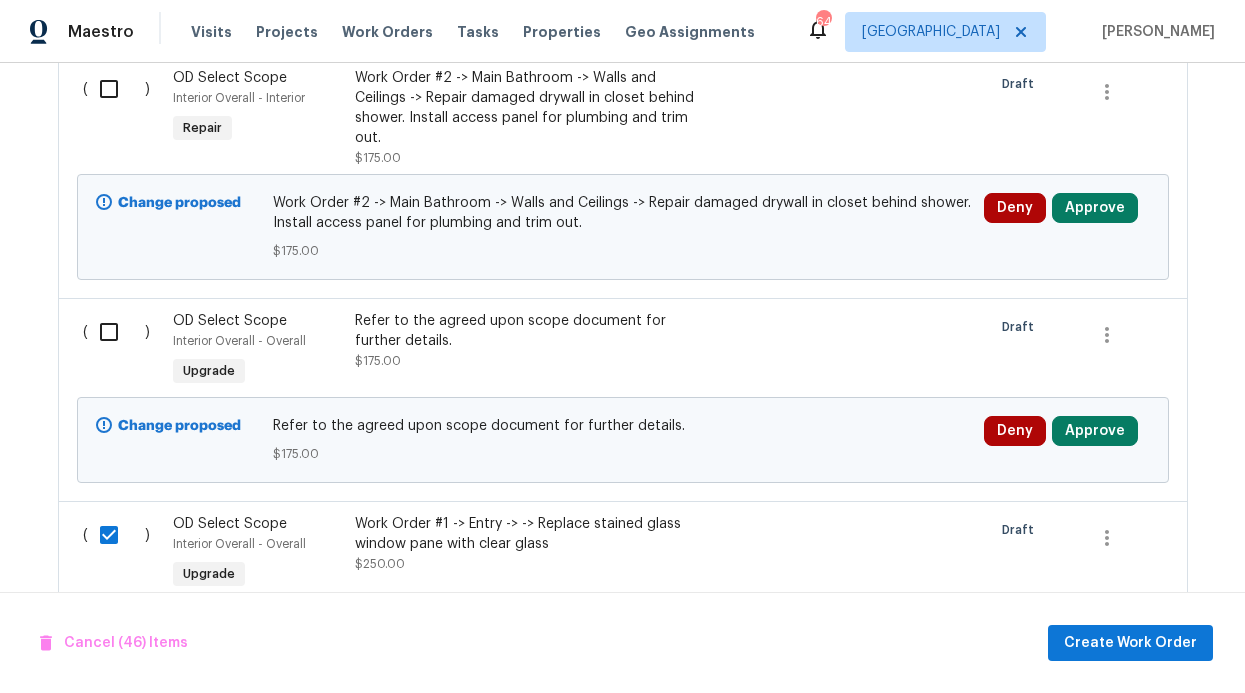 click at bounding box center (116, 332) 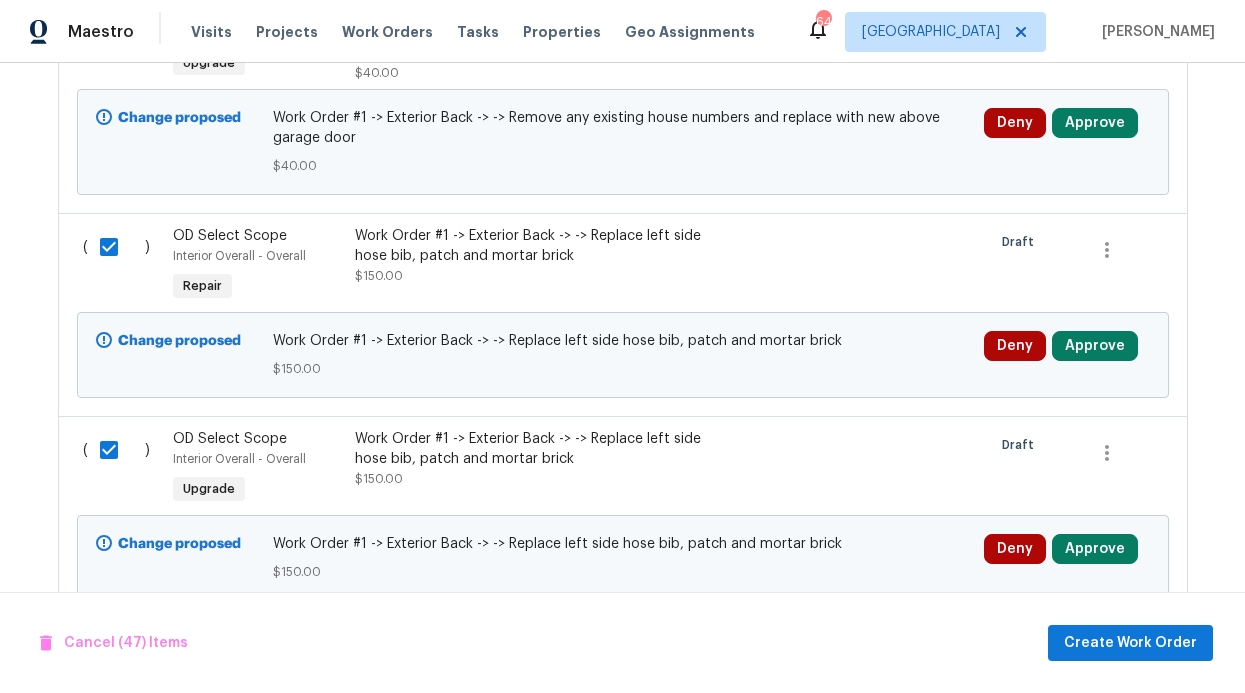 scroll, scrollTop: 2201, scrollLeft: 0, axis: vertical 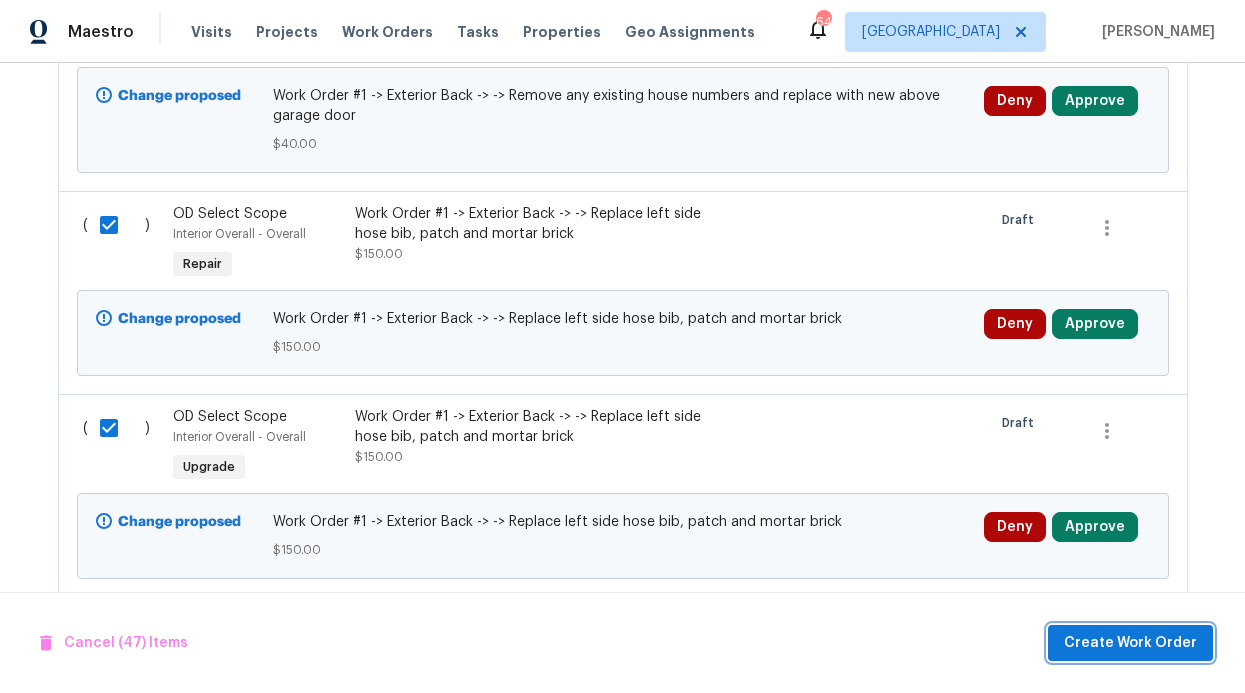 click on "Create Work Order" at bounding box center [1130, 643] 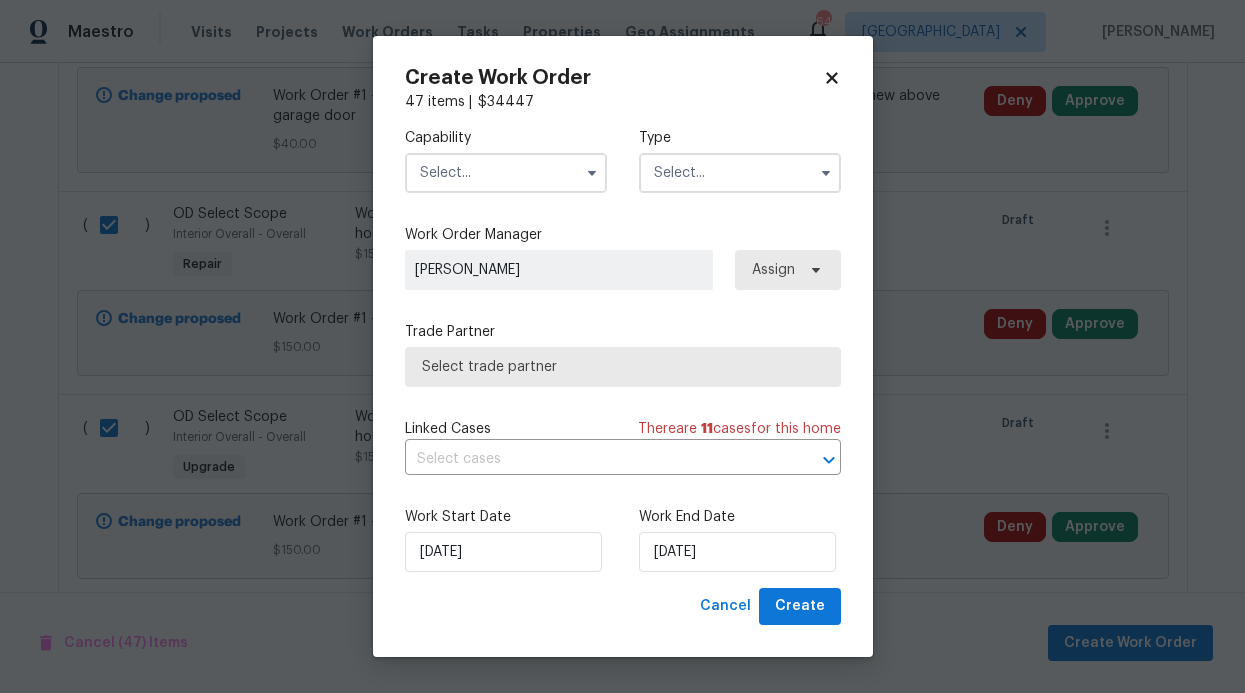 click at bounding box center (506, 173) 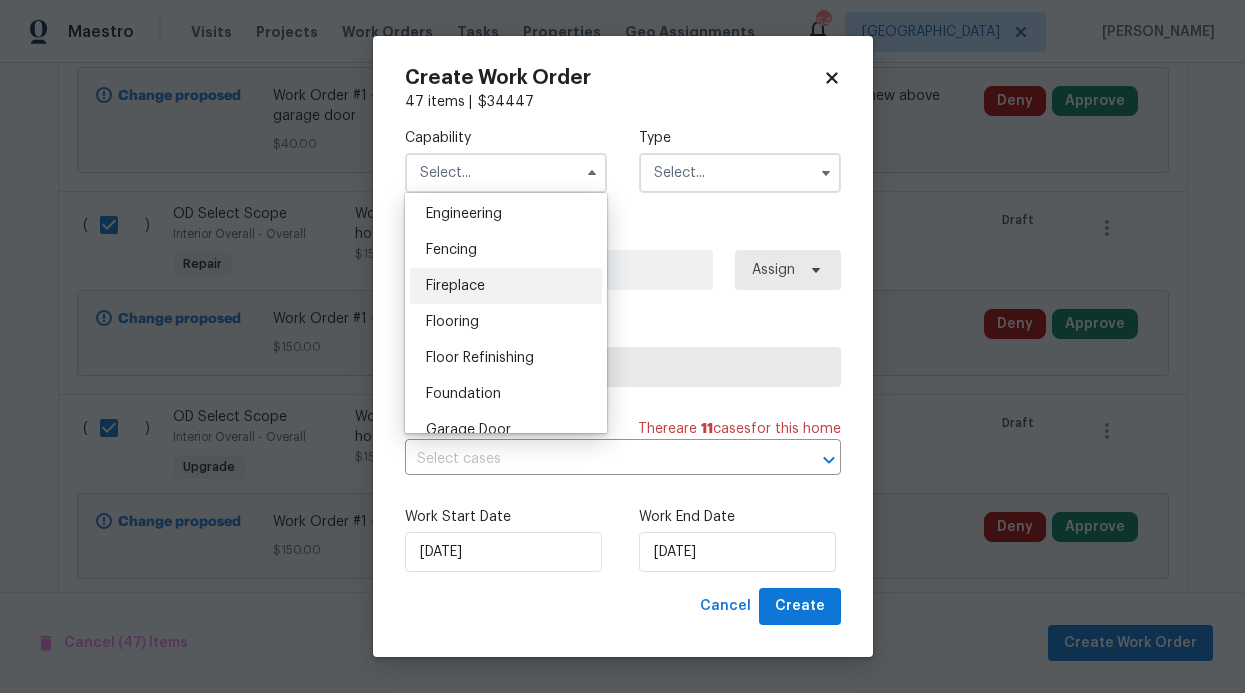 scroll, scrollTop: 830, scrollLeft: 0, axis: vertical 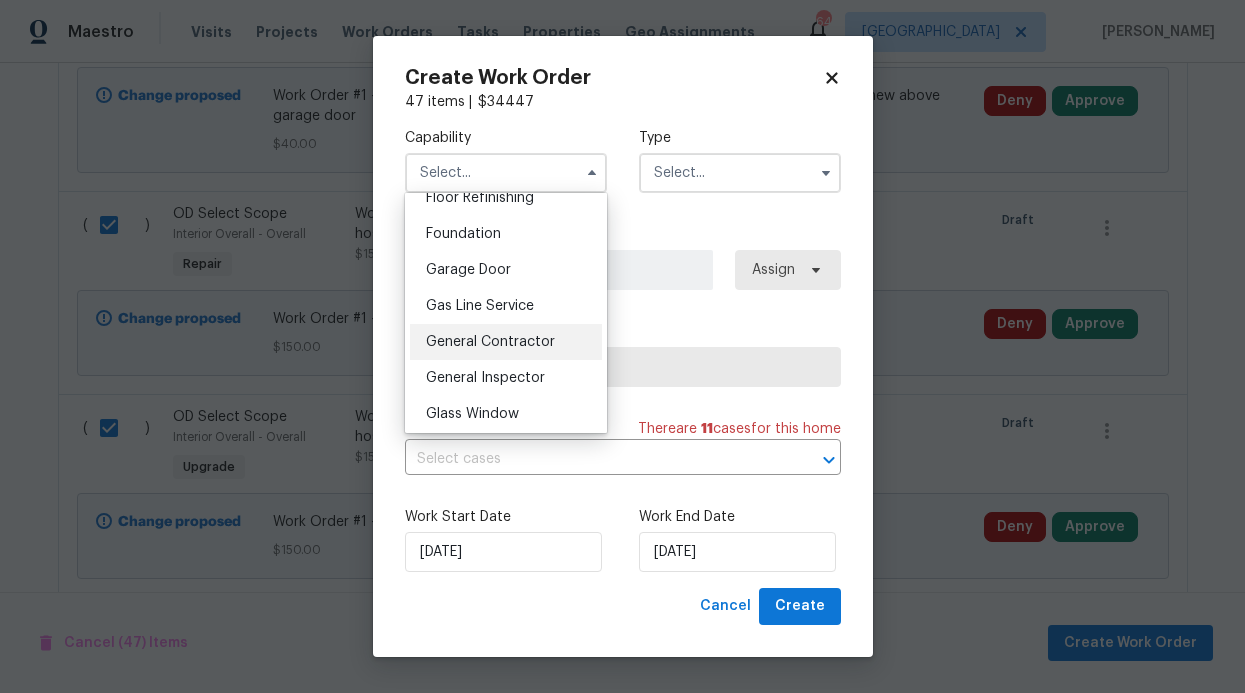 click on "General Contractor" at bounding box center (490, 342) 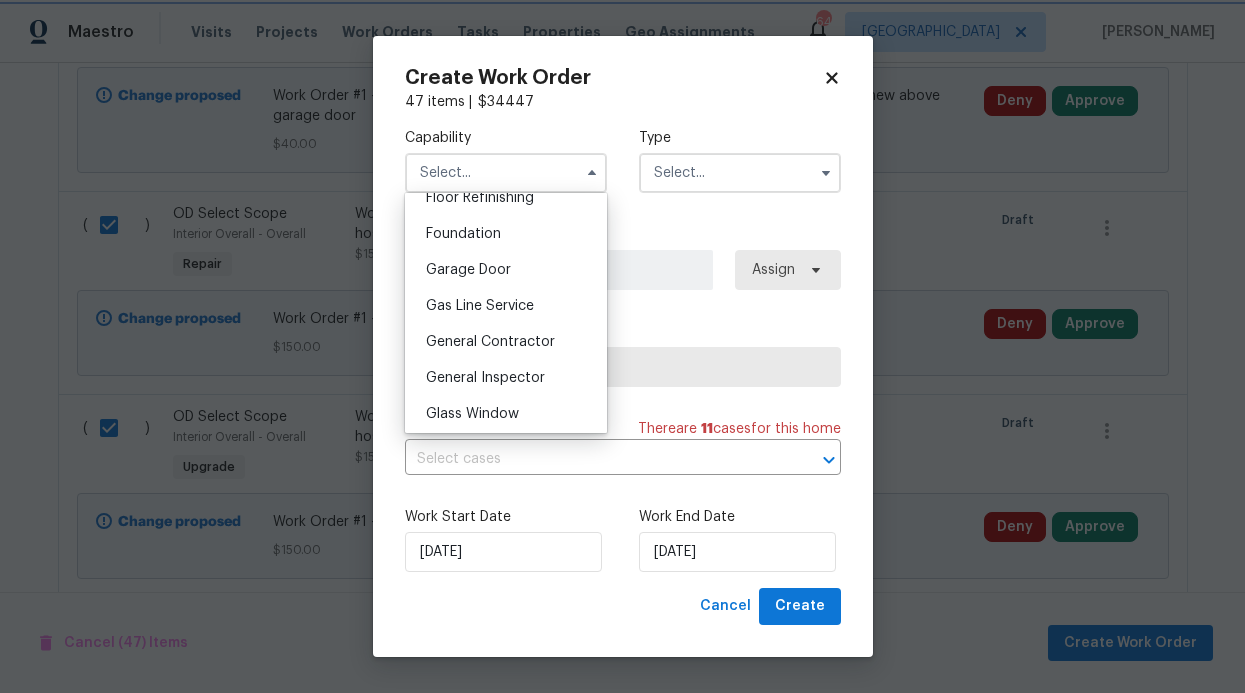 type on "General Contractor" 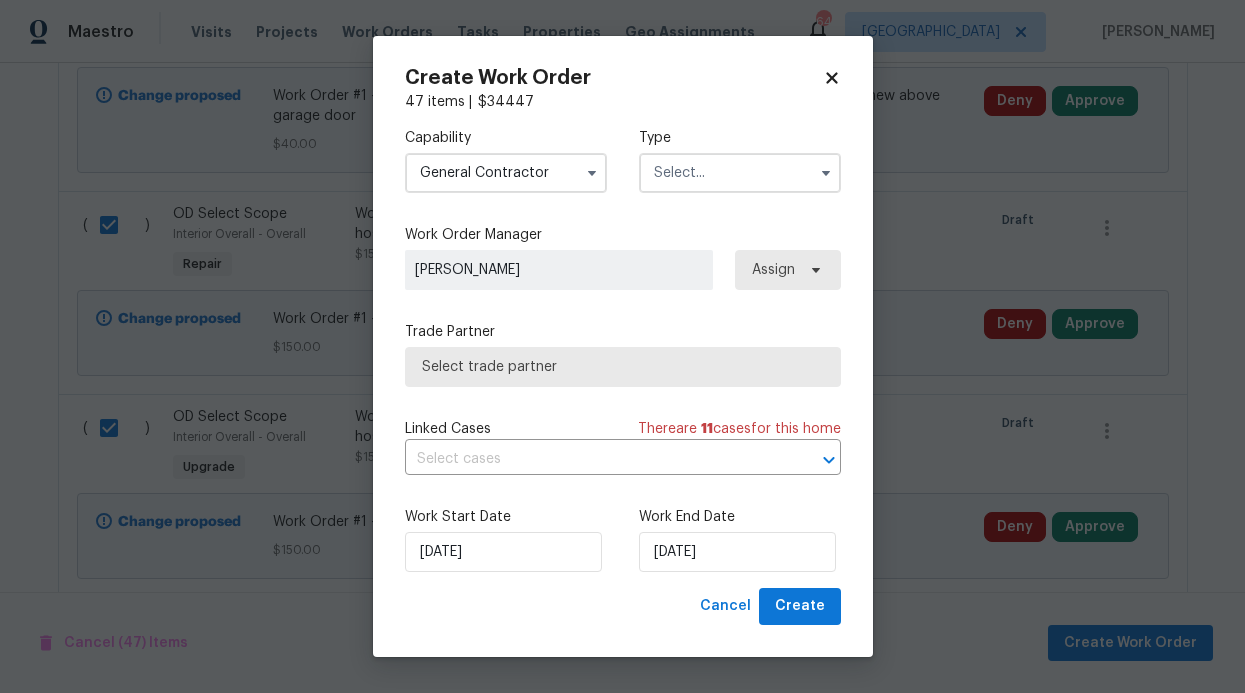 click at bounding box center [740, 173] 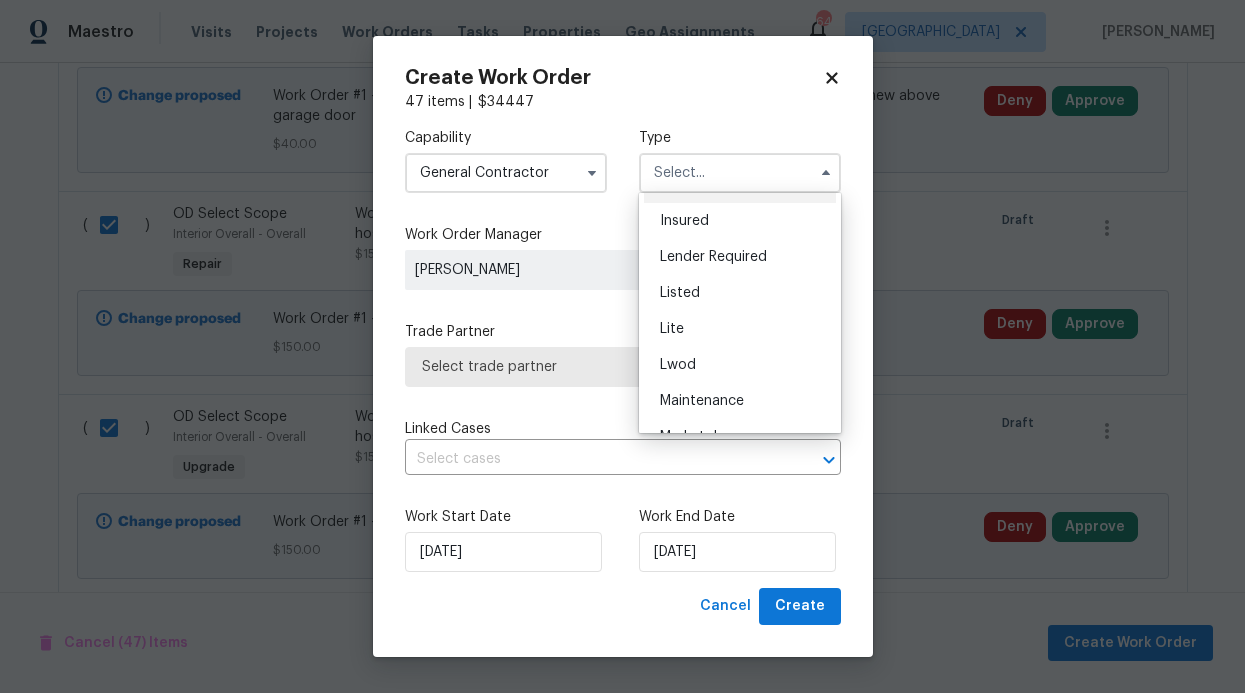 scroll, scrollTop: 454, scrollLeft: 0, axis: vertical 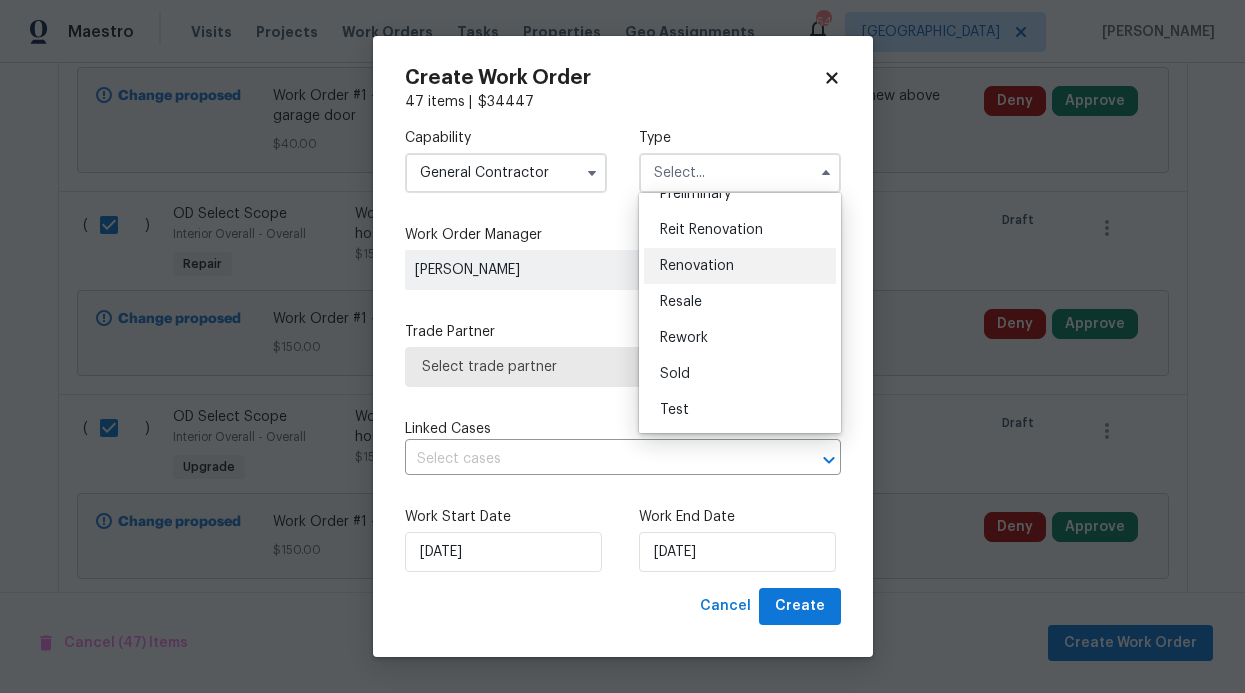 click on "Renovation" at bounding box center (697, 266) 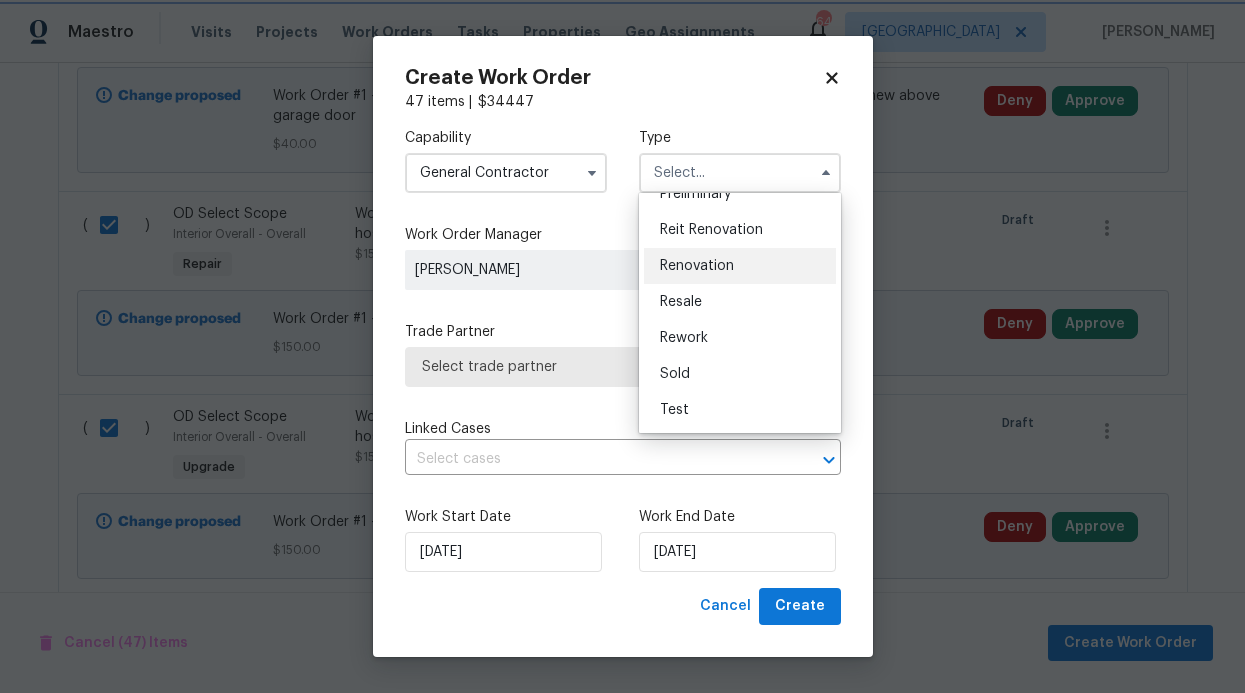 type on "Renovation" 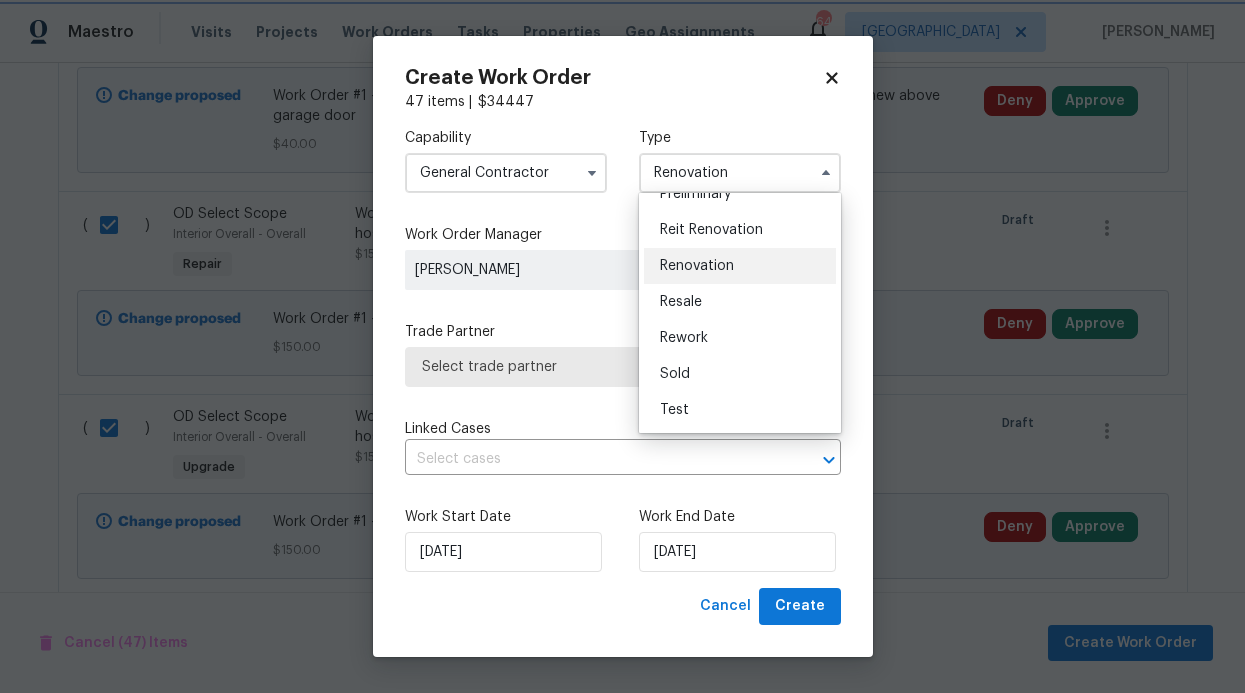 scroll, scrollTop: 0, scrollLeft: 0, axis: both 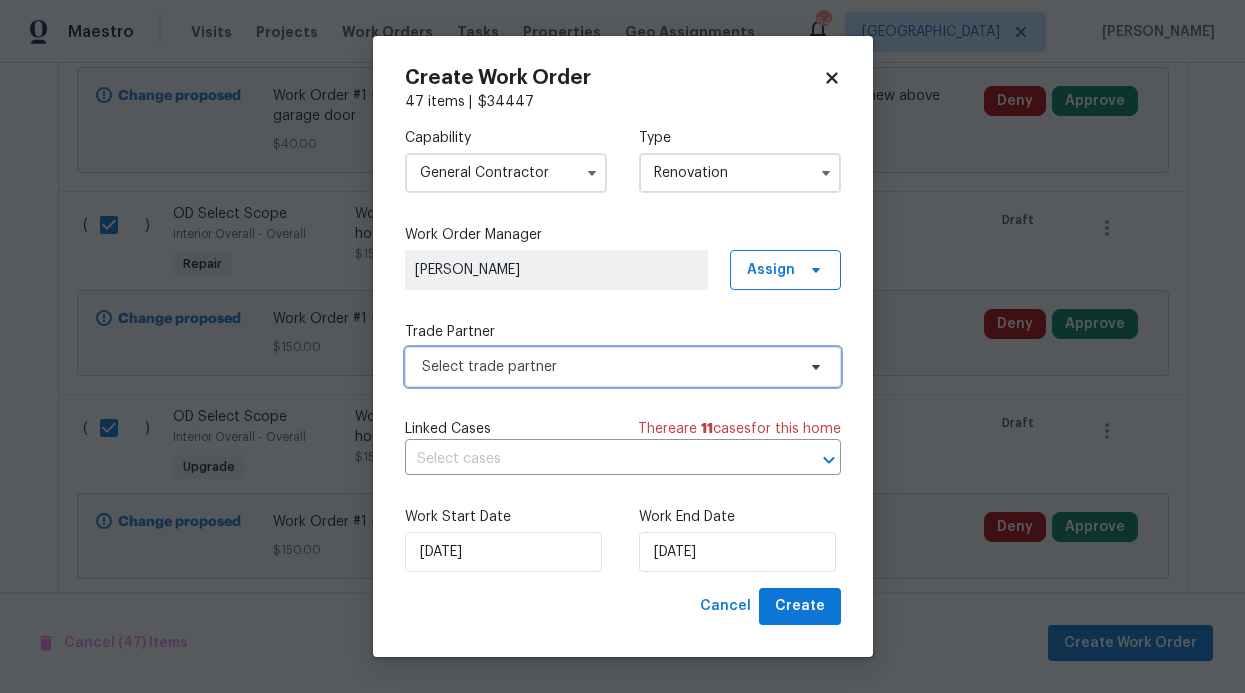 click on "Select trade partner" at bounding box center (623, 367) 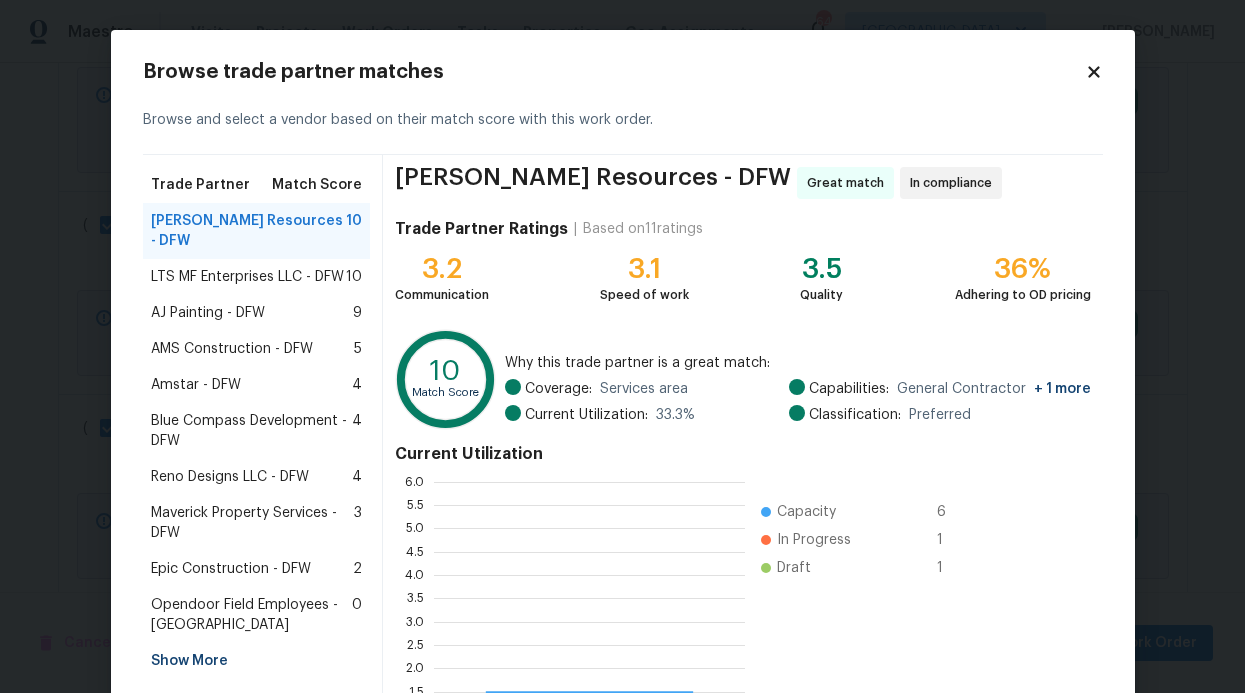 scroll, scrollTop: 2, scrollLeft: 2, axis: both 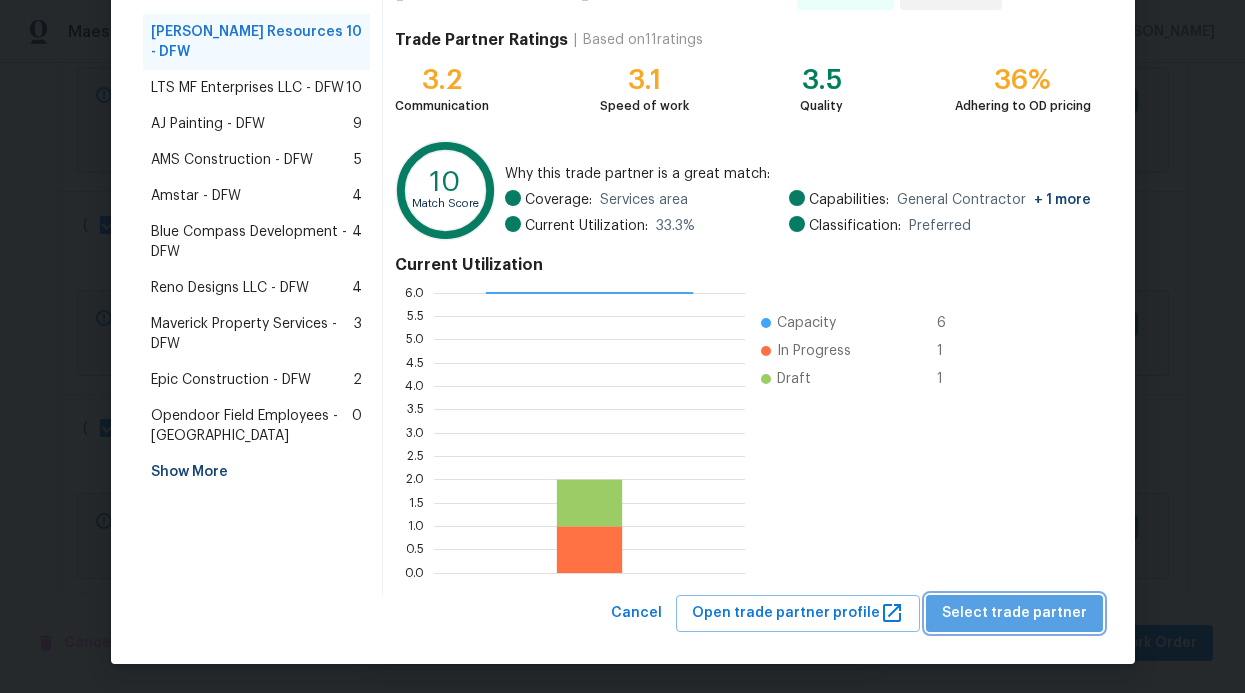 click on "Select trade partner" at bounding box center (1014, 613) 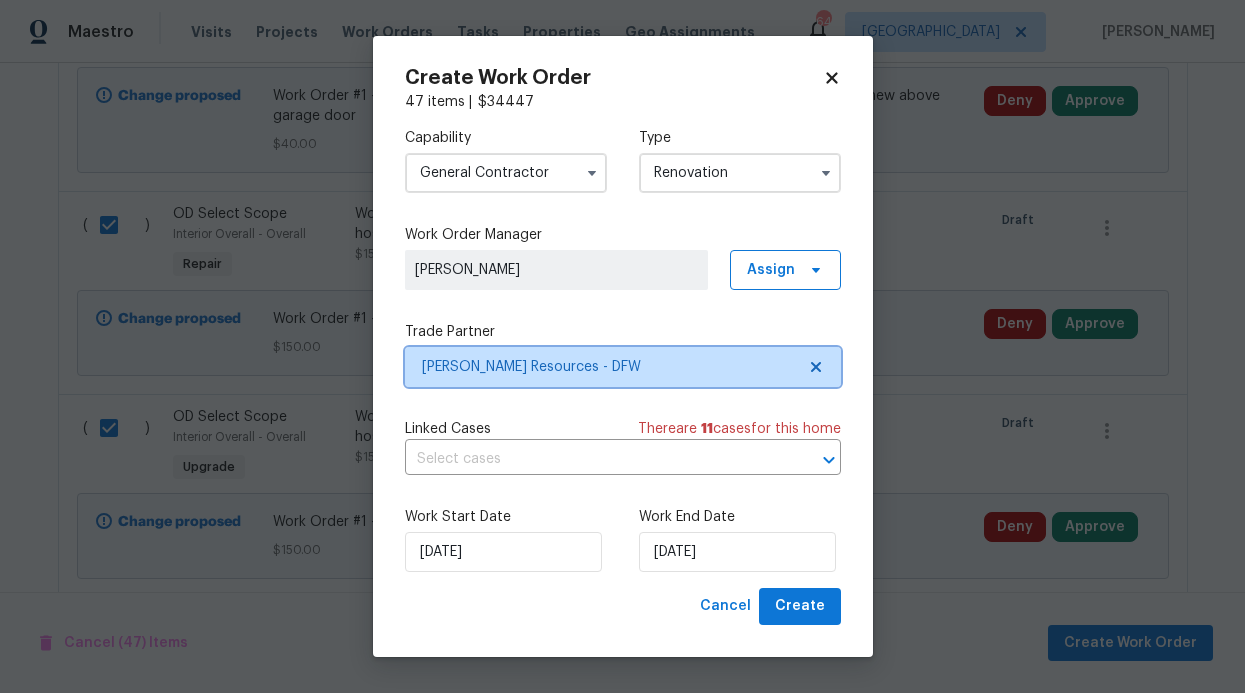 scroll, scrollTop: 0, scrollLeft: 0, axis: both 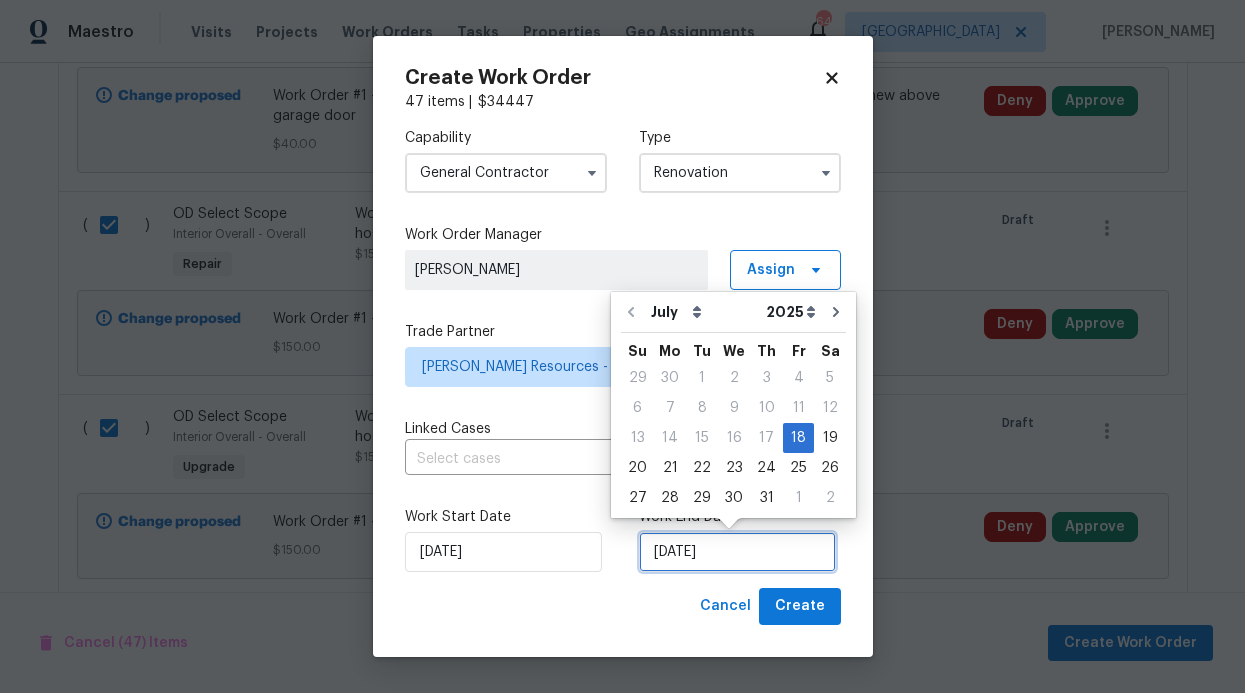 click on "[DATE]" at bounding box center (737, 552) 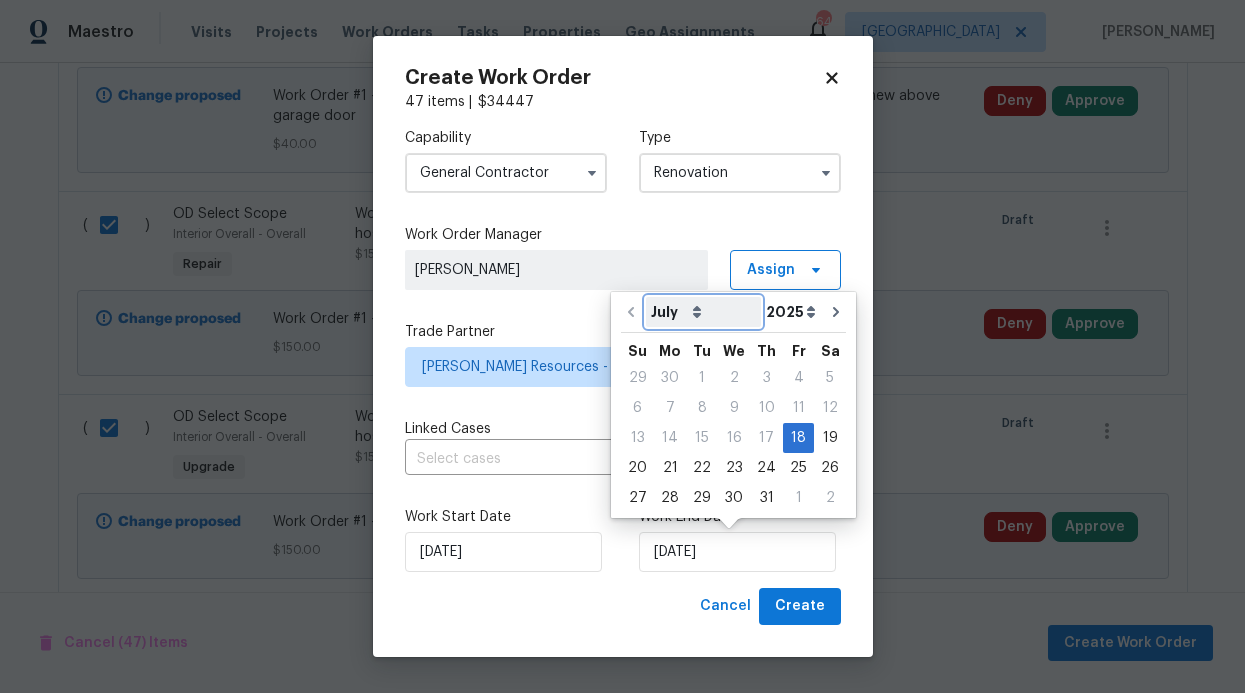 click on "July August September October November December" at bounding box center (703, 312) 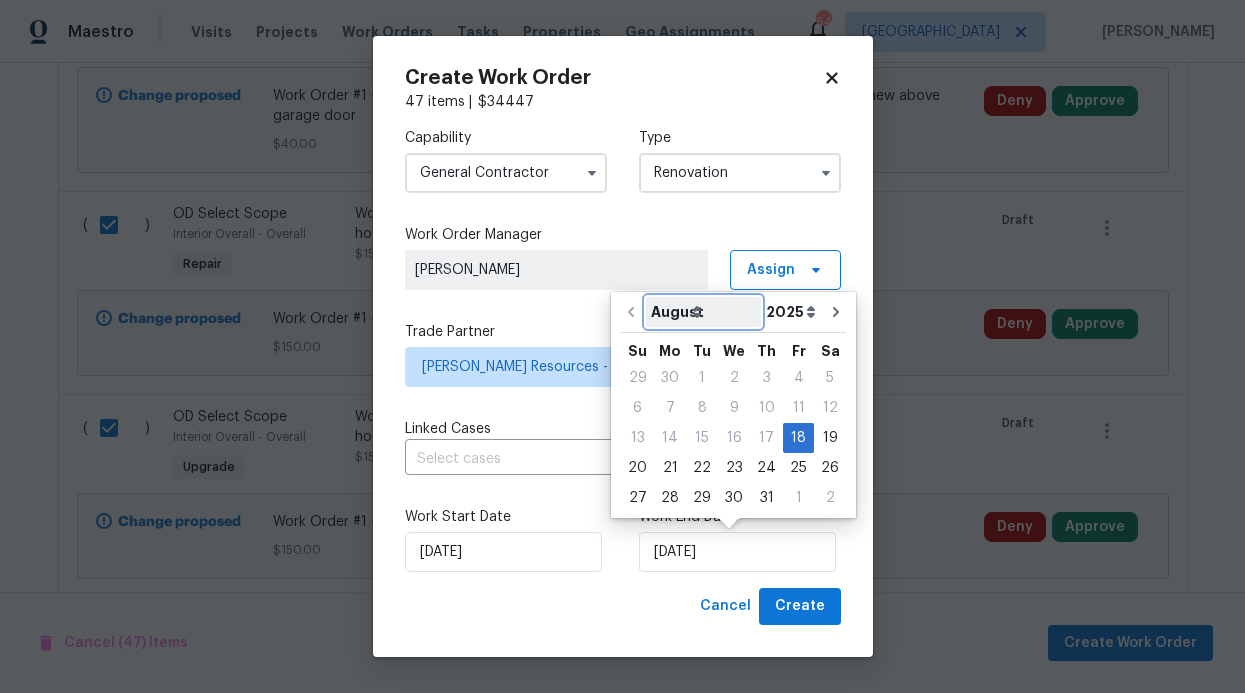 type on "8/18/2025" 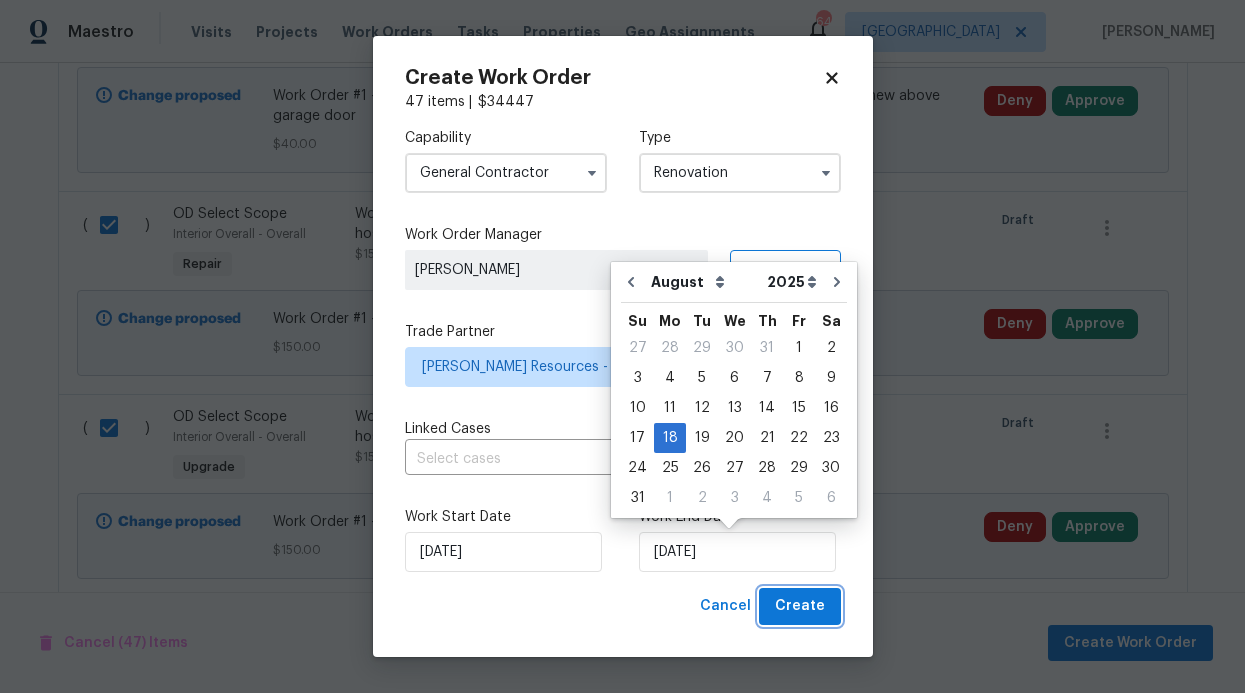 click on "Create" at bounding box center (800, 606) 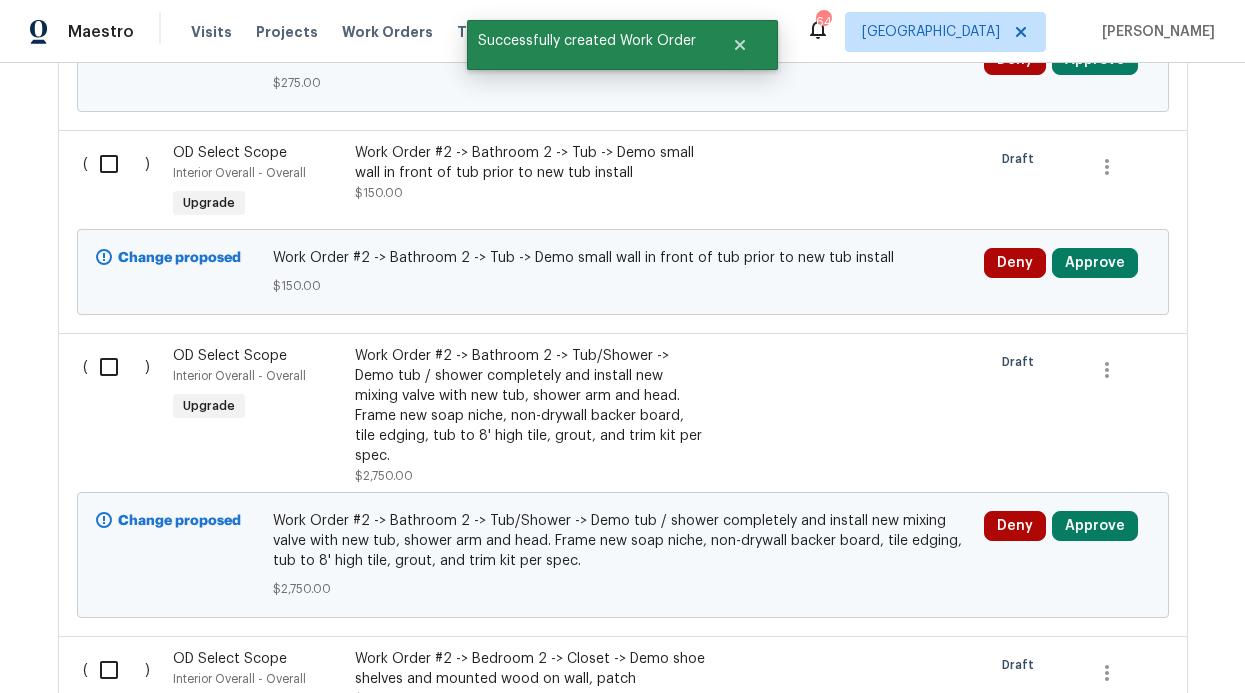 scroll, scrollTop: 8785, scrollLeft: 0, axis: vertical 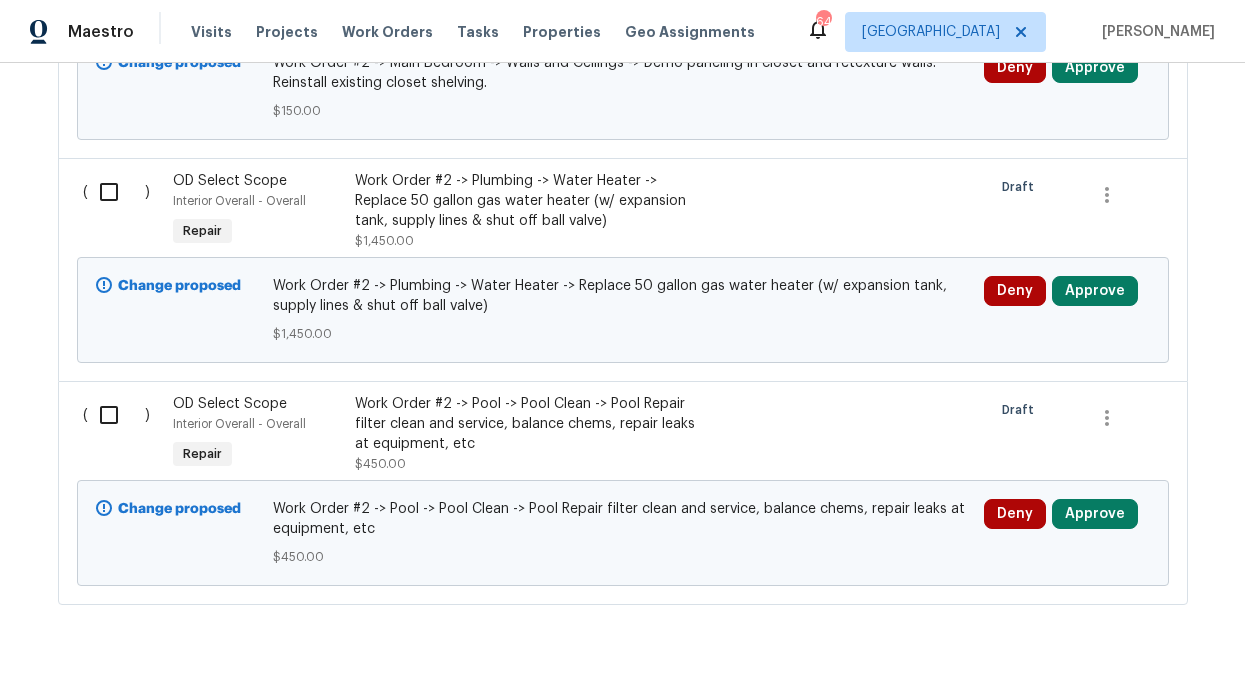click at bounding box center (116, 415) 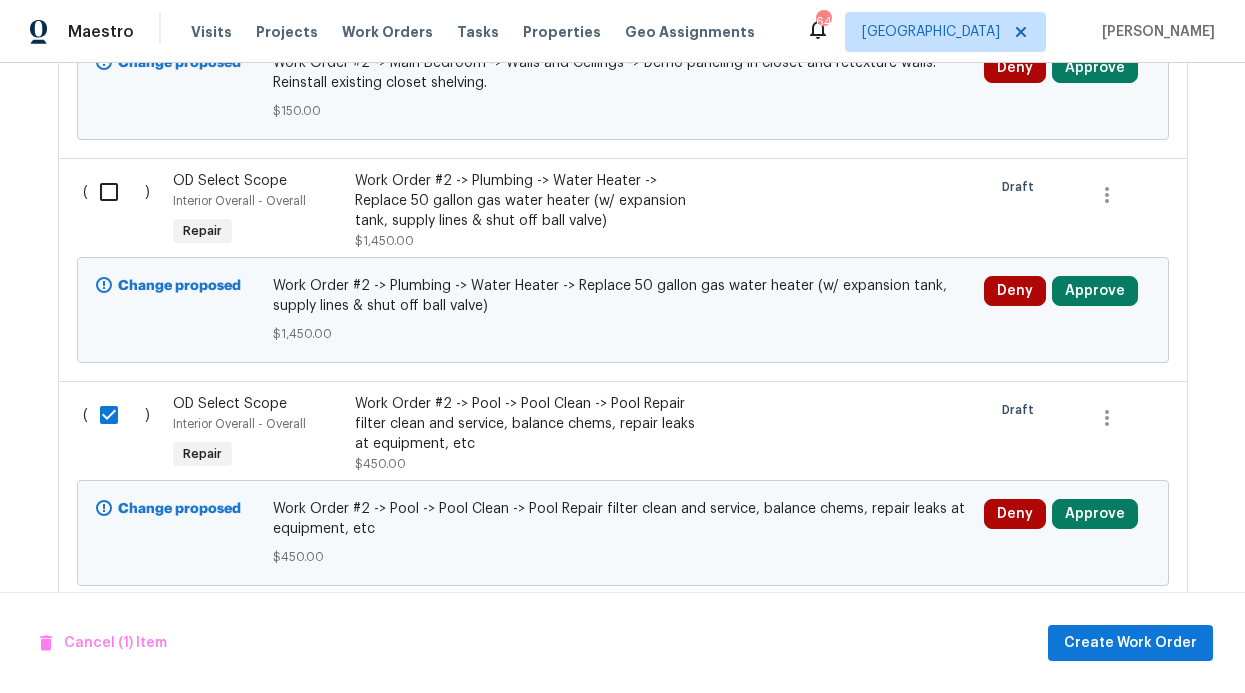 click at bounding box center (116, 192) 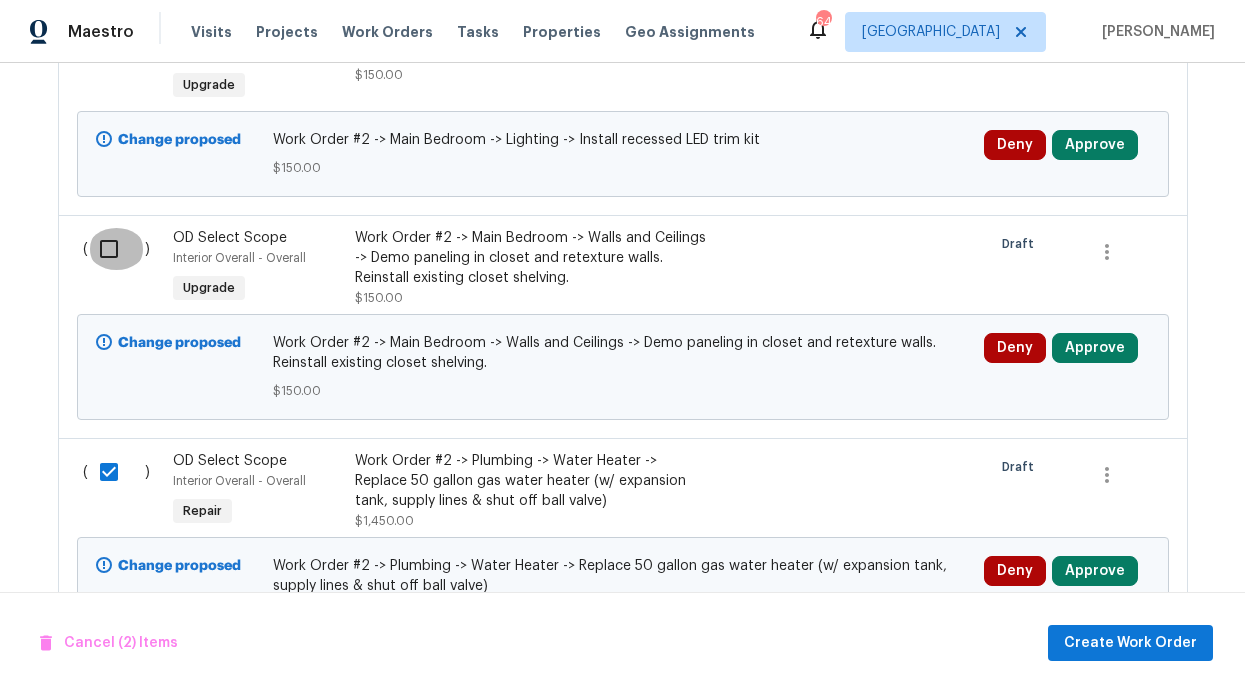 click at bounding box center (116, 249) 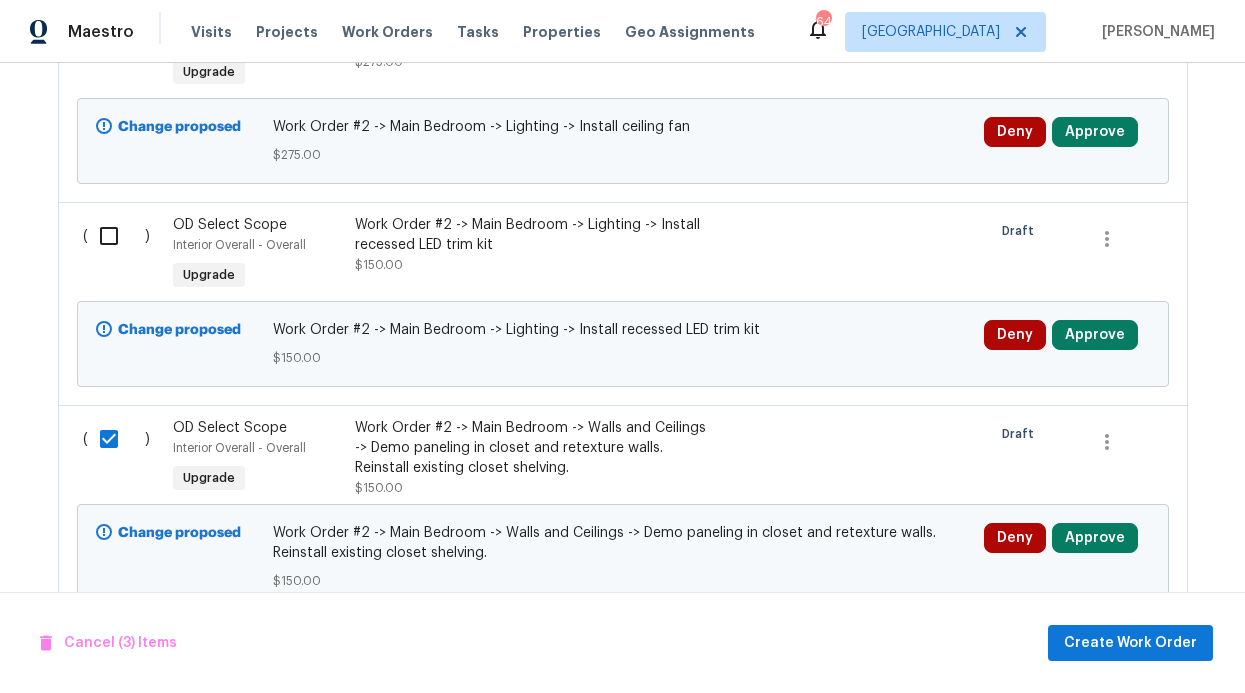 click at bounding box center (116, 236) 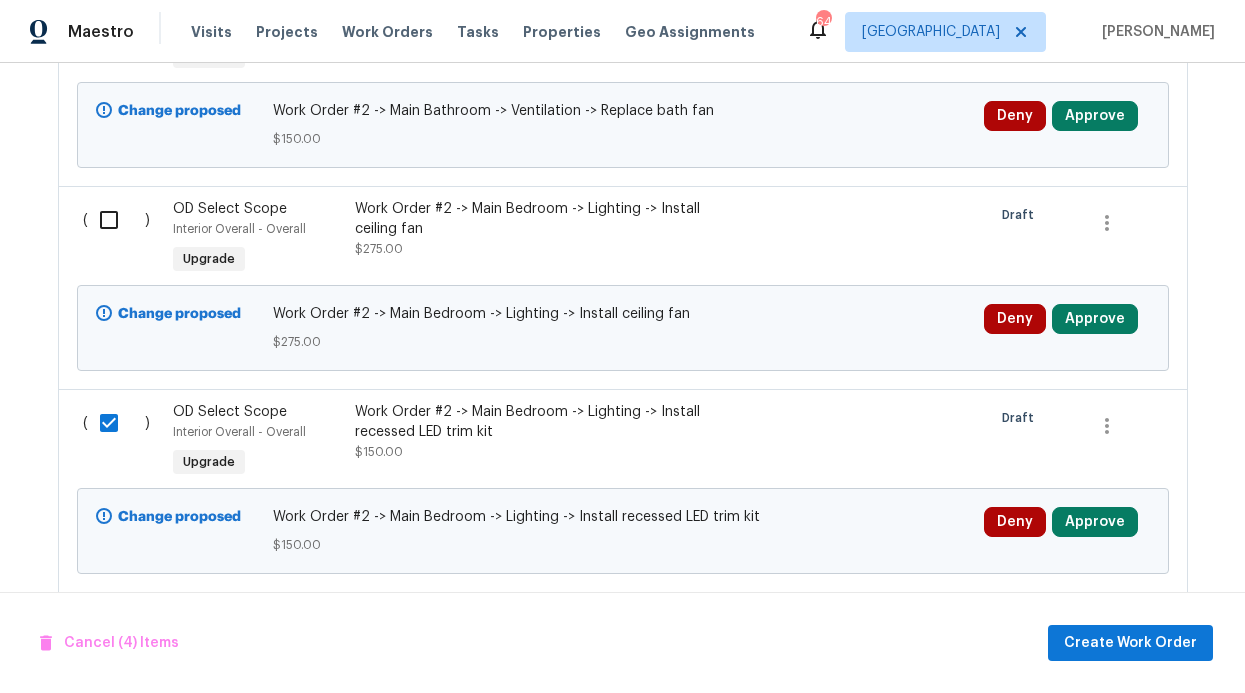 click at bounding box center [116, 220] 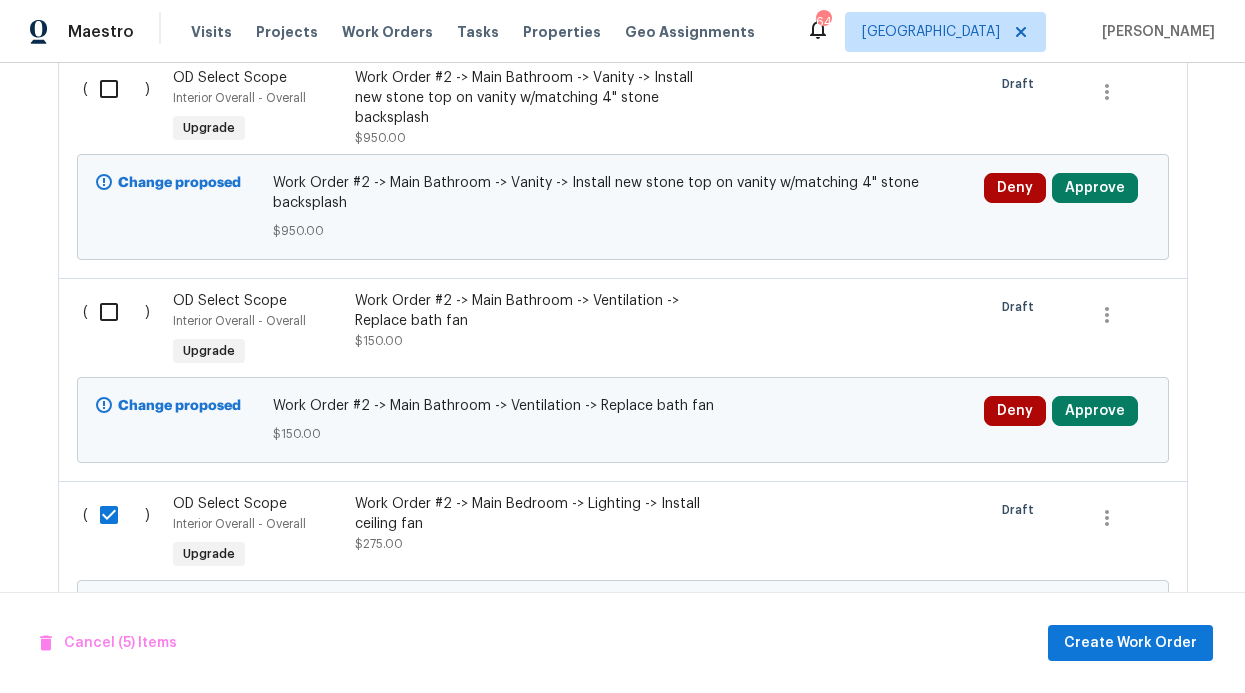 scroll, scrollTop: 15113, scrollLeft: 0, axis: vertical 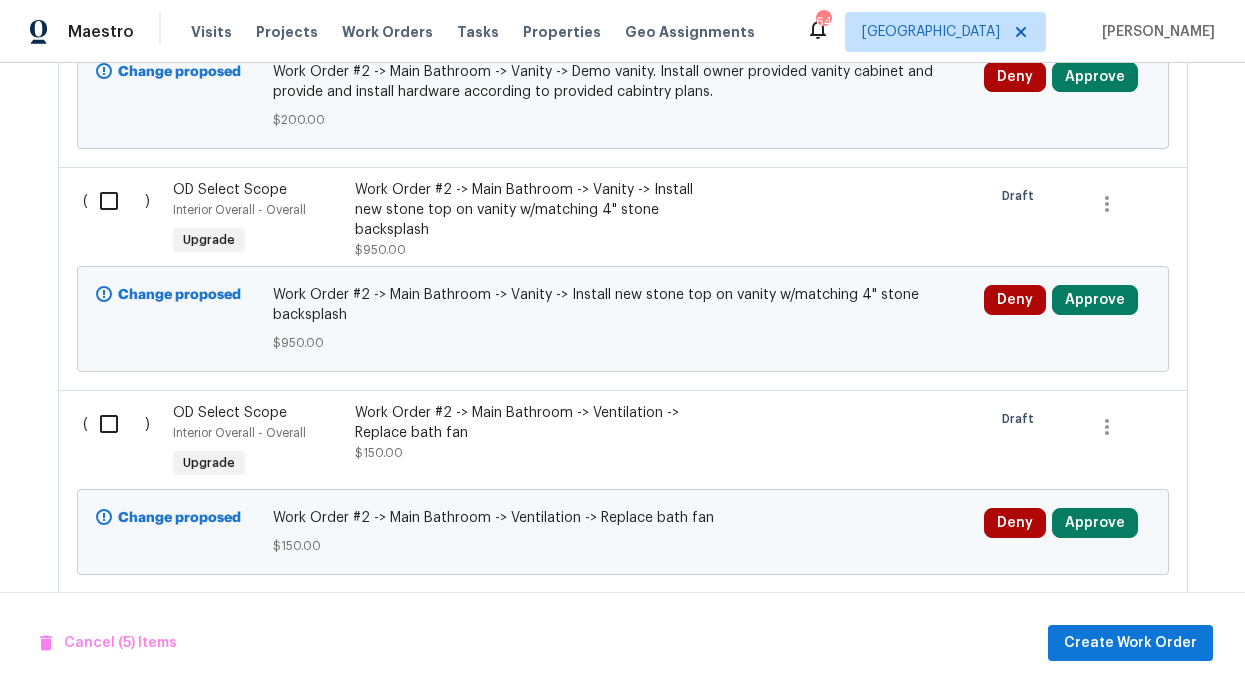 click at bounding box center [116, 424] 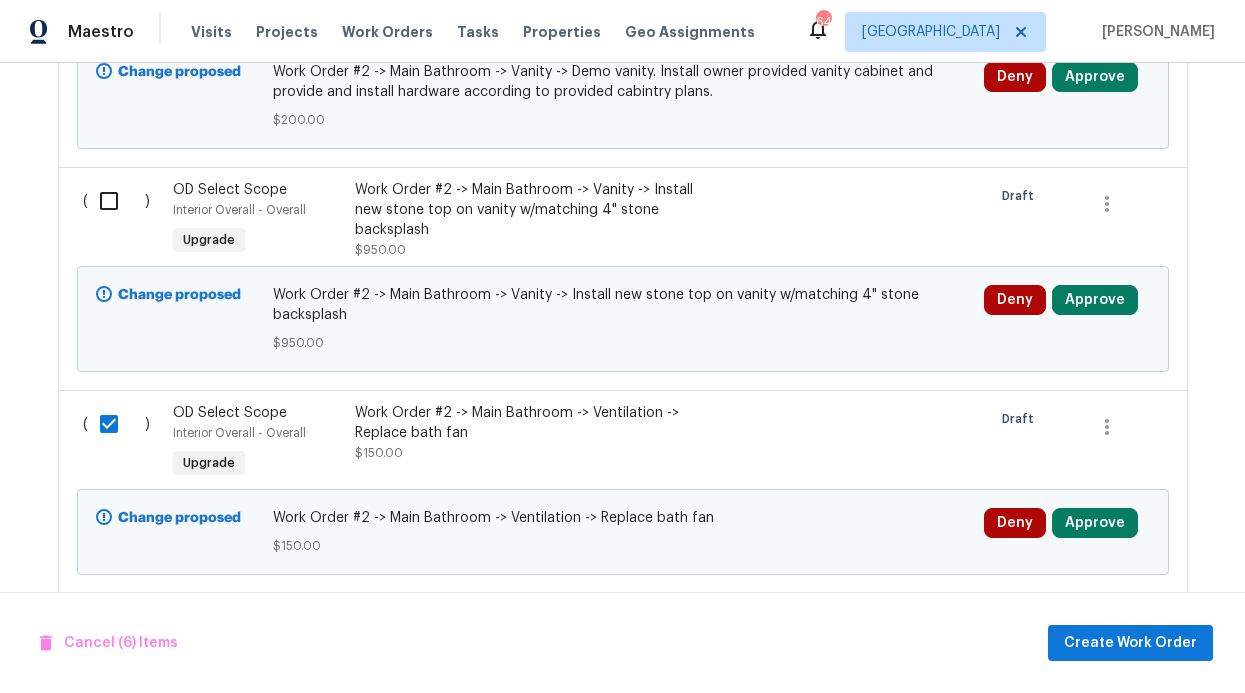 click at bounding box center (116, 201) 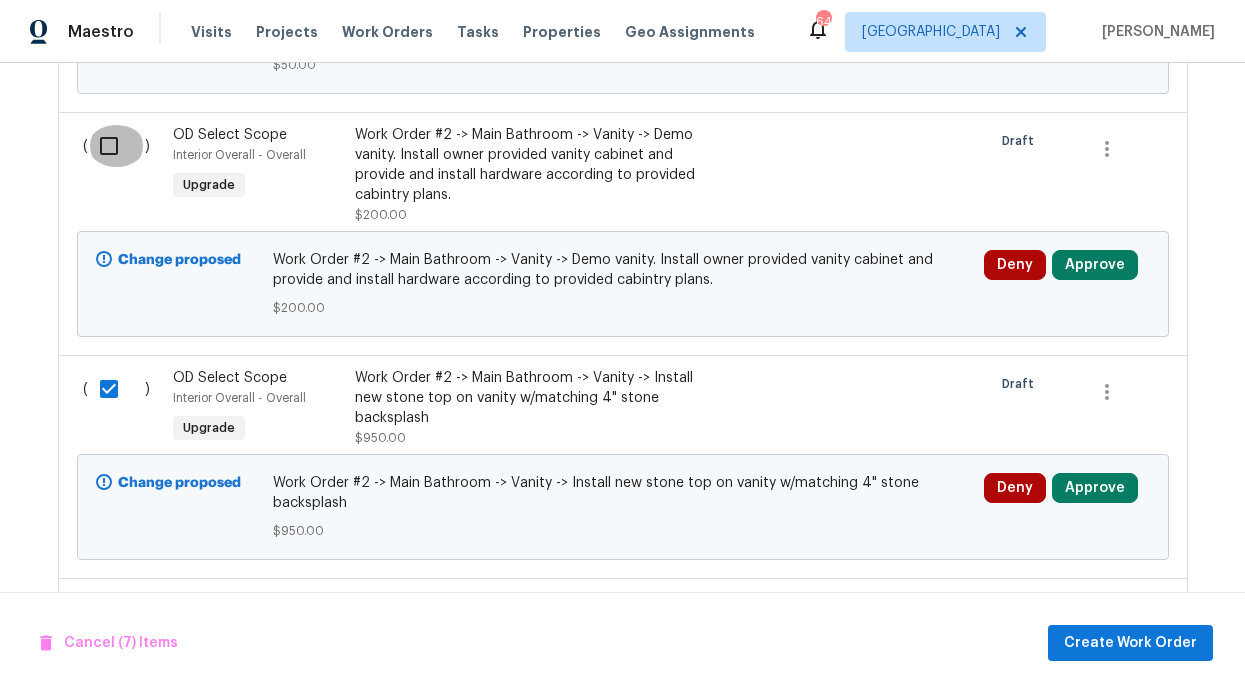 click at bounding box center (116, 146) 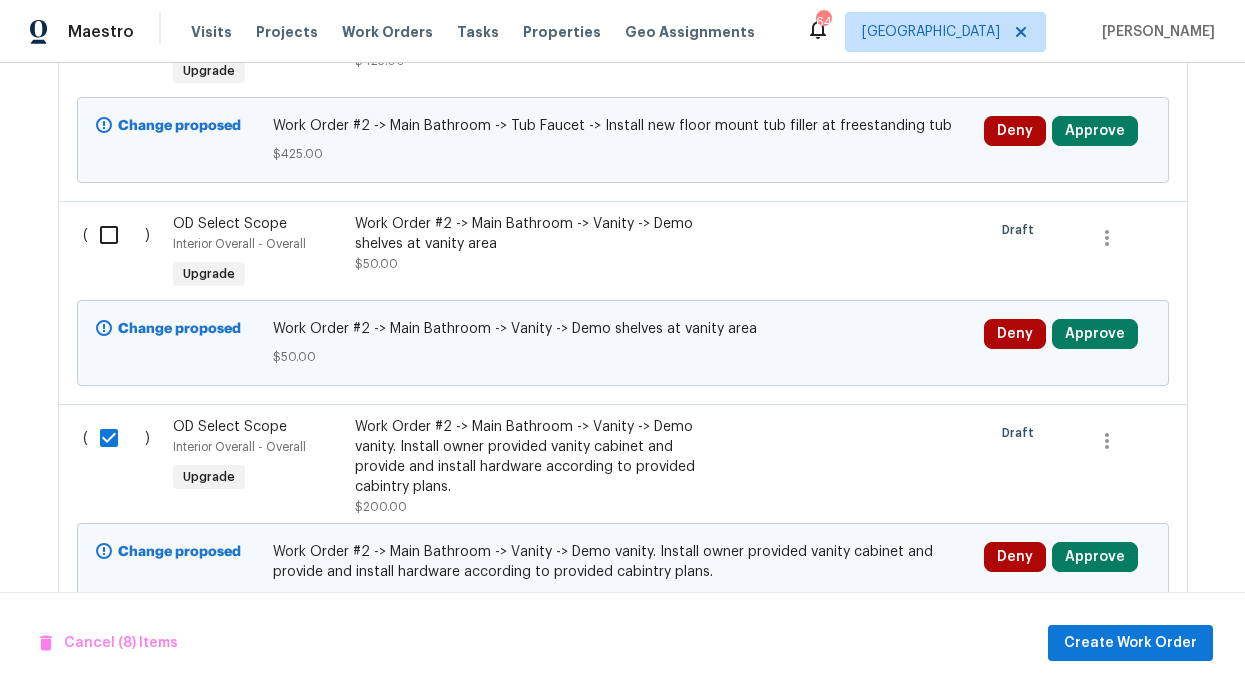 scroll, scrollTop: 14520, scrollLeft: 0, axis: vertical 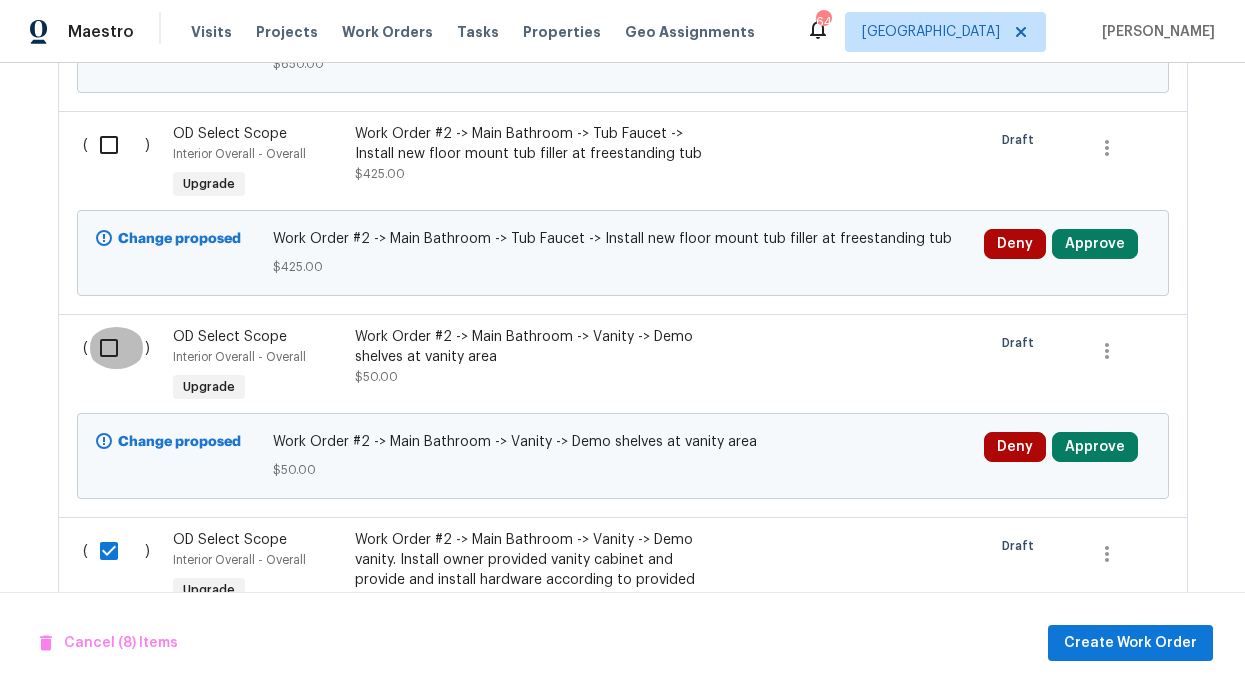 drag, startPoint x: 106, startPoint y: 287, endPoint x: 91, endPoint y: 141, distance: 146.76852 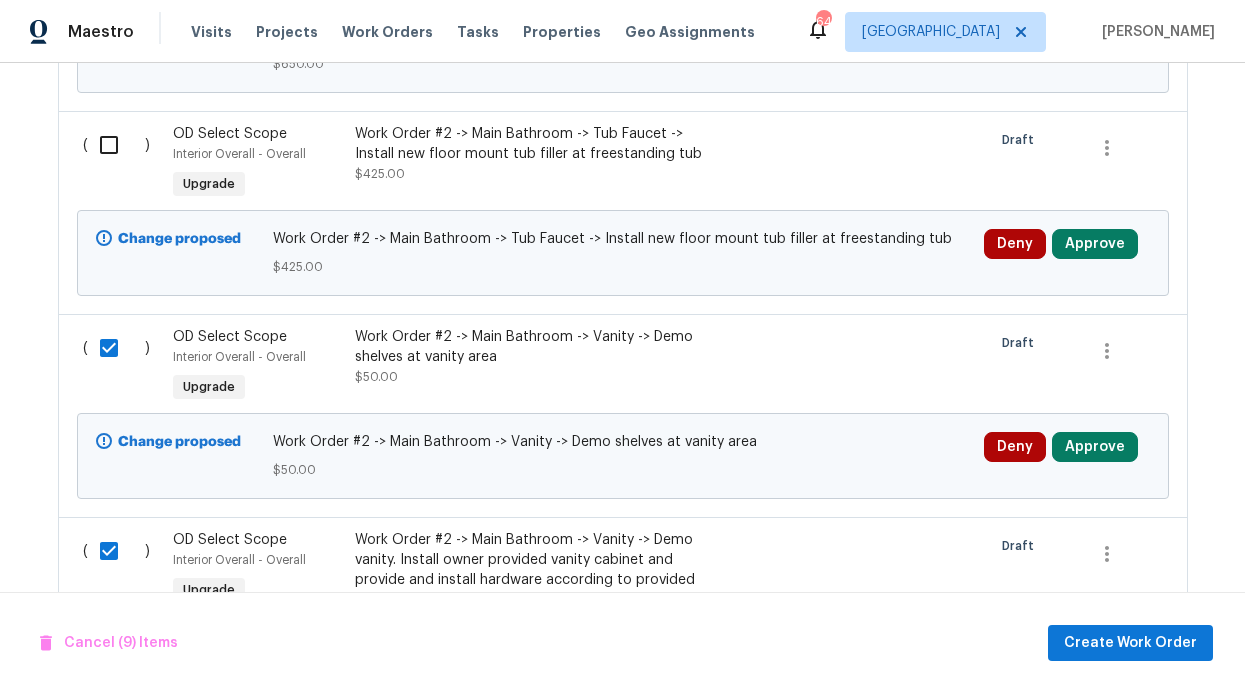 drag, startPoint x: 96, startPoint y: 81, endPoint x: 96, endPoint y: 99, distance: 18 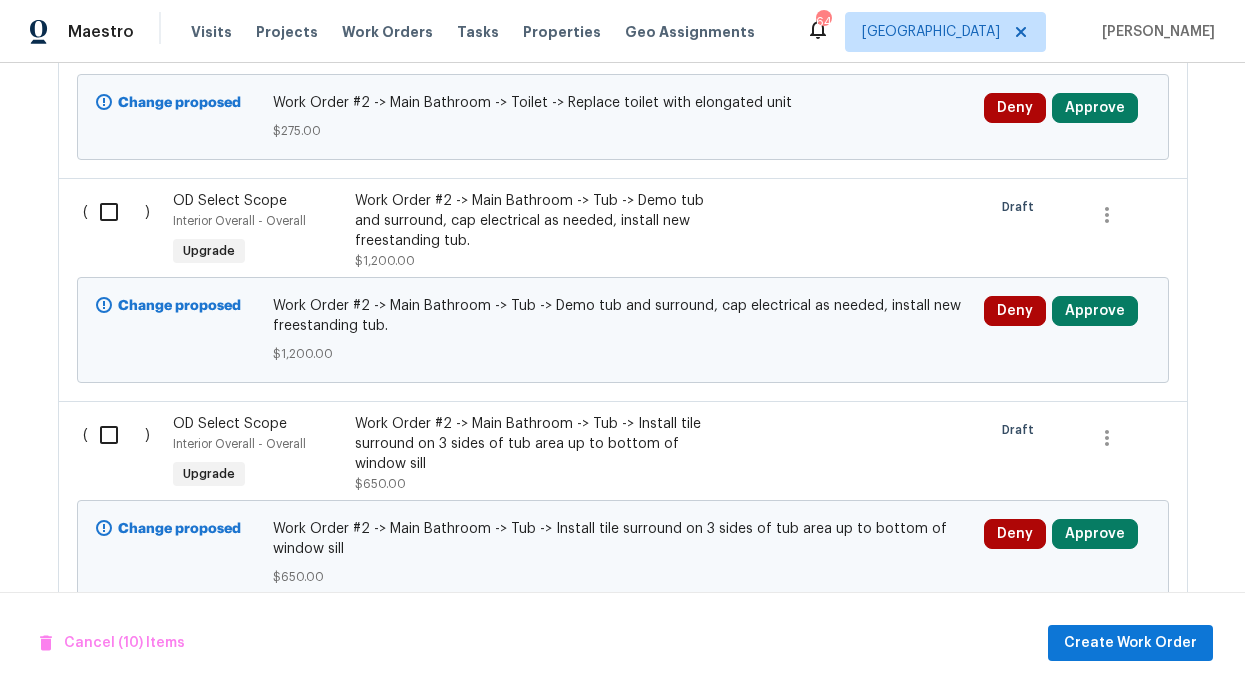 scroll, scrollTop: 13878, scrollLeft: 0, axis: vertical 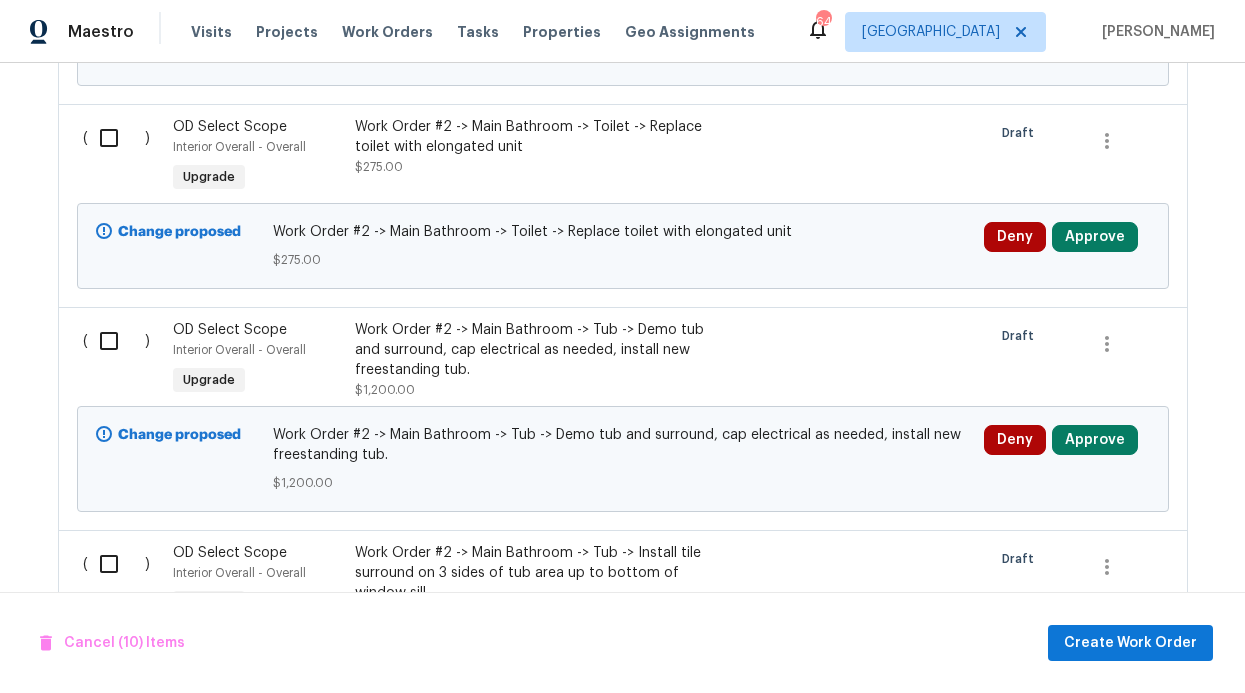 click at bounding box center (116, 341) 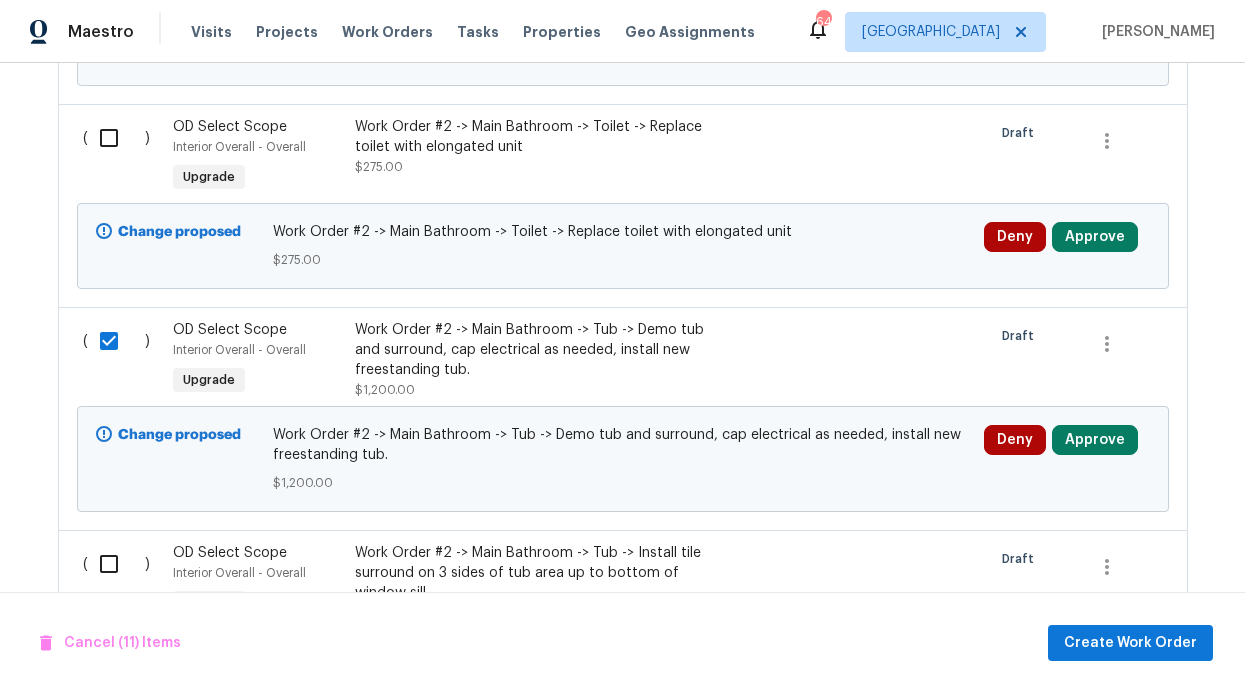 click on "( )" at bounding box center (122, 157) 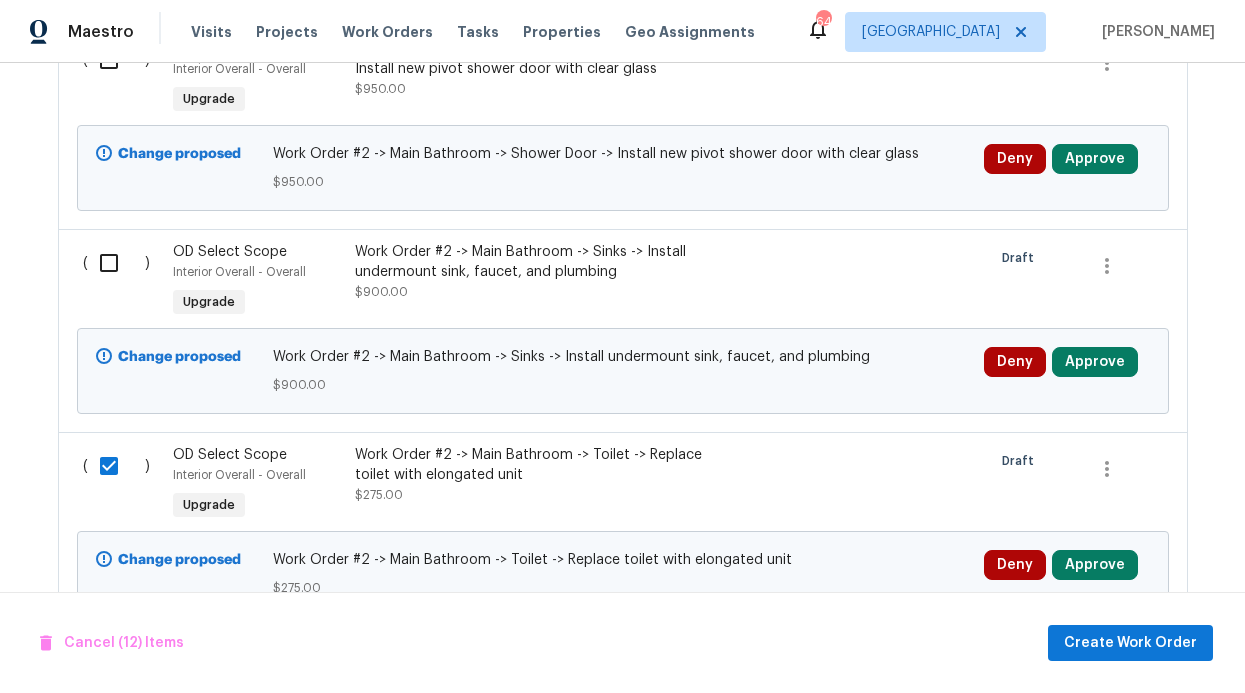 click at bounding box center [116, 263] 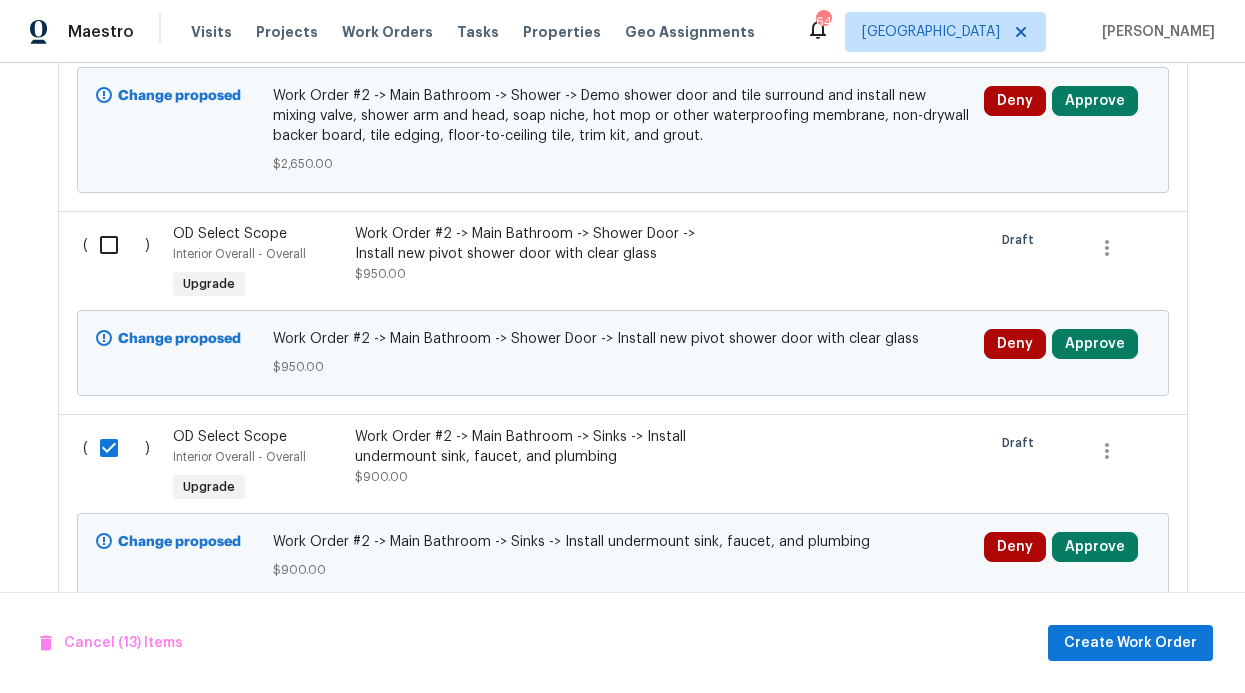 click at bounding box center (116, 245) 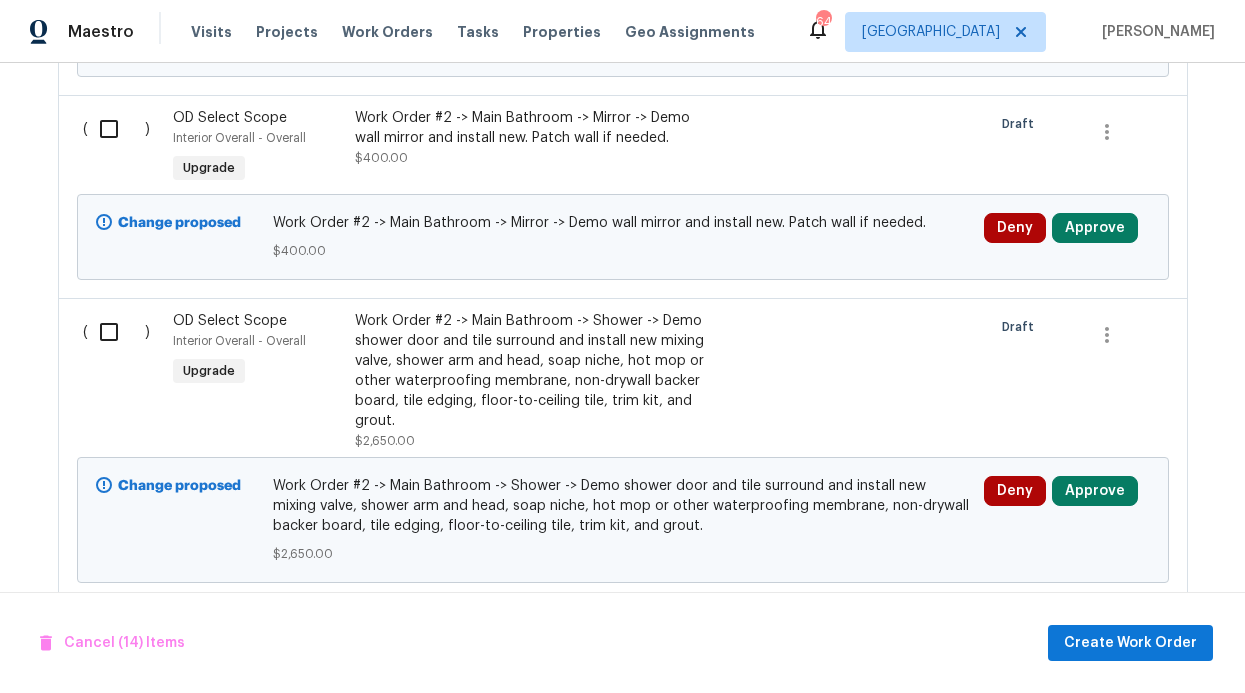 click at bounding box center (116, 332) 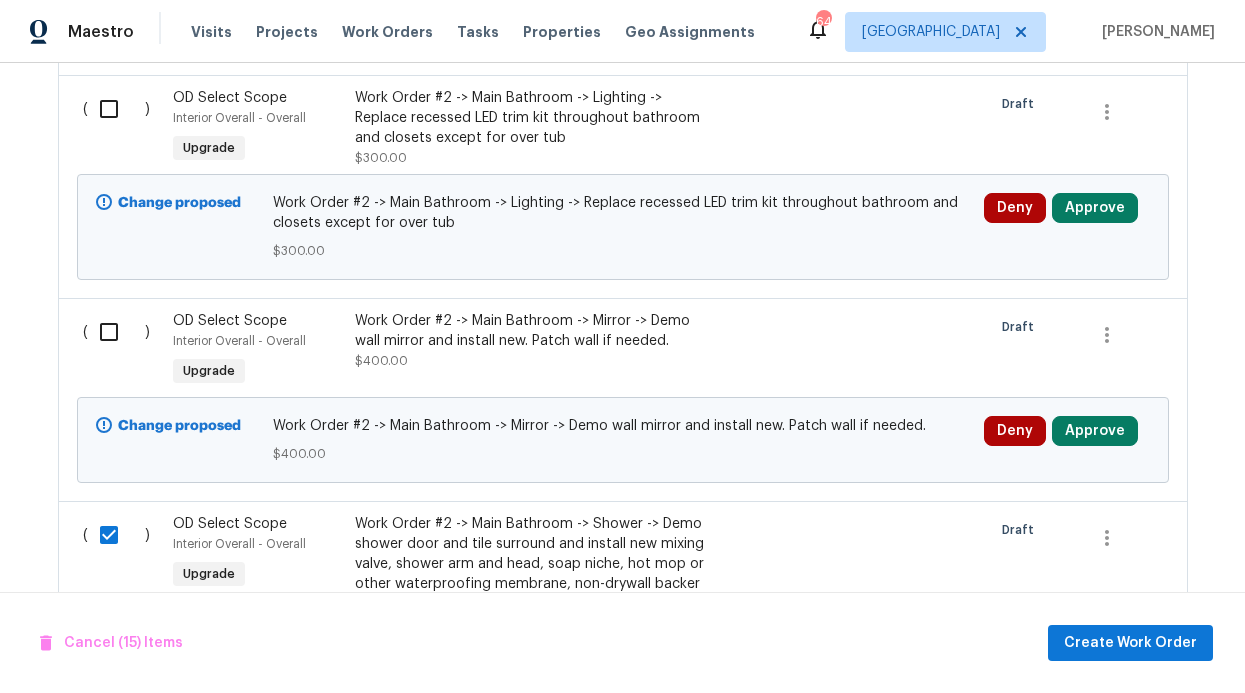 click at bounding box center (116, 332) 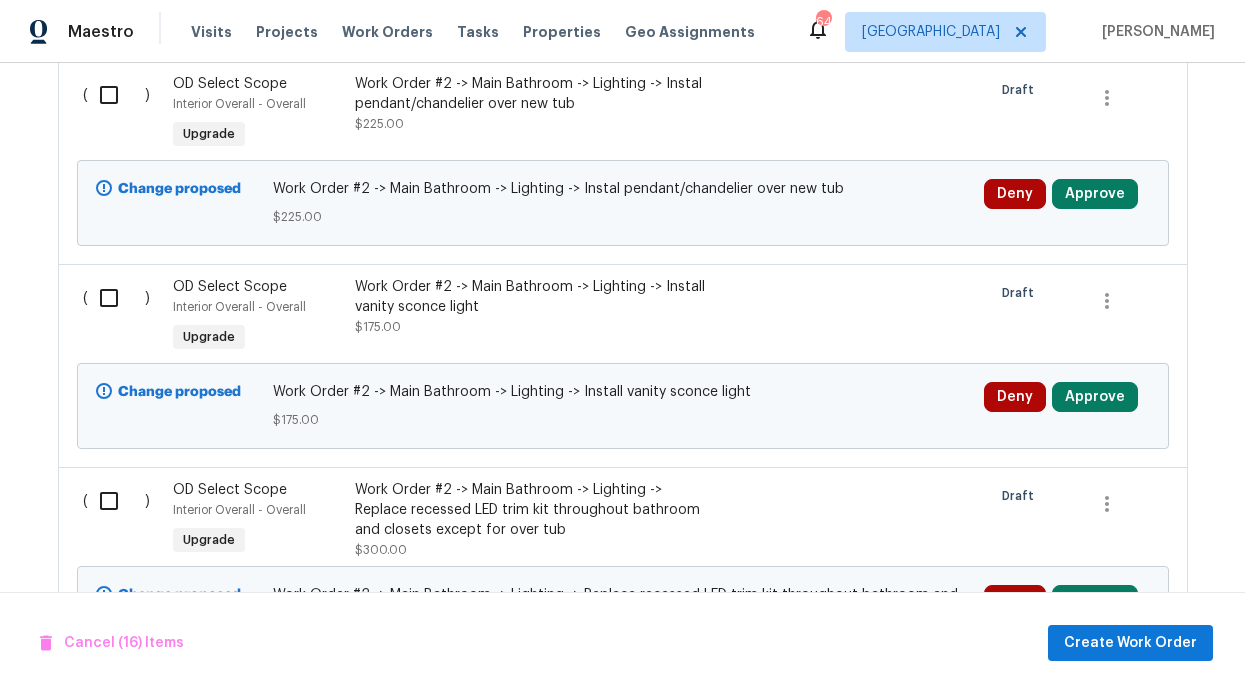 scroll, scrollTop: 12346, scrollLeft: 0, axis: vertical 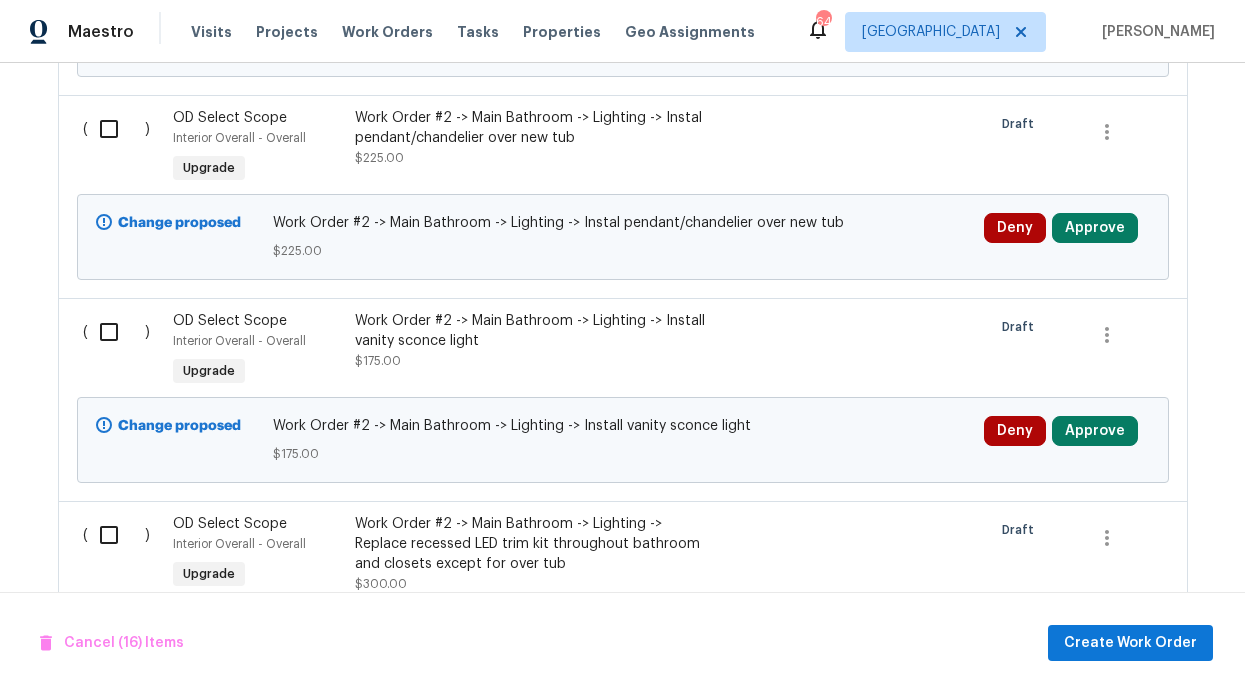 click at bounding box center [116, 535] 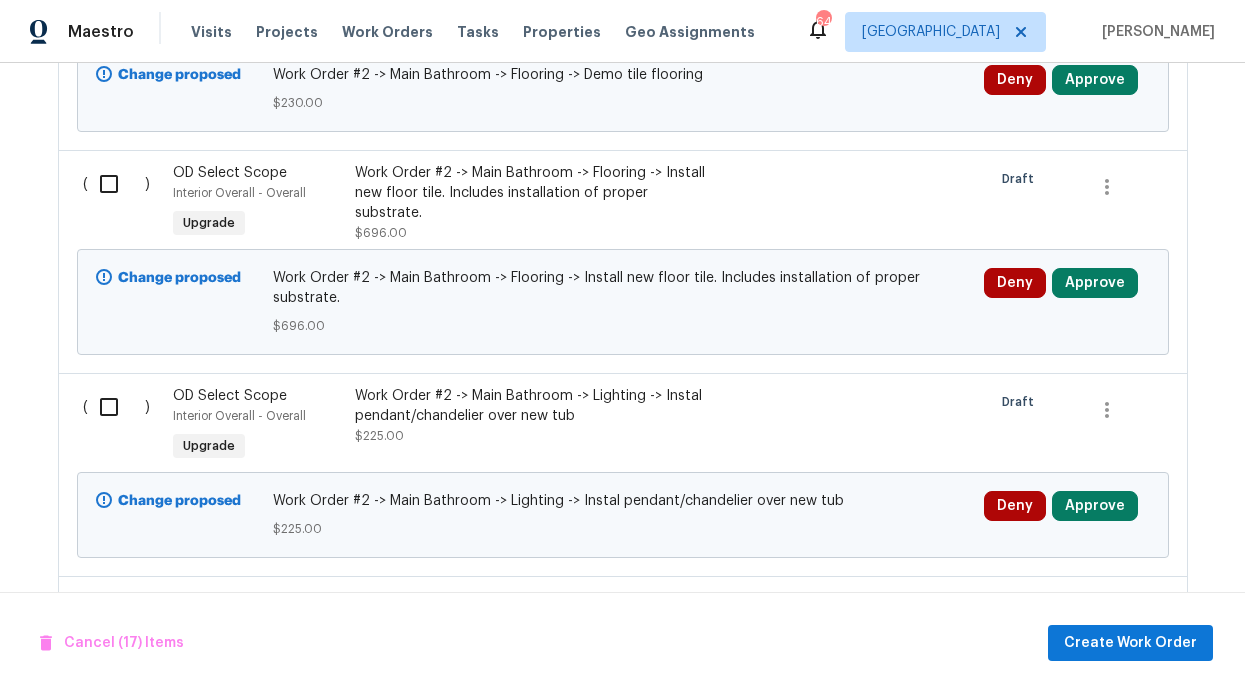 scroll, scrollTop: 12086, scrollLeft: 0, axis: vertical 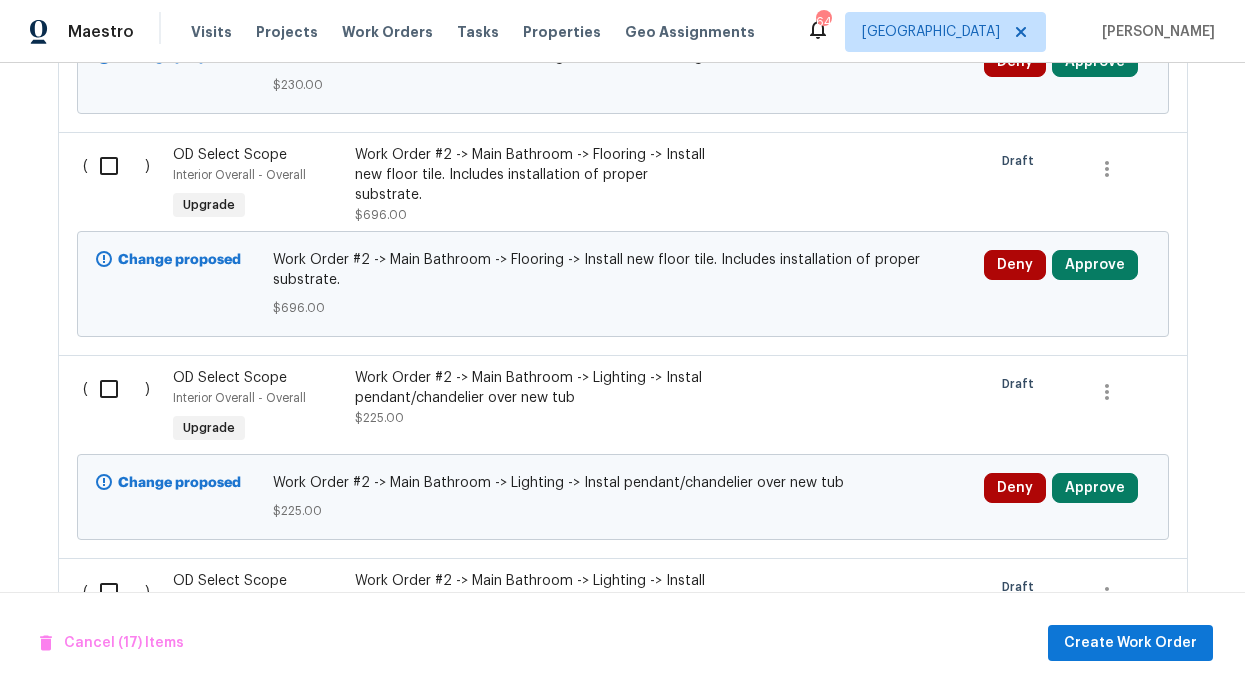 click at bounding box center [116, 592] 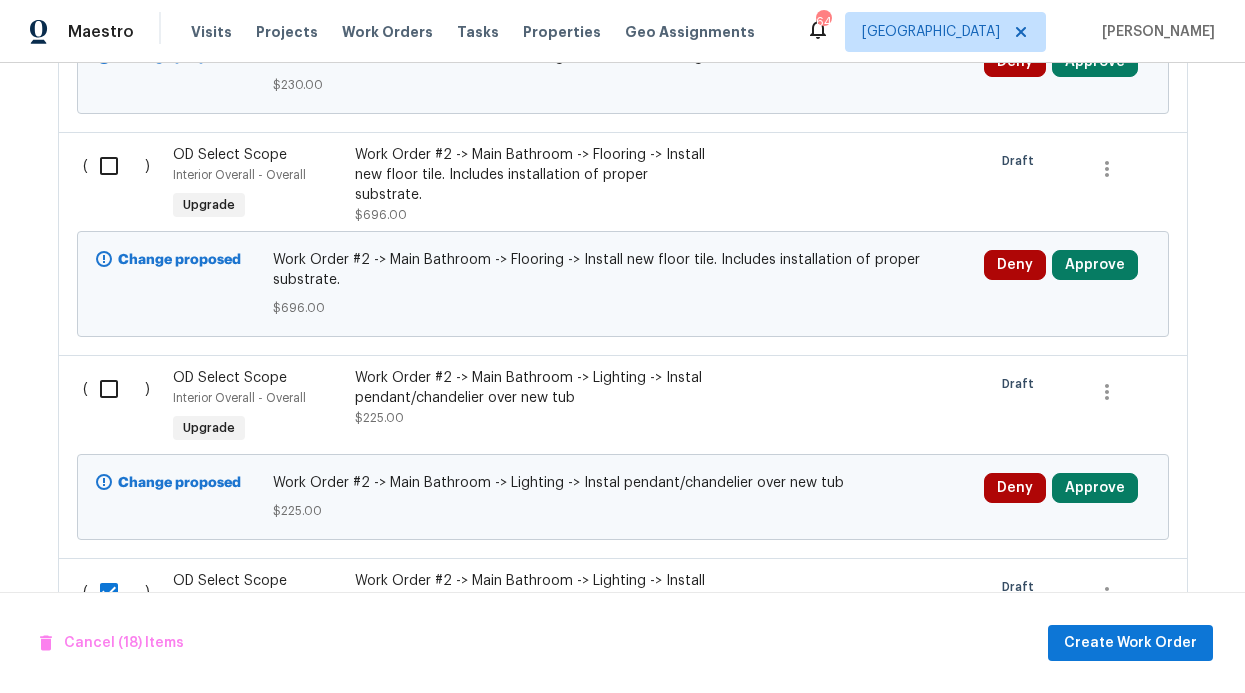 click at bounding box center [116, 389] 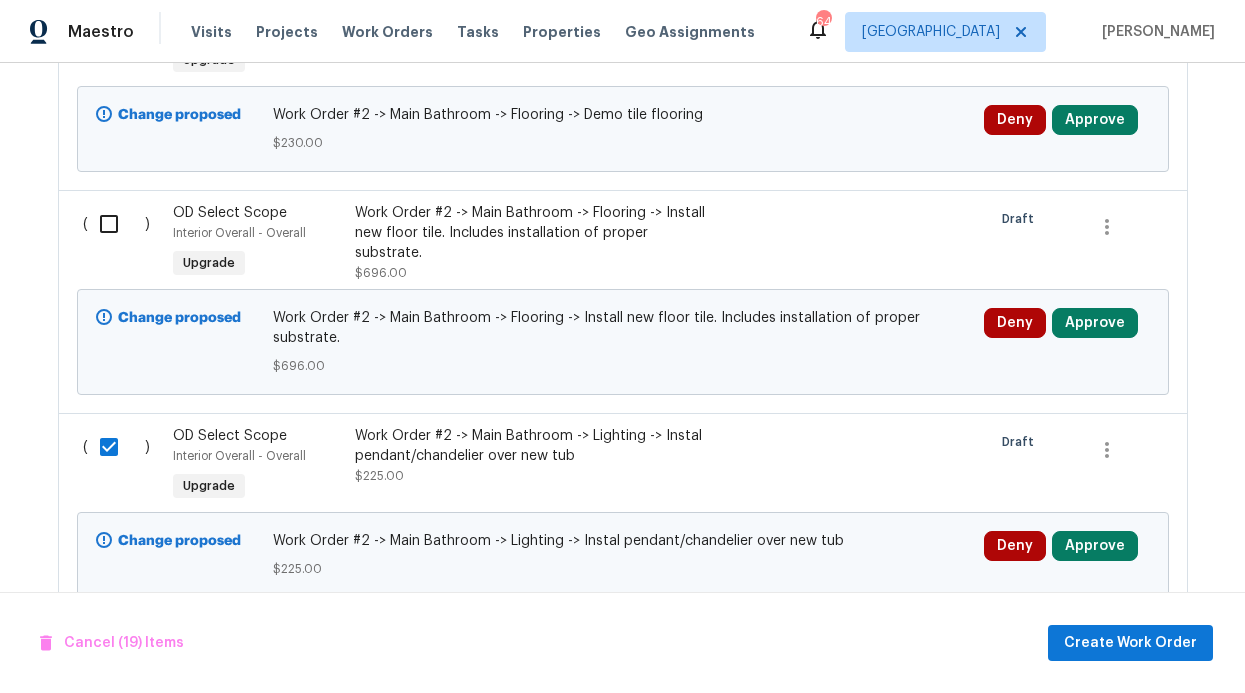 scroll, scrollTop: 11834, scrollLeft: 0, axis: vertical 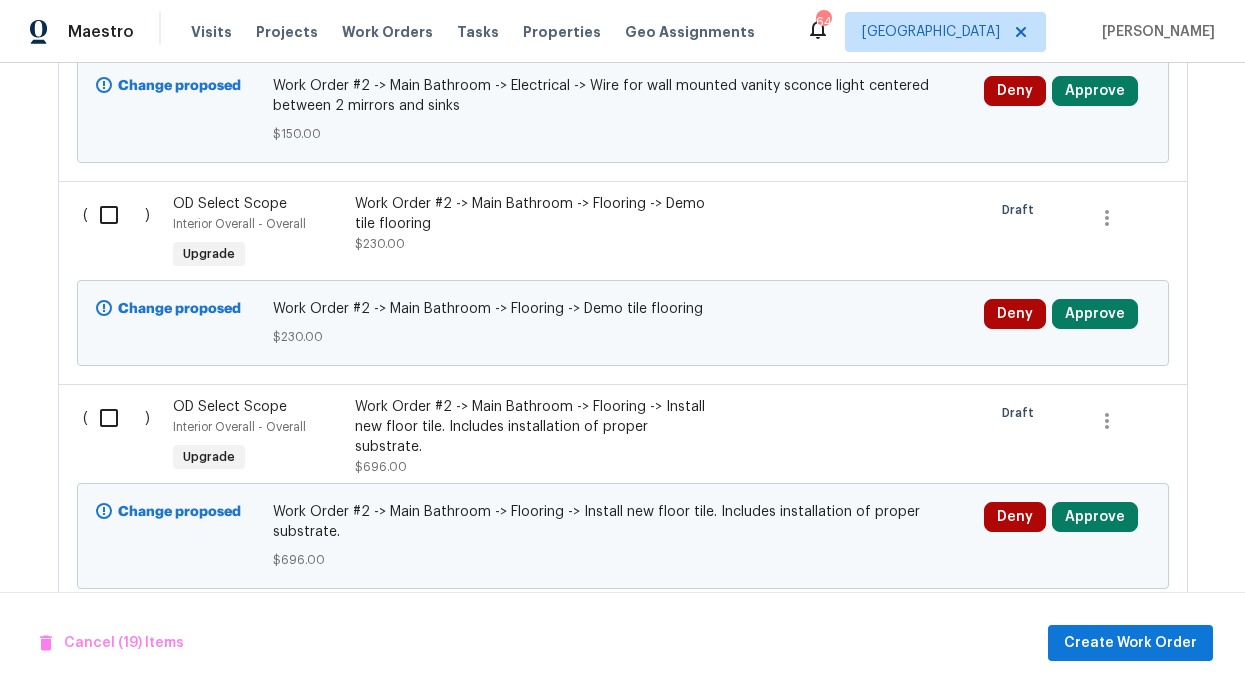 drag, startPoint x: 98, startPoint y: 350, endPoint x: 102, endPoint y: 320, distance: 30.265491 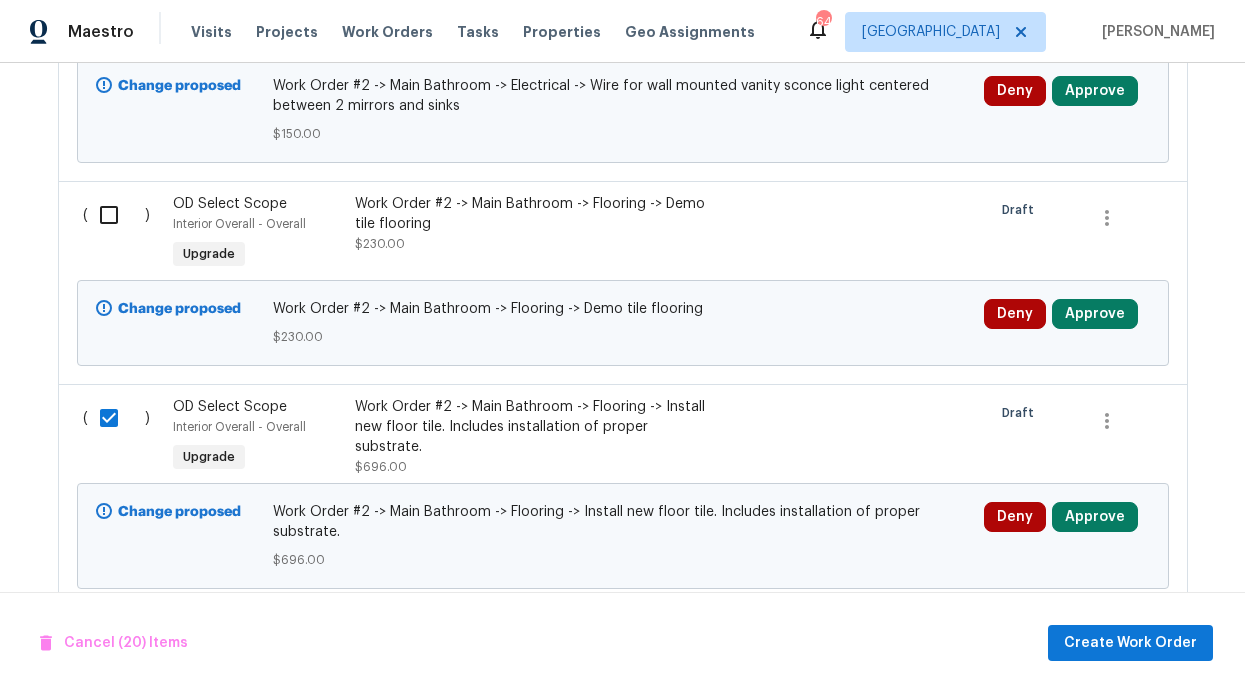 click at bounding box center [116, 215] 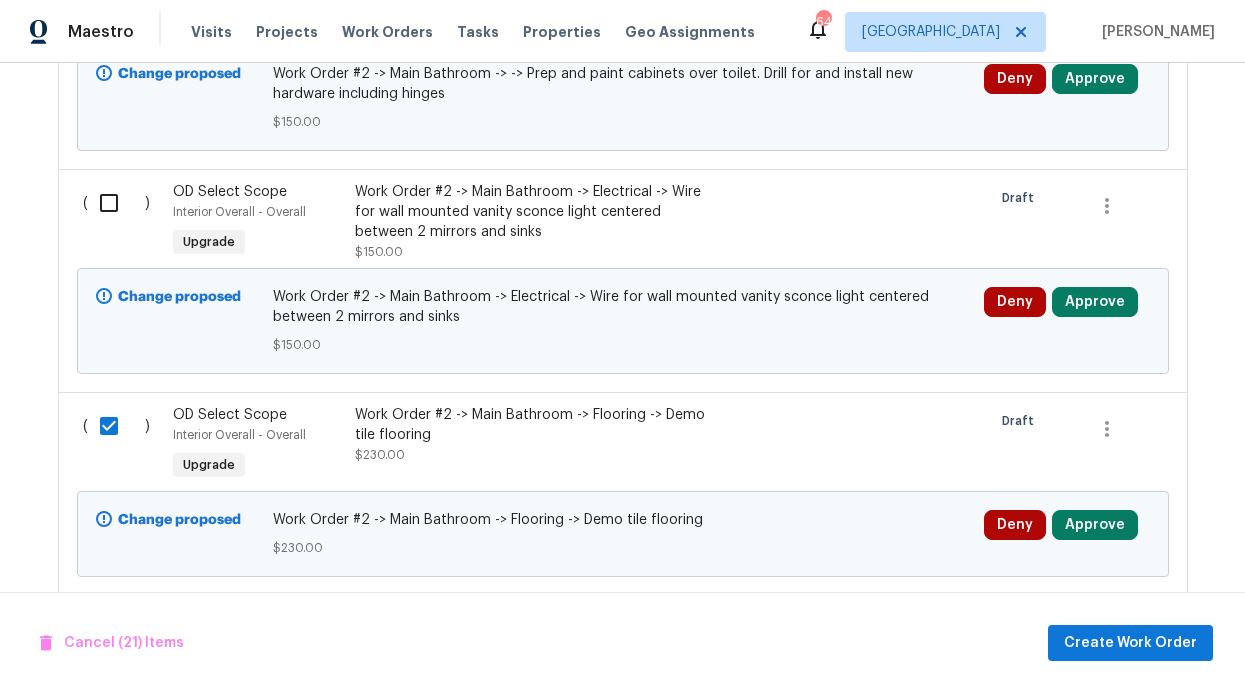 click at bounding box center (116, 203) 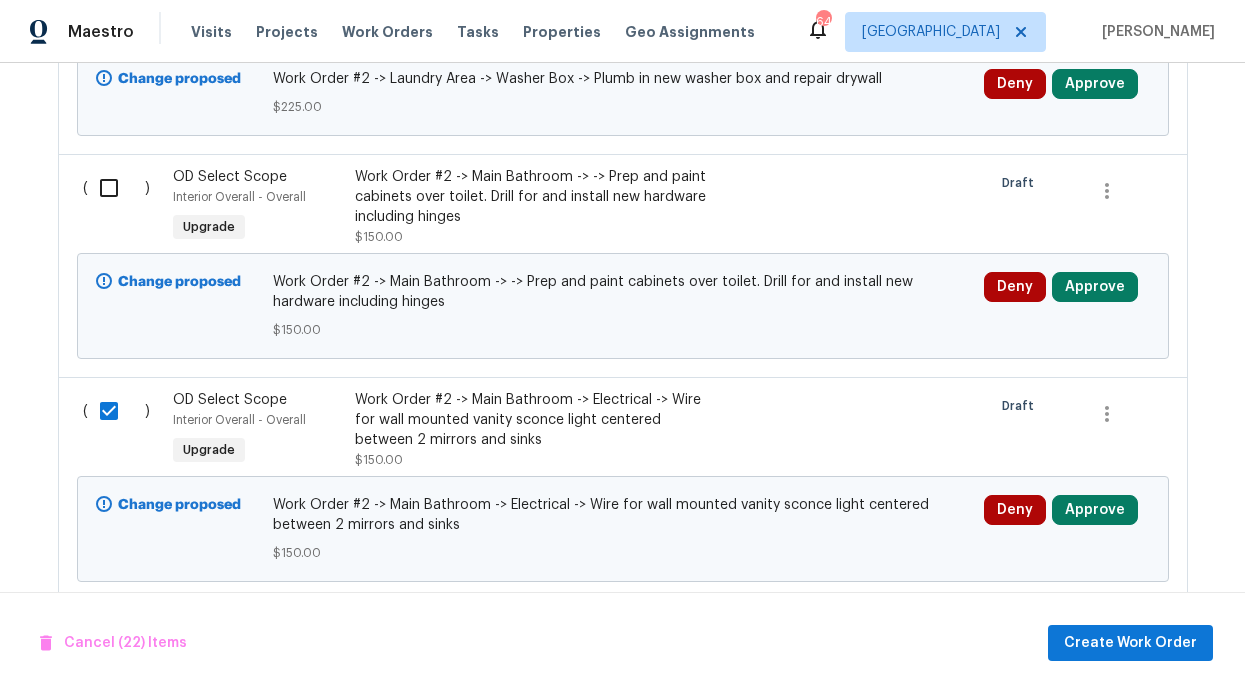 click at bounding box center [116, 188] 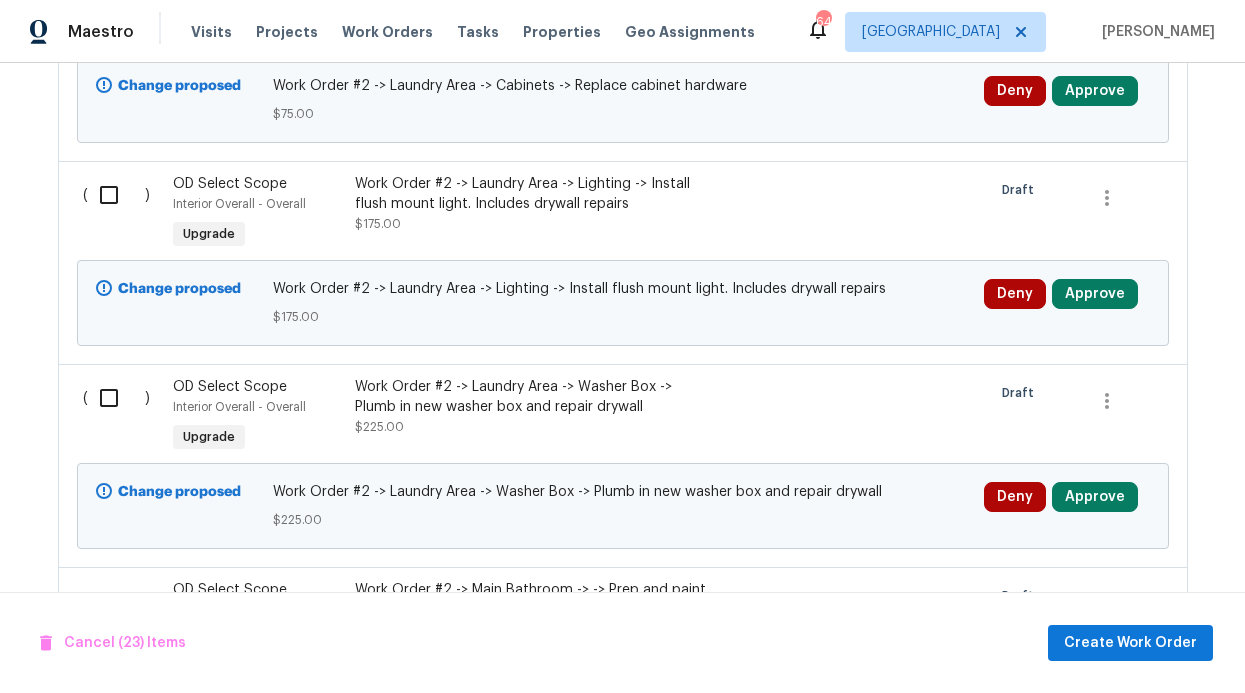 scroll, scrollTop: 10847, scrollLeft: 0, axis: vertical 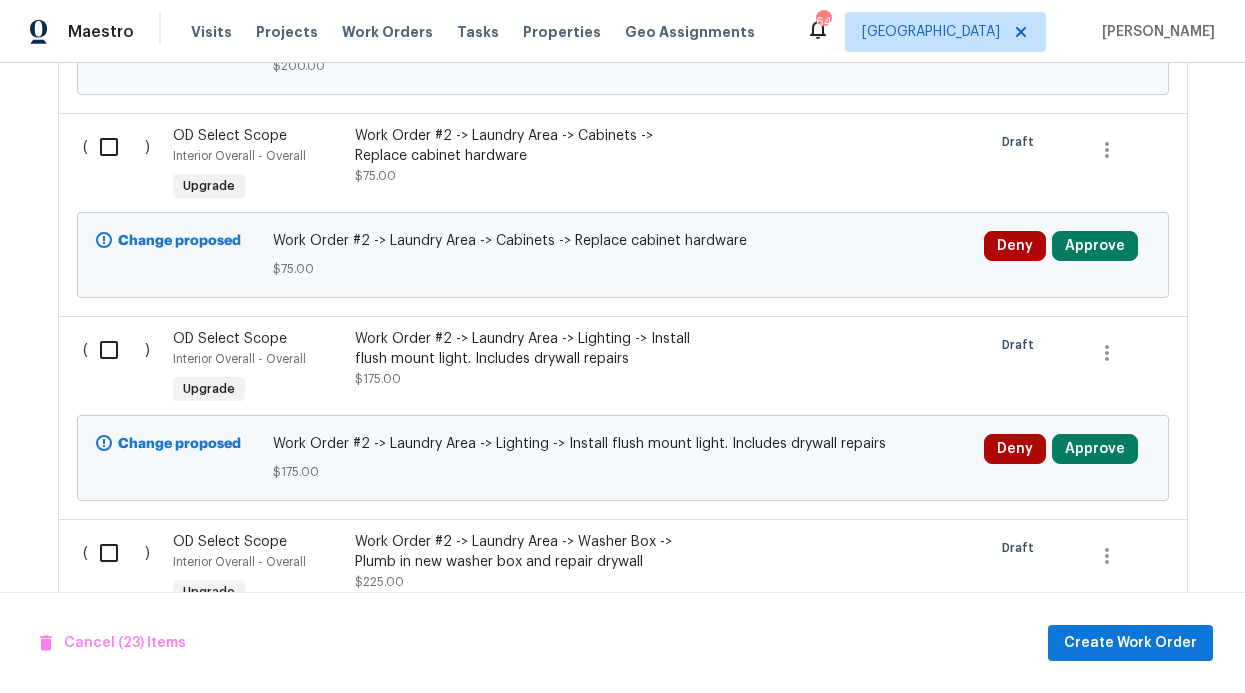 click at bounding box center (116, 350) 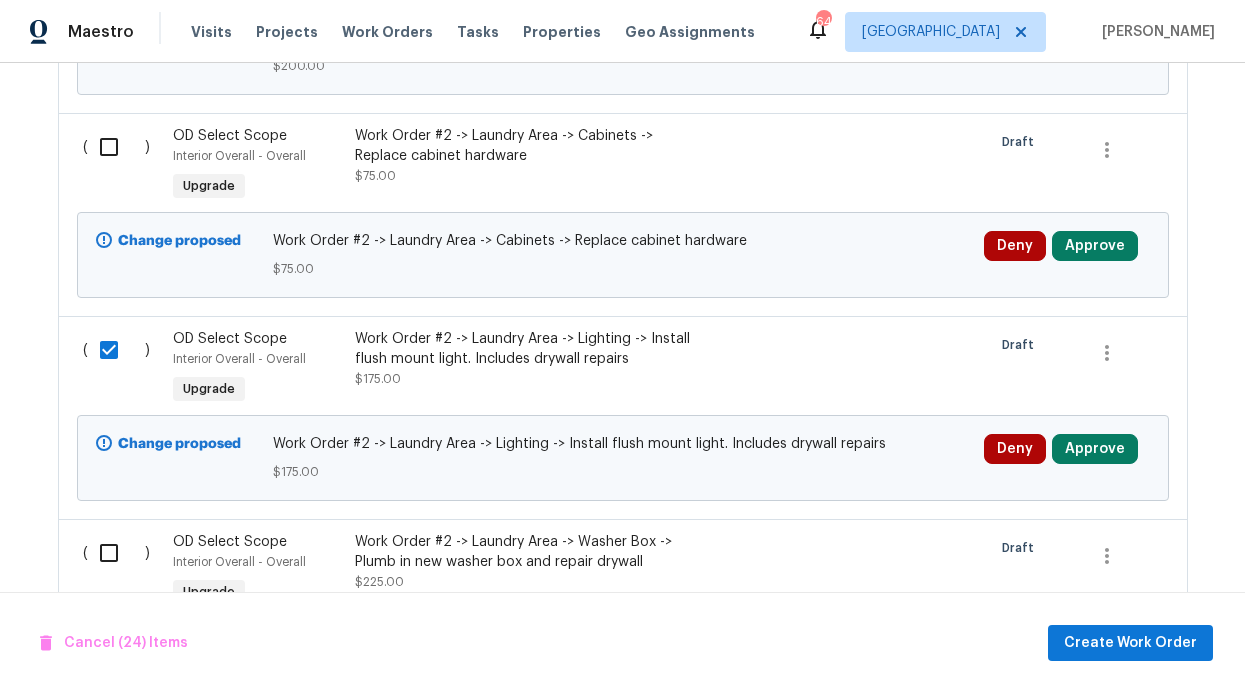 click at bounding box center (116, 147) 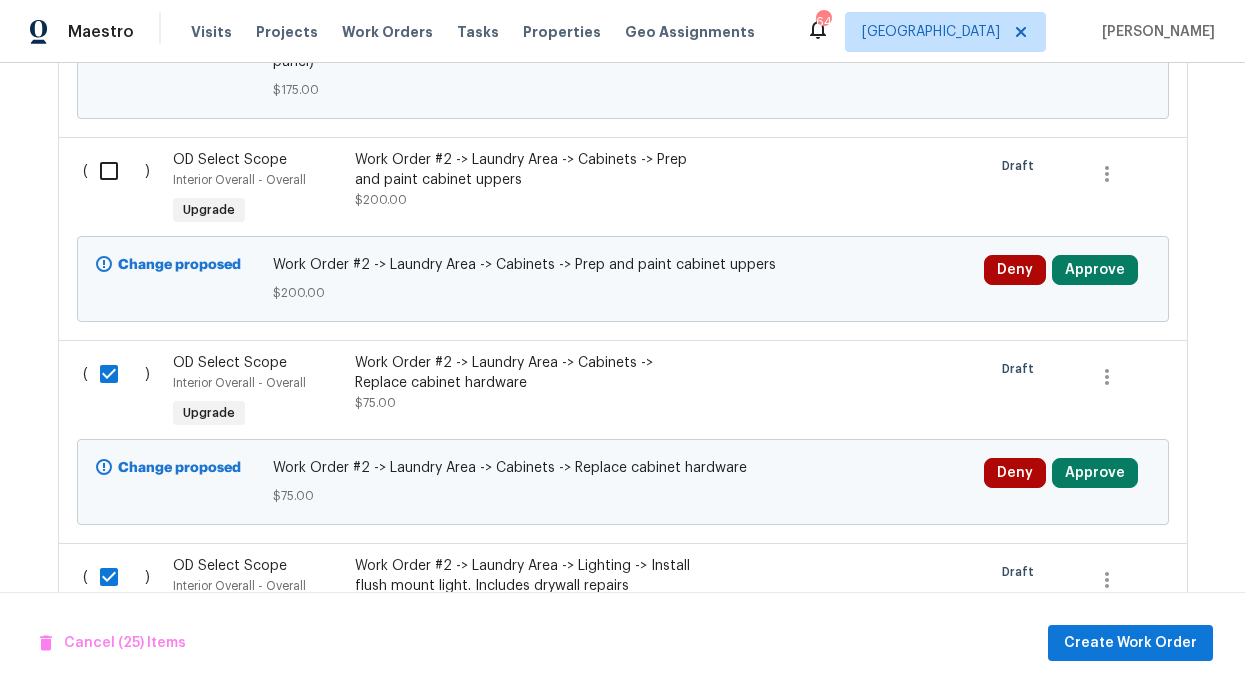 click at bounding box center (116, 171) 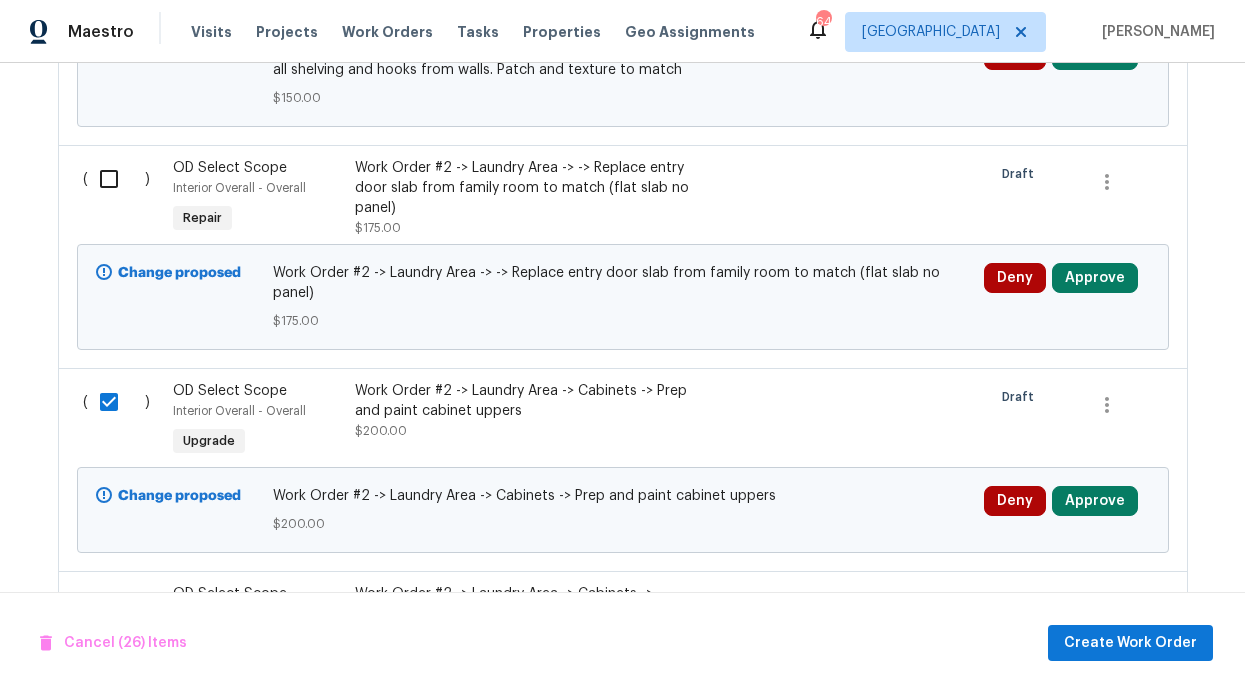 drag, startPoint x: 103, startPoint y: 112, endPoint x: 106, endPoint y: 129, distance: 17.262676 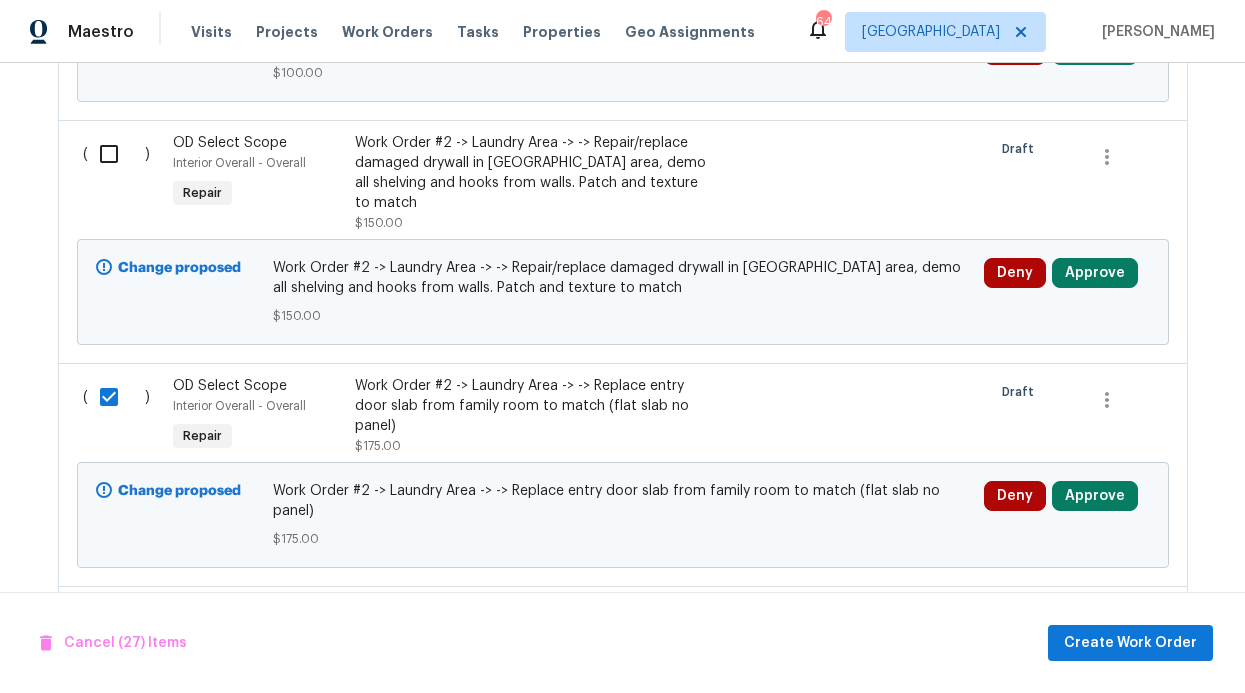 scroll, scrollTop: 9997, scrollLeft: 0, axis: vertical 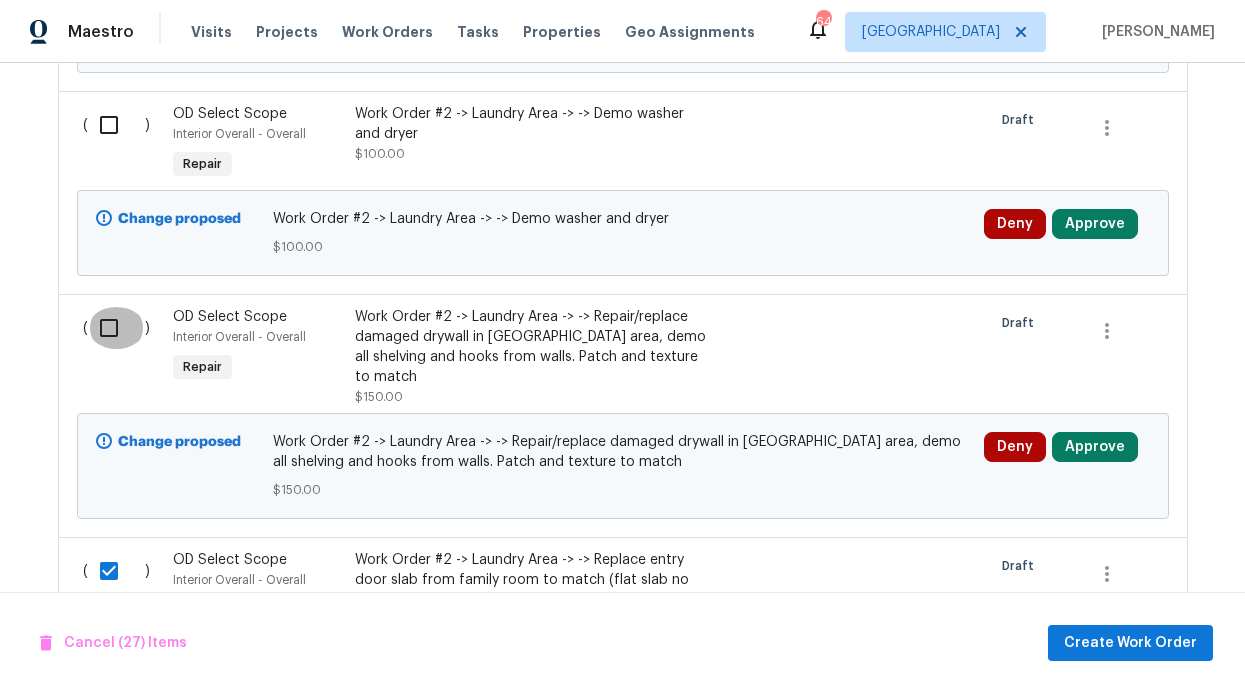 click at bounding box center [116, 328] 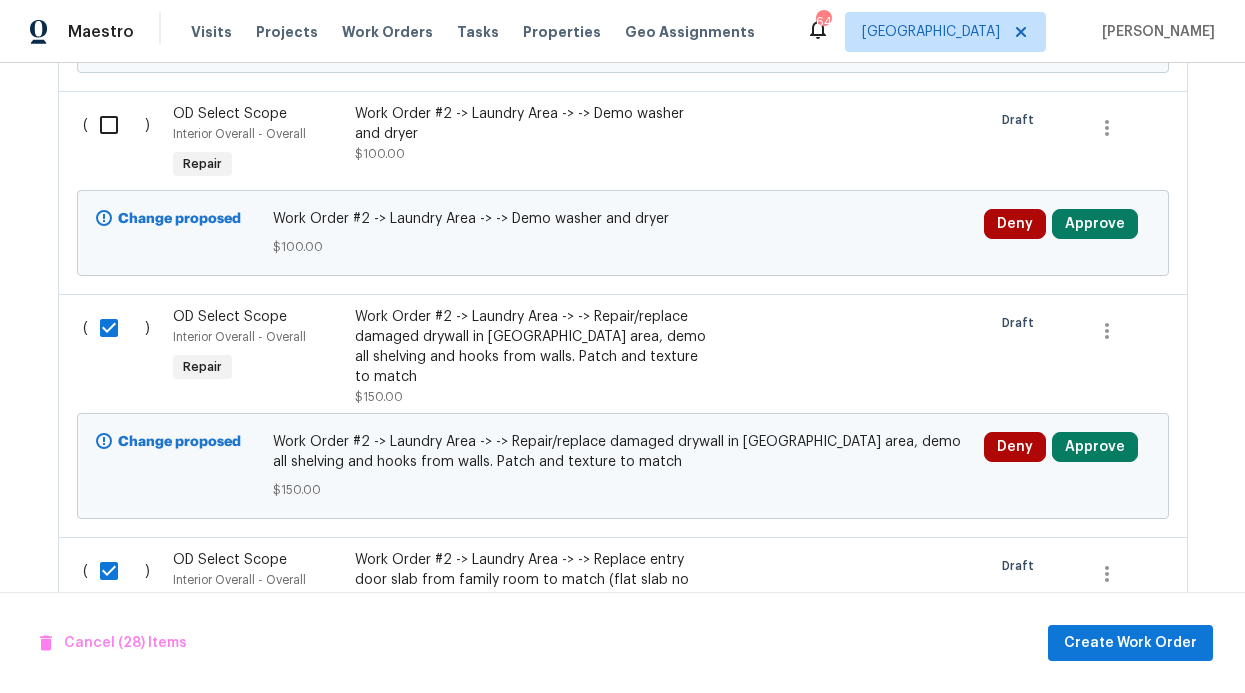 click on "( )" at bounding box center [122, 144] 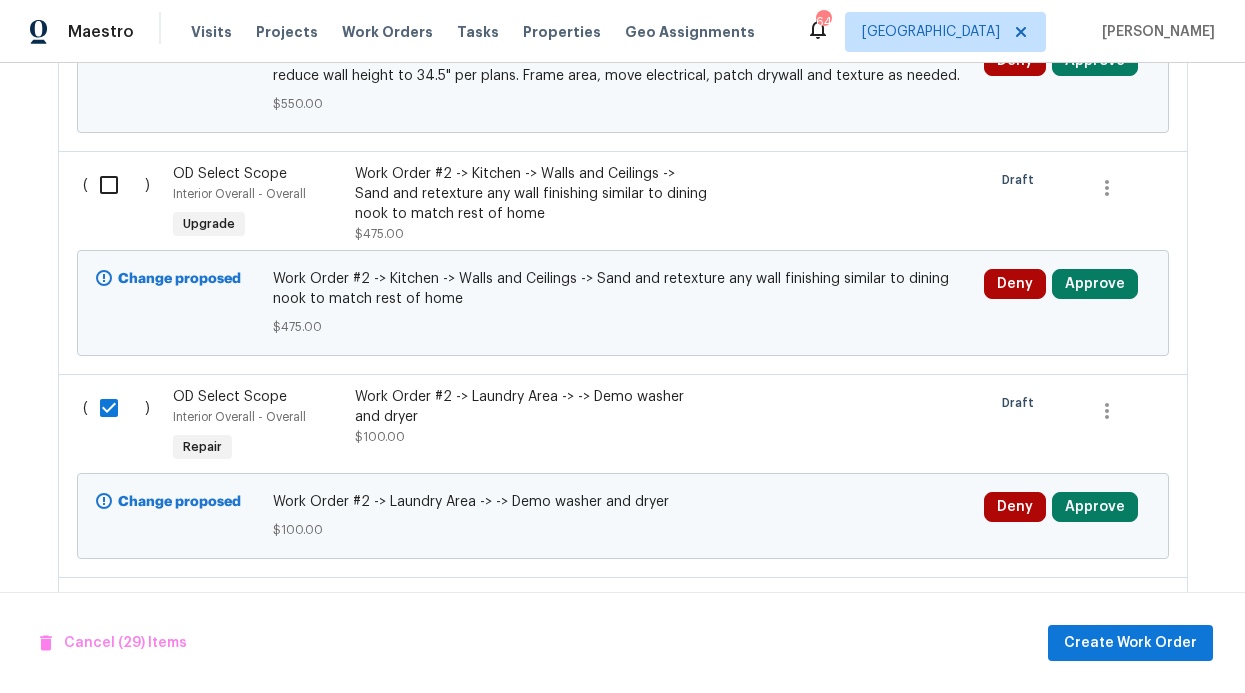 scroll, scrollTop: 9576, scrollLeft: 0, axis: vertical 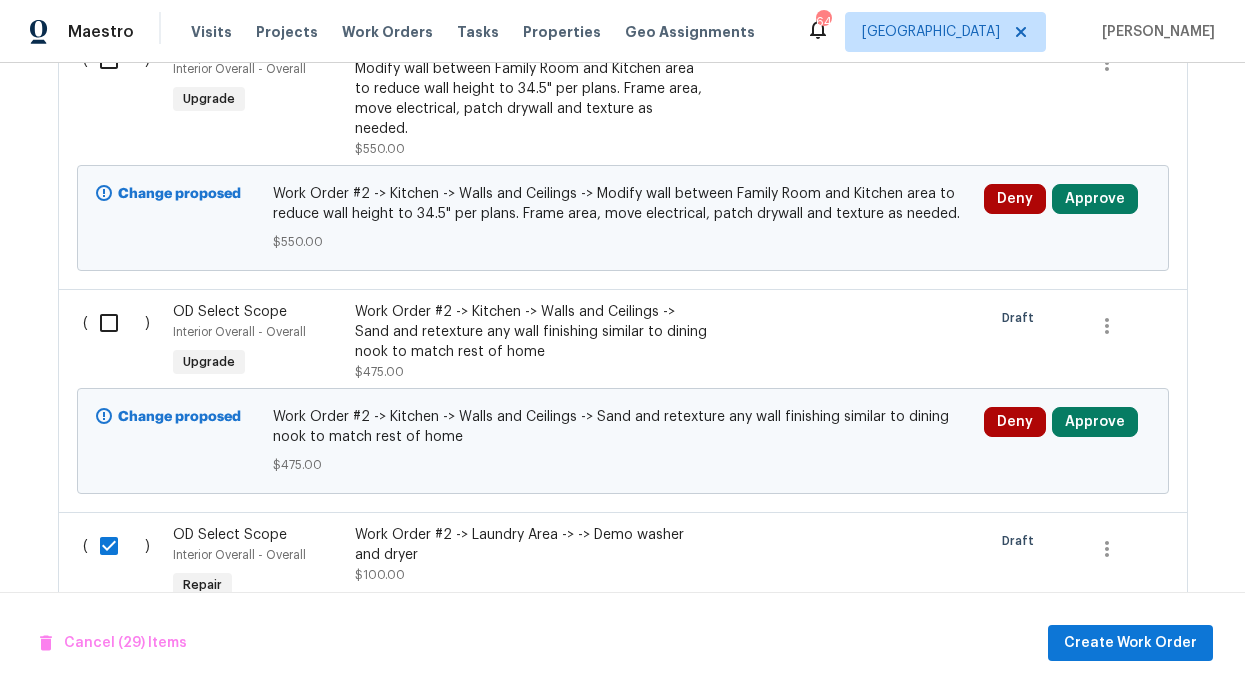 click at bounding box center (116, 323) 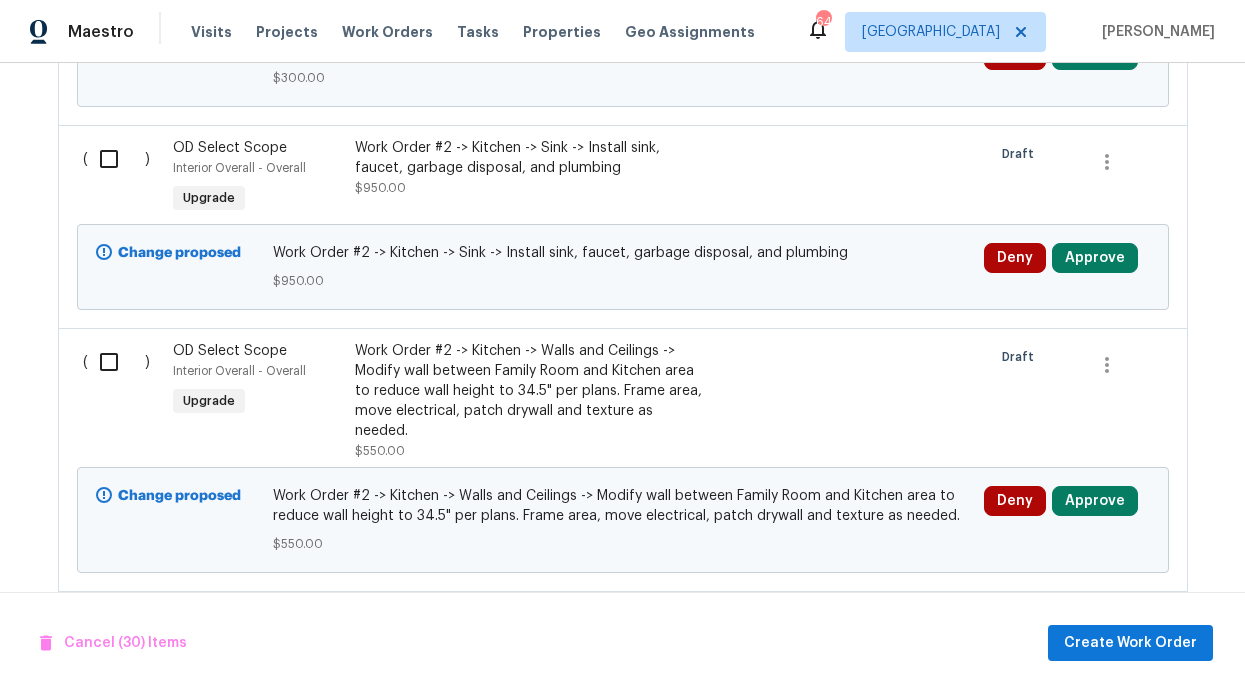 scroll, scrollTop: 9178, scrollLeft: 0, axis: vertical 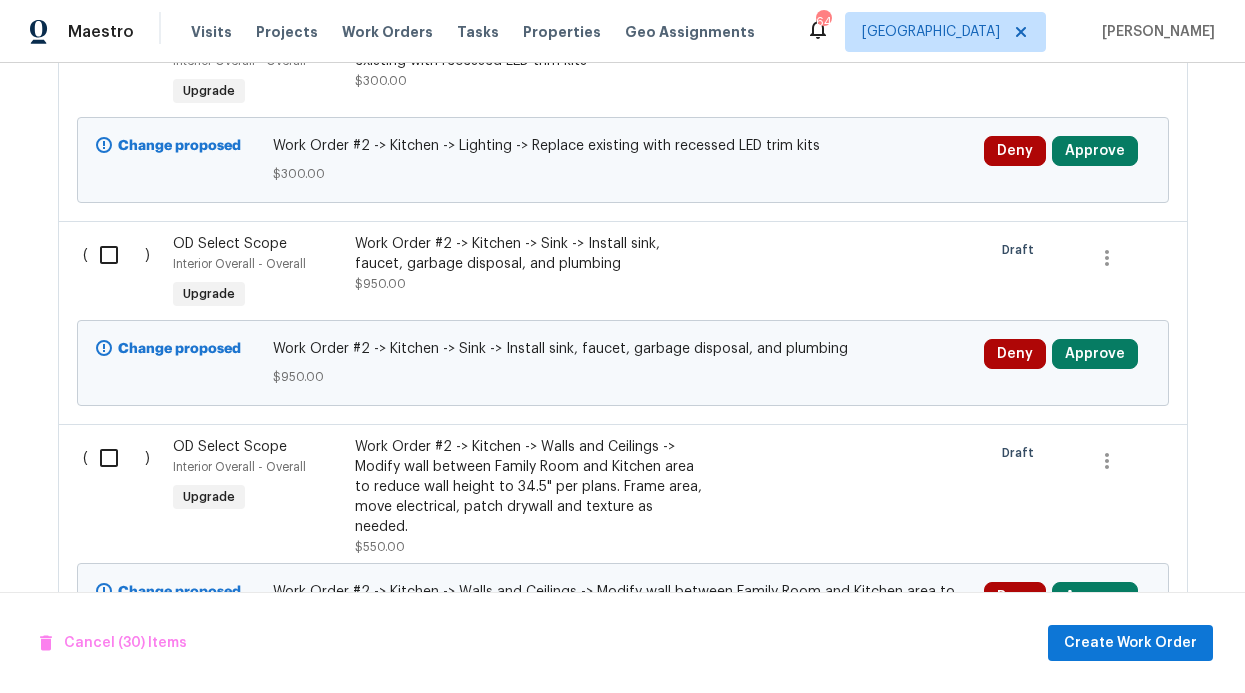 click at bounding box center [116, 458] 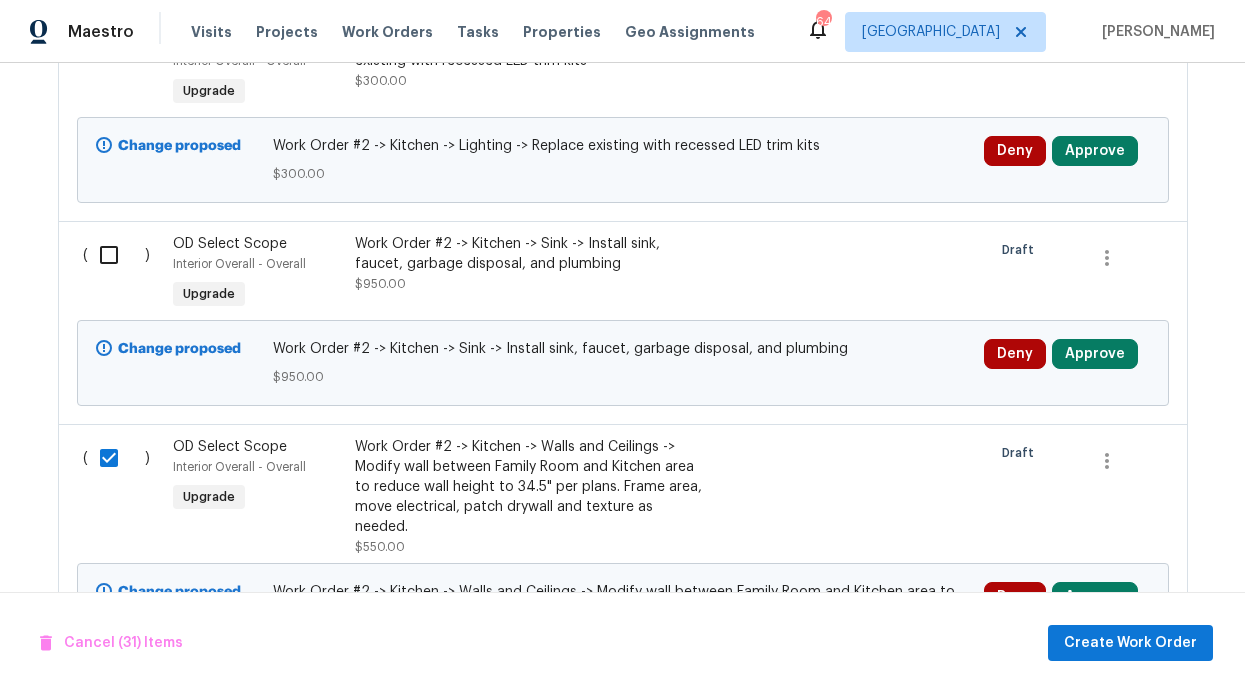 click at bounding box center [116, 255] 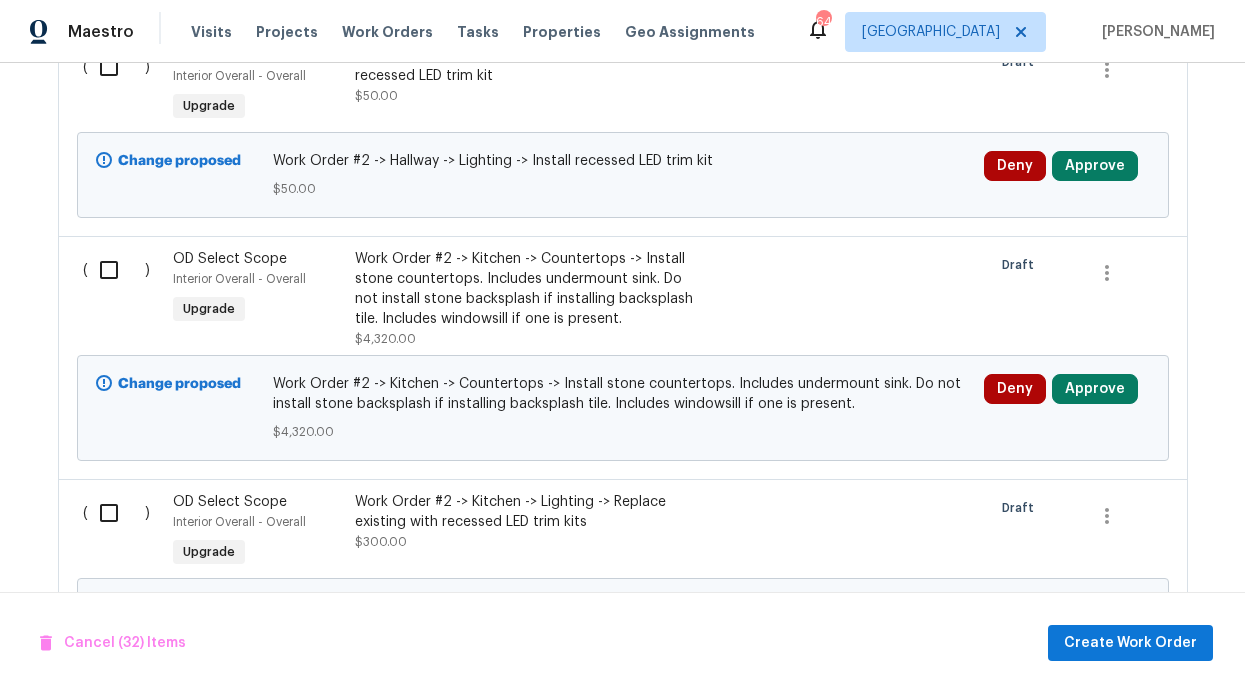 scroll, scrollTop: 8822, scrollLeft: 0, axis: vertical 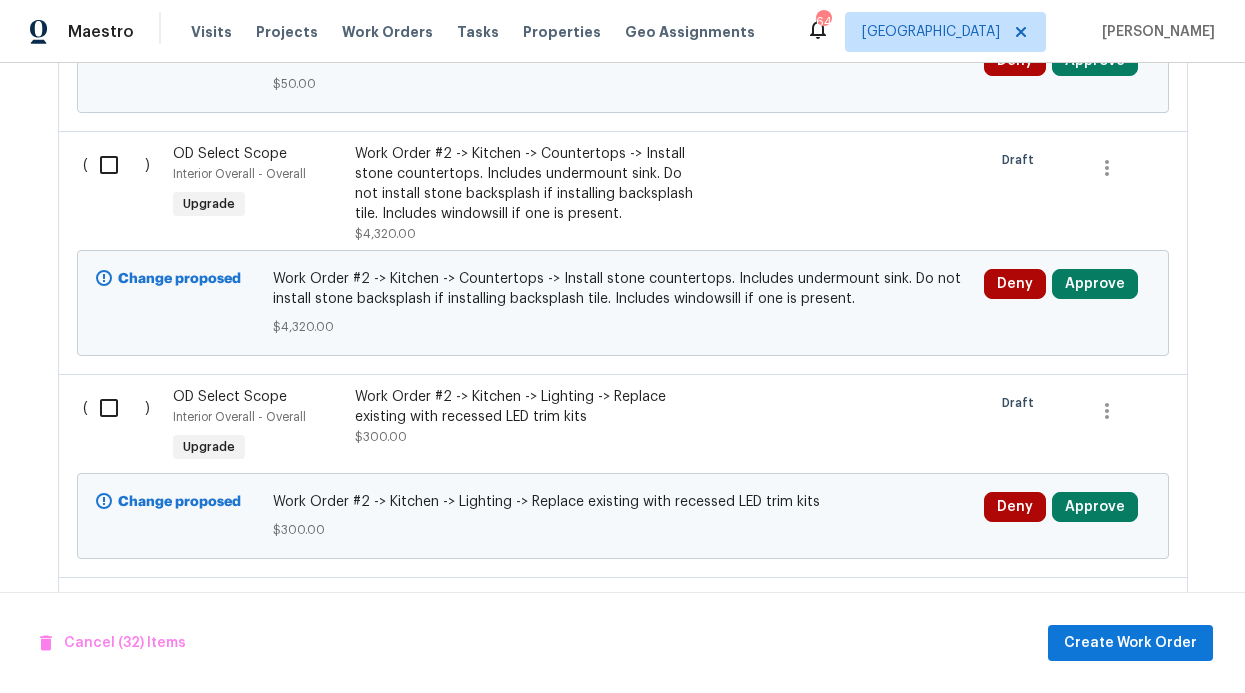 click at bounding box center (116, 408) 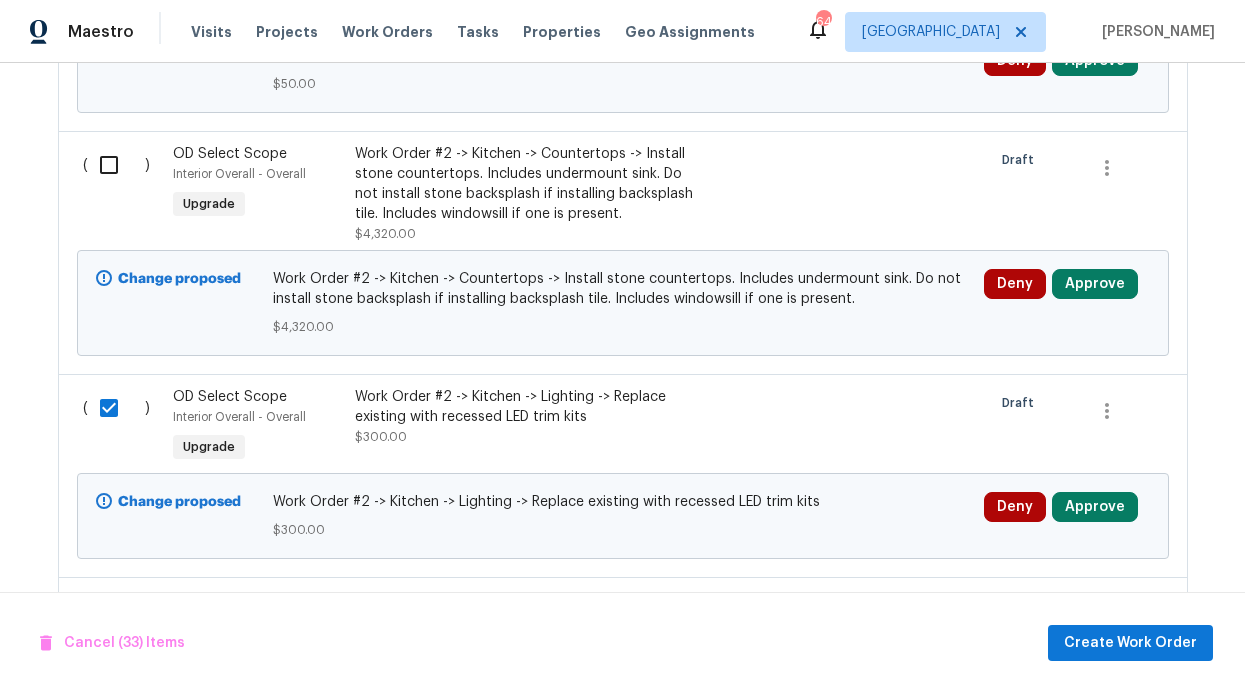 click at bounding box center (116, 165) 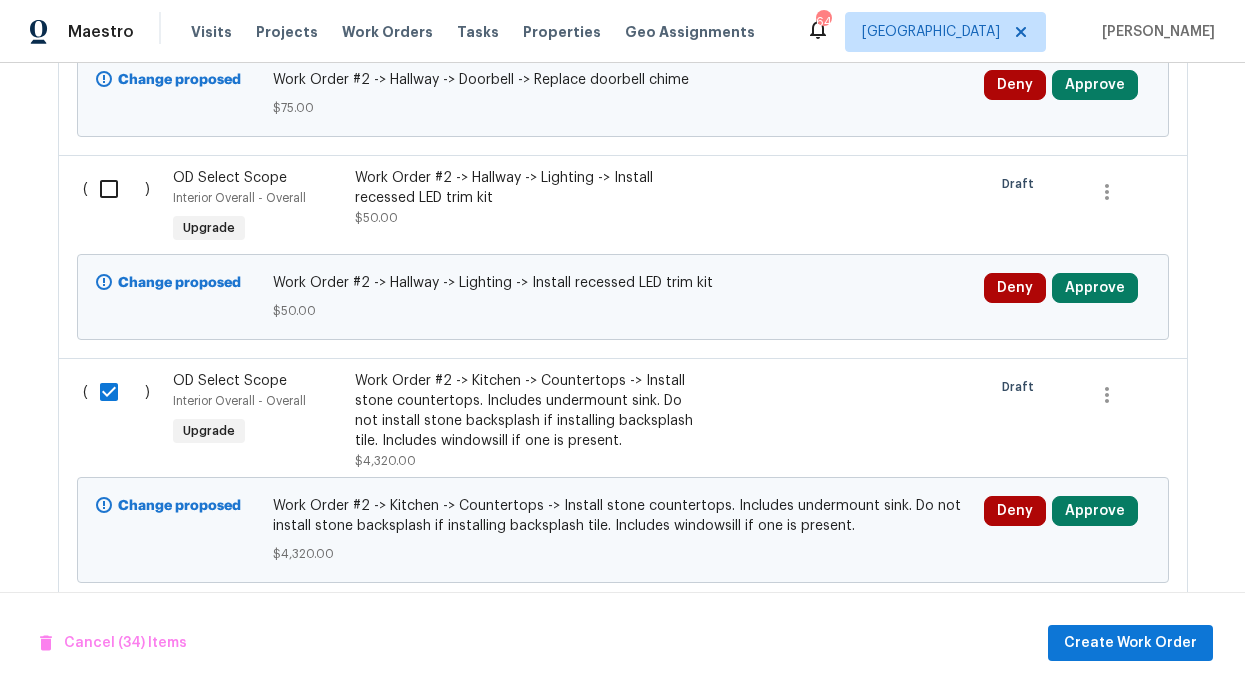 scroll, scrollTop: 8422, scrollLeft: 0, axis: vertical 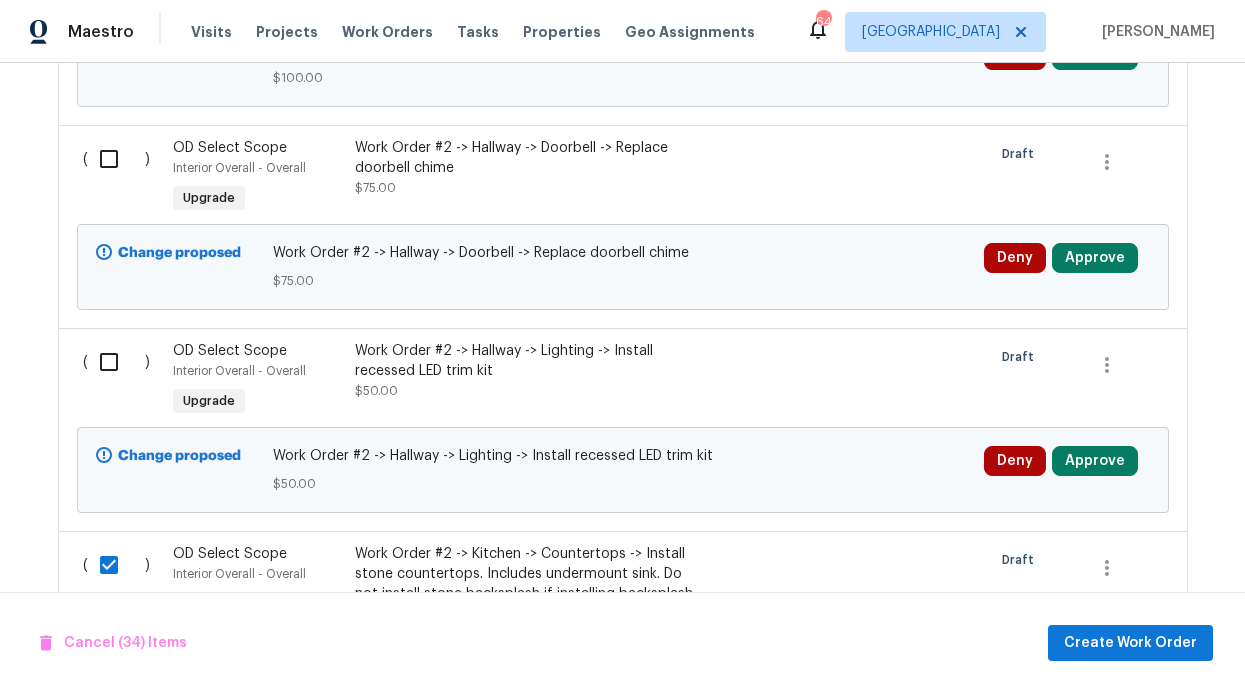click at bounding box center [116, 362] 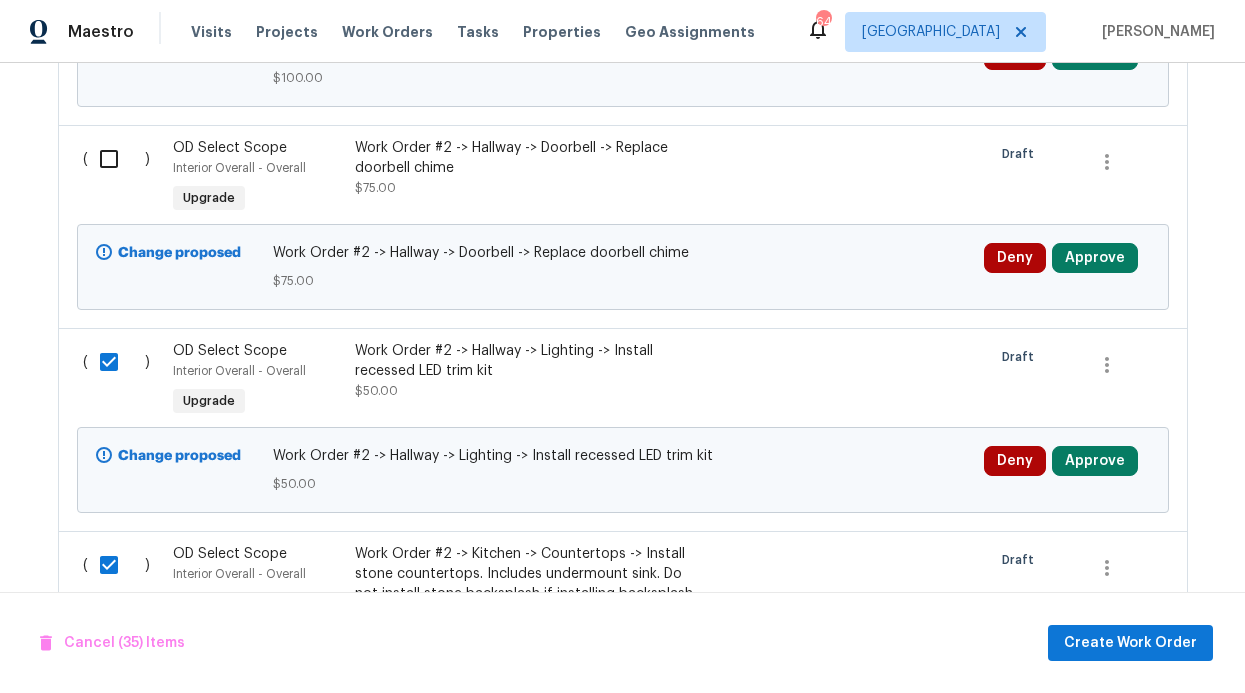 click at bounding box center (116, 159) 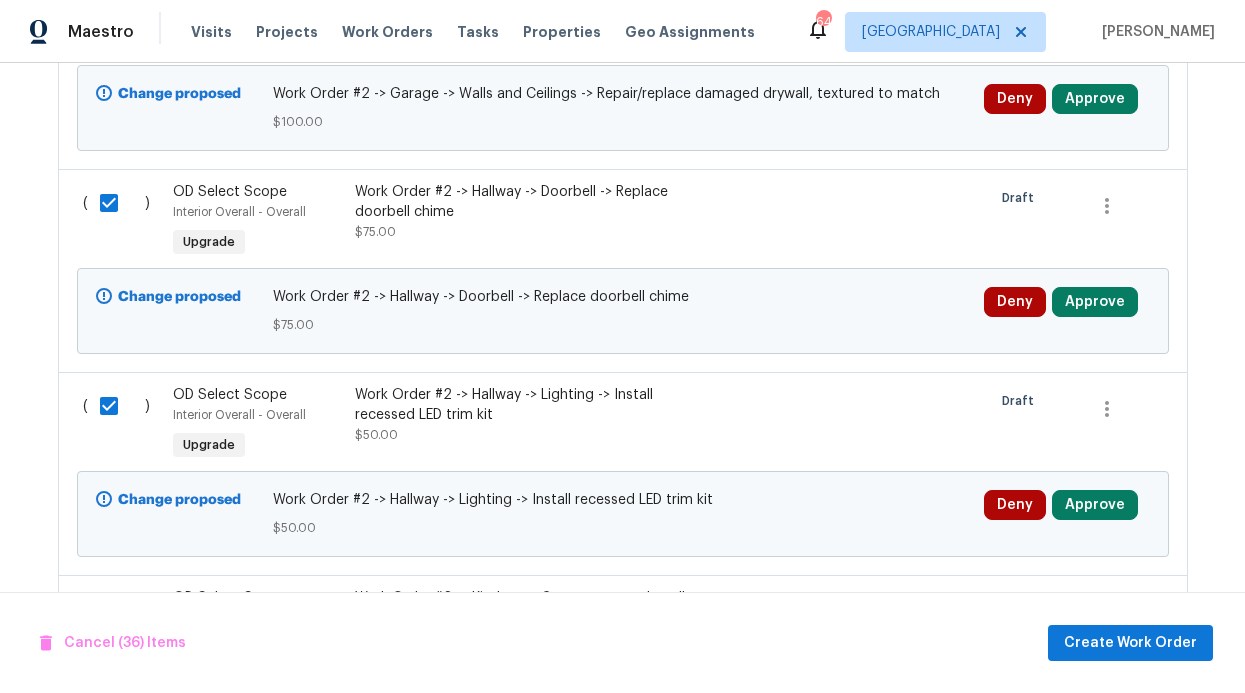 scroll, scrollTop: 7974, scrollLeft: 0, axis: vertical 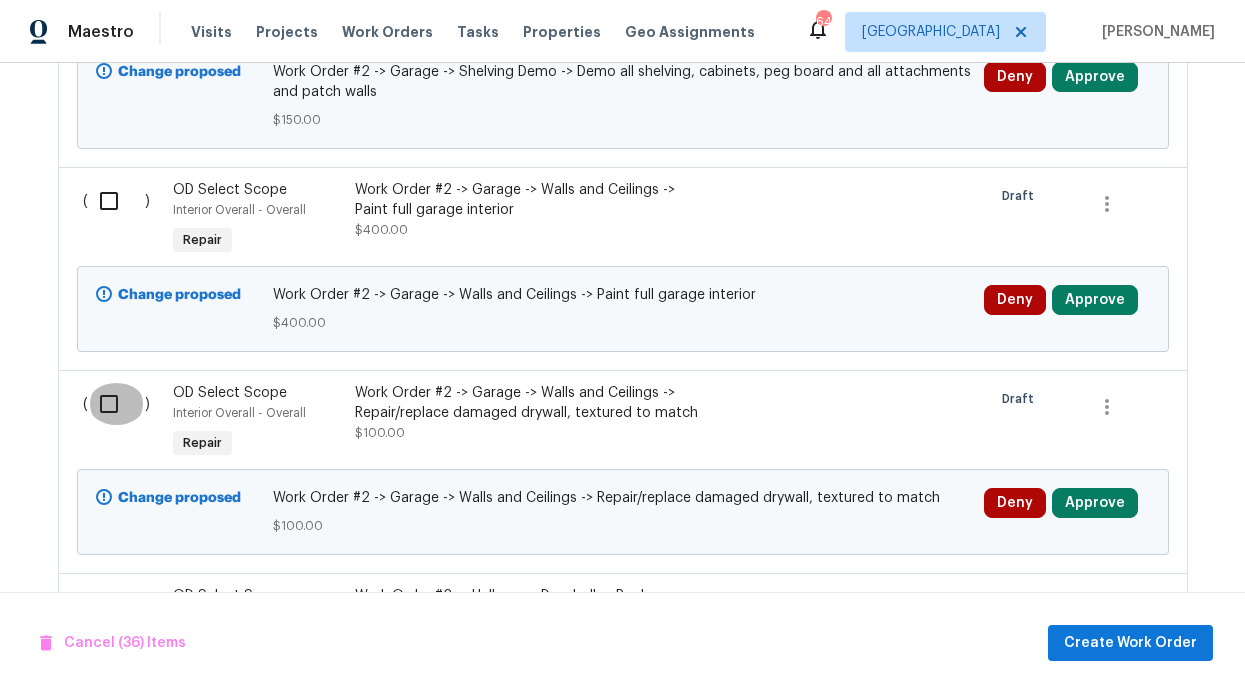 drag, startPoint x: 111, startPoint y: 395, endPoint x: 105, endPoint y: 309, distance: 86.209045 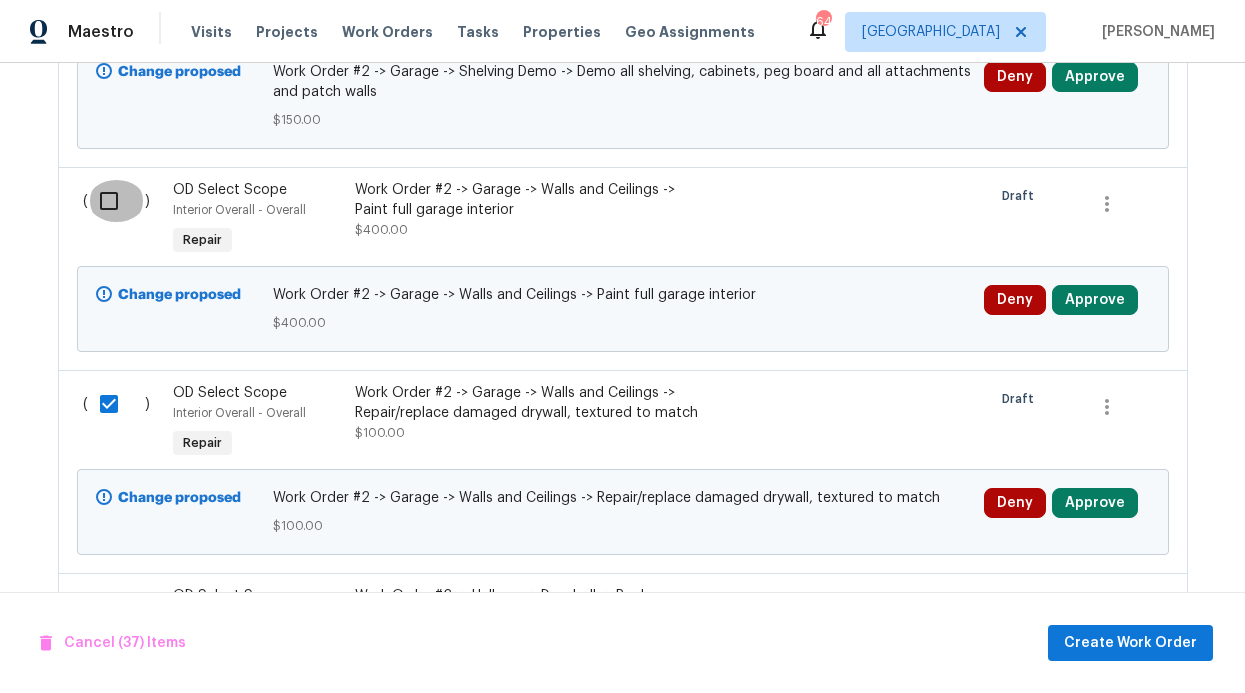 click at bounding box center (116, 201) 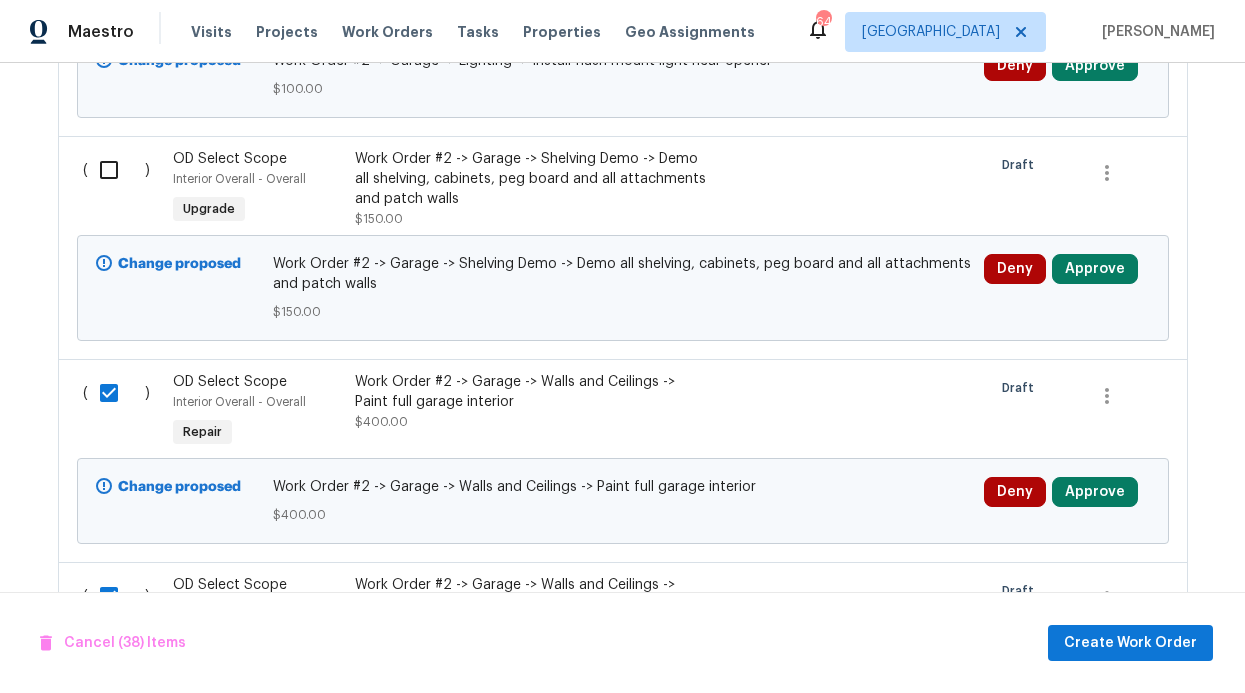 click at bounding box center [116, 170] 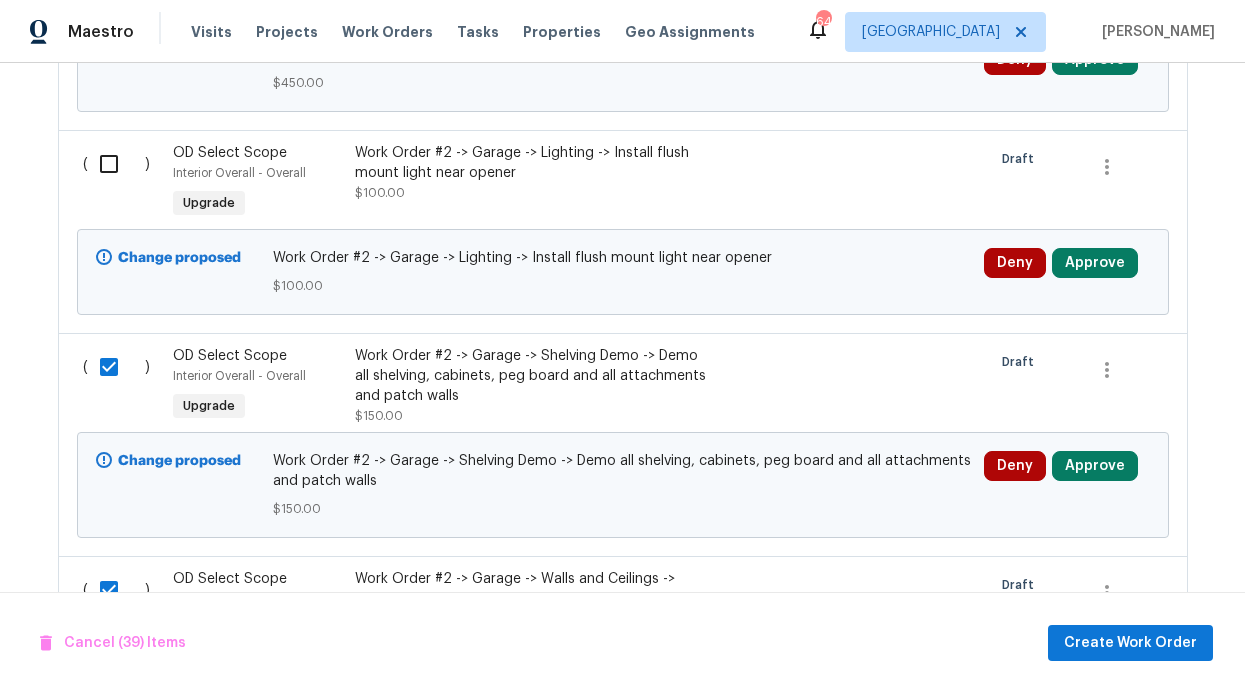 click at bounding box center [116, 164] 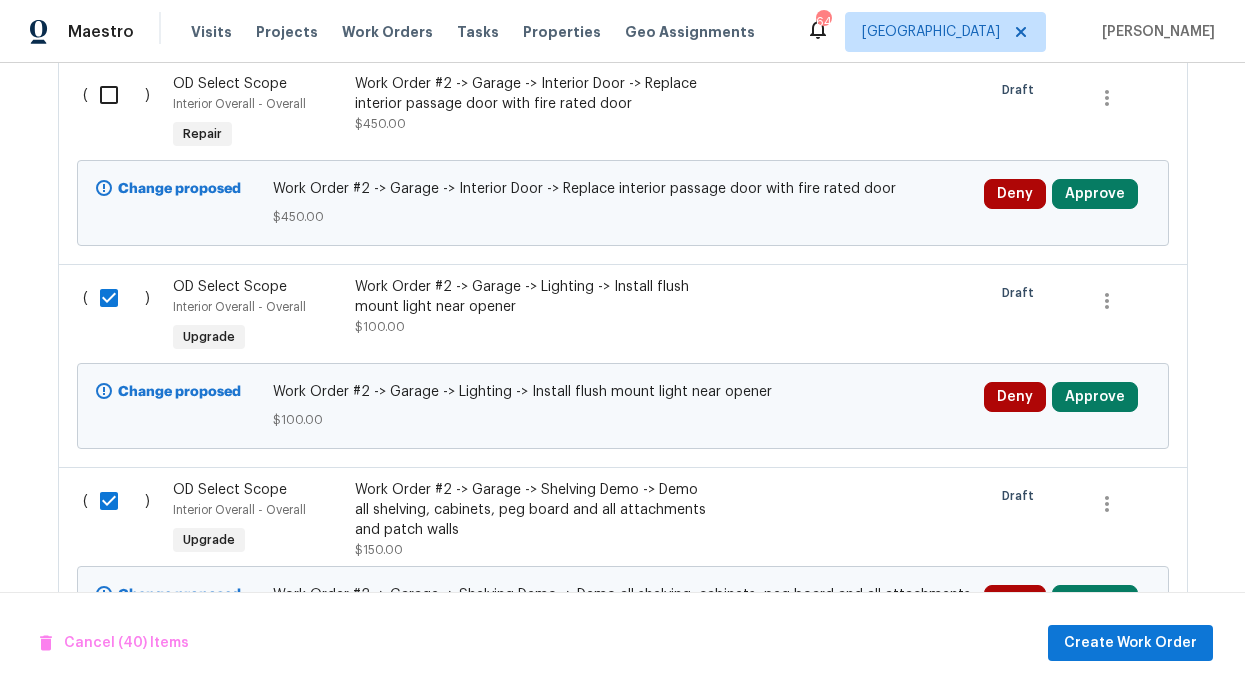scroll, scrollTop: 7213, scrollLeft: 0, axis: vertical 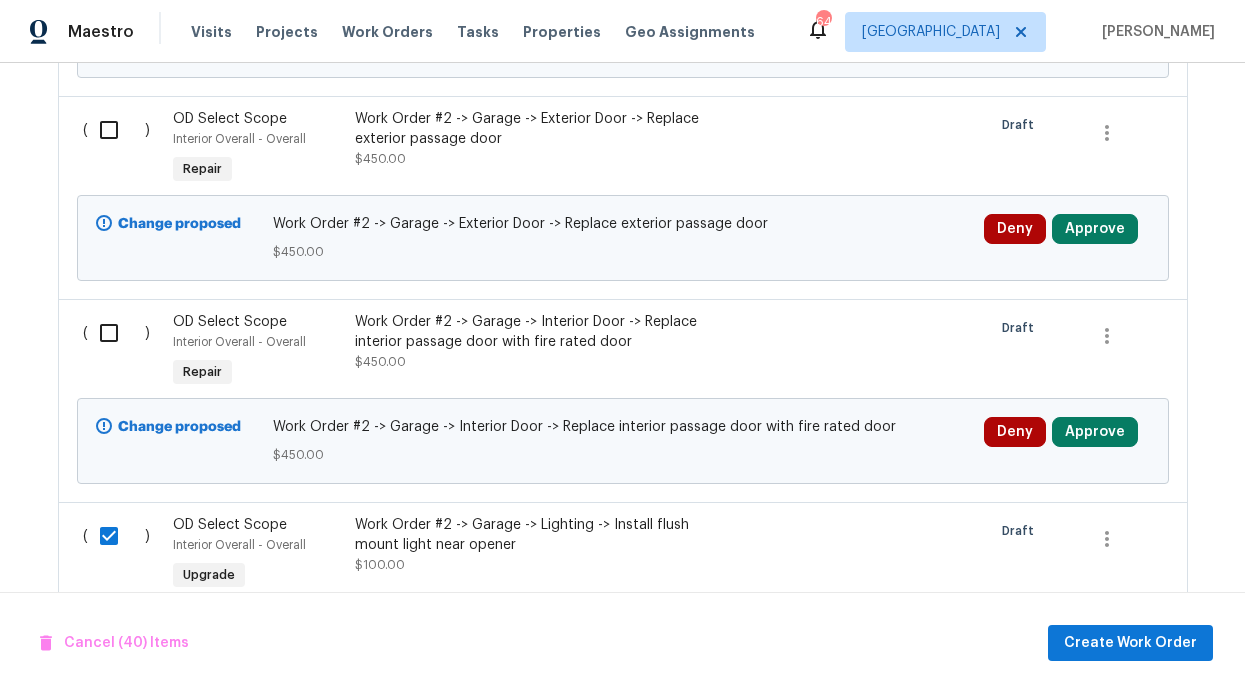 click at bounding box center [116, 333] 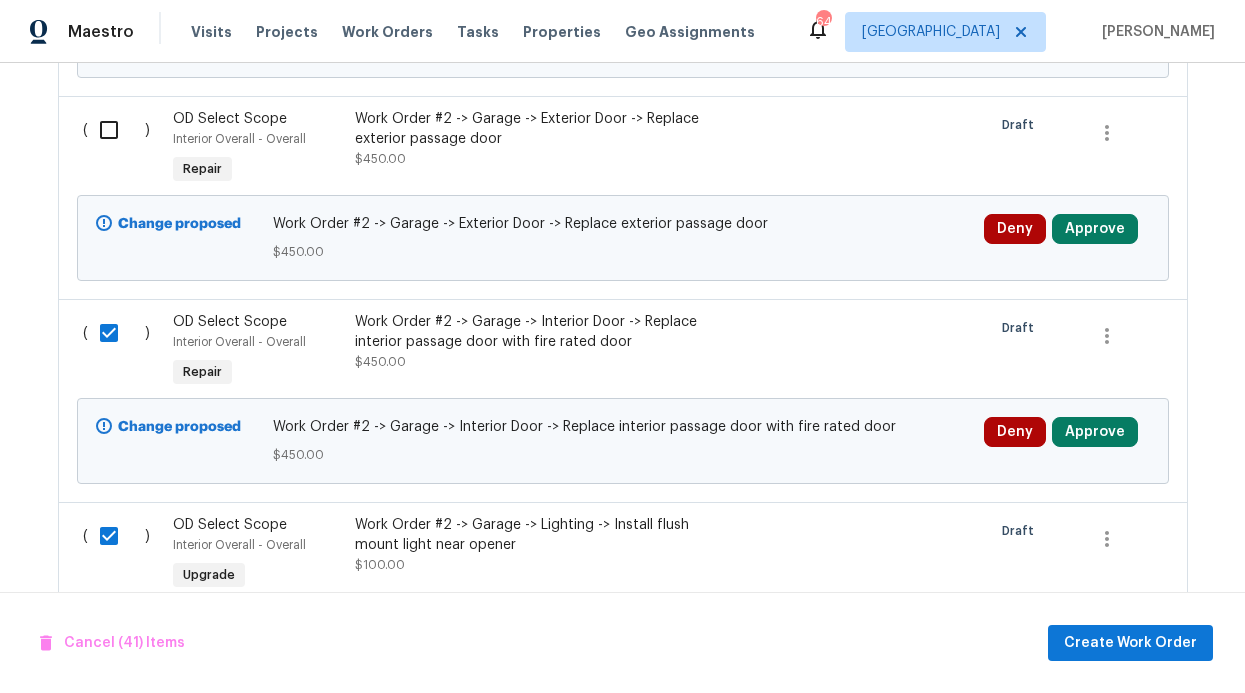 click at bounding box center (116, 130) 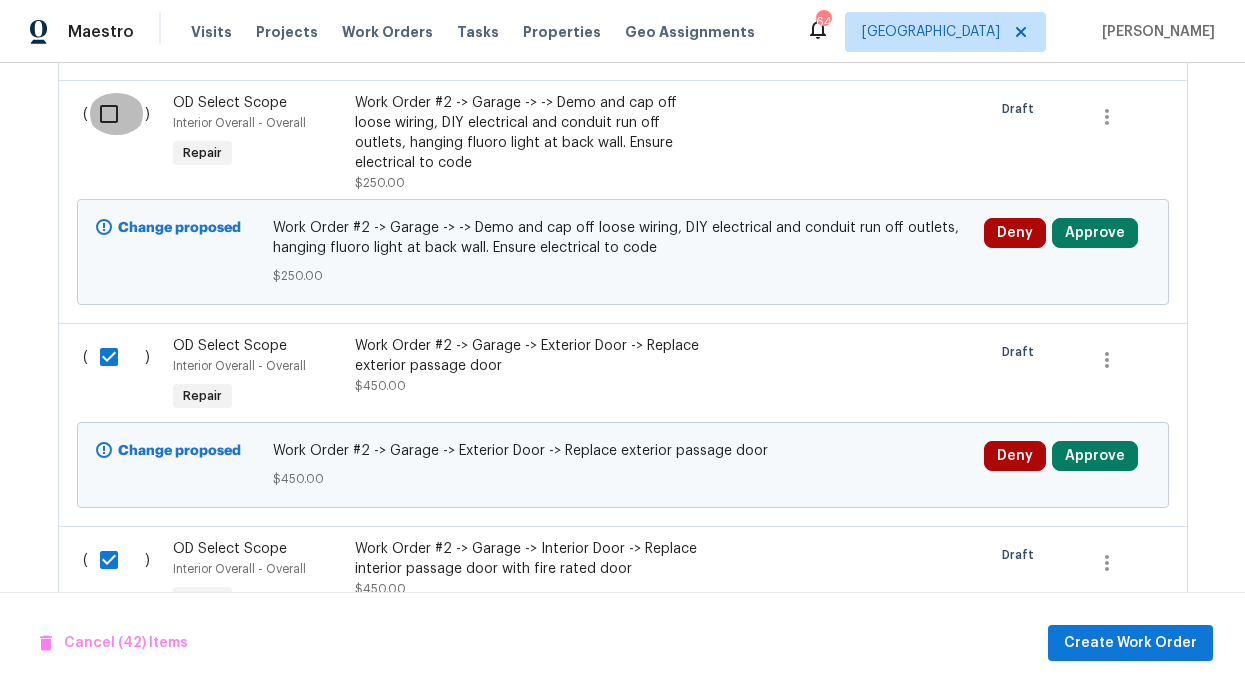 click at bounding box center (116, 114) 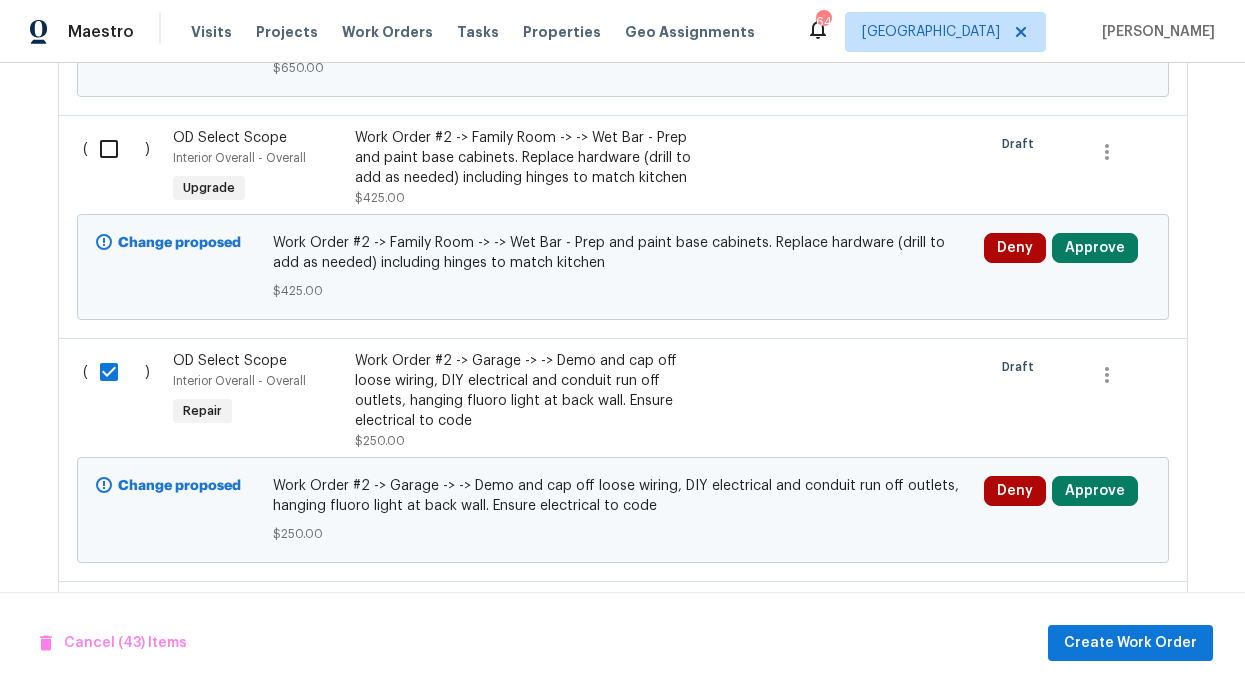 click at bounding box center [116, 149] 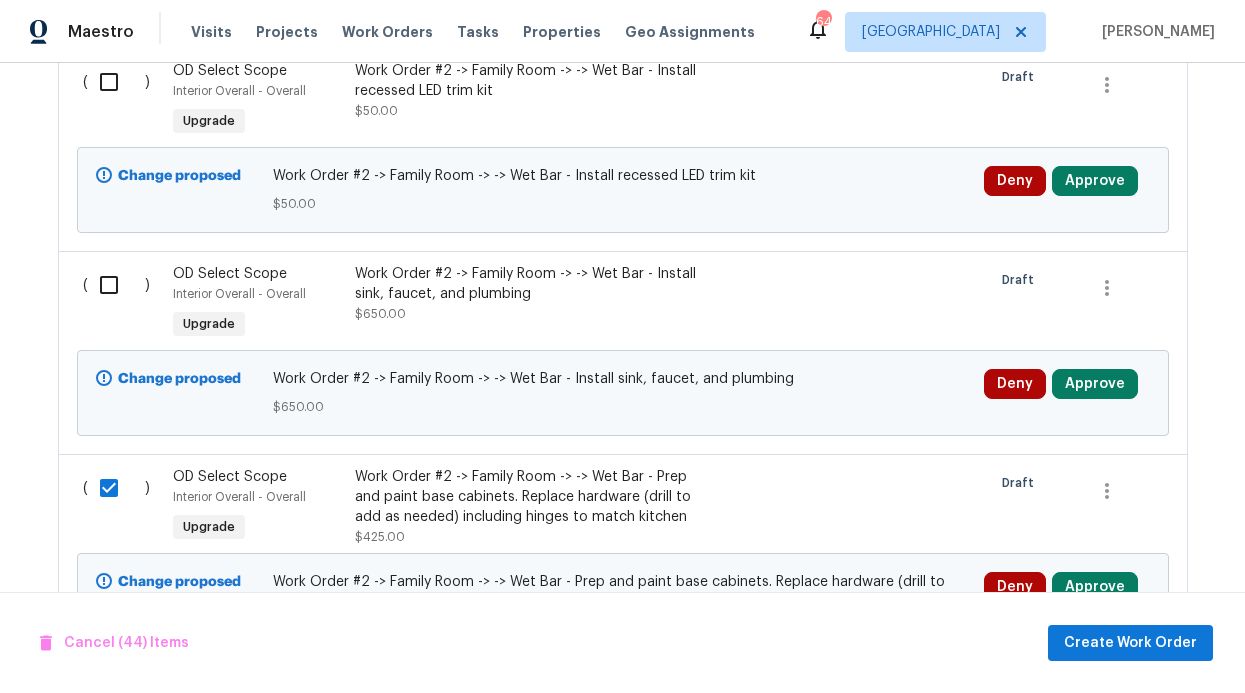 scroll, scrollTop: 6304, scrollLeft: 0, axis: vertical 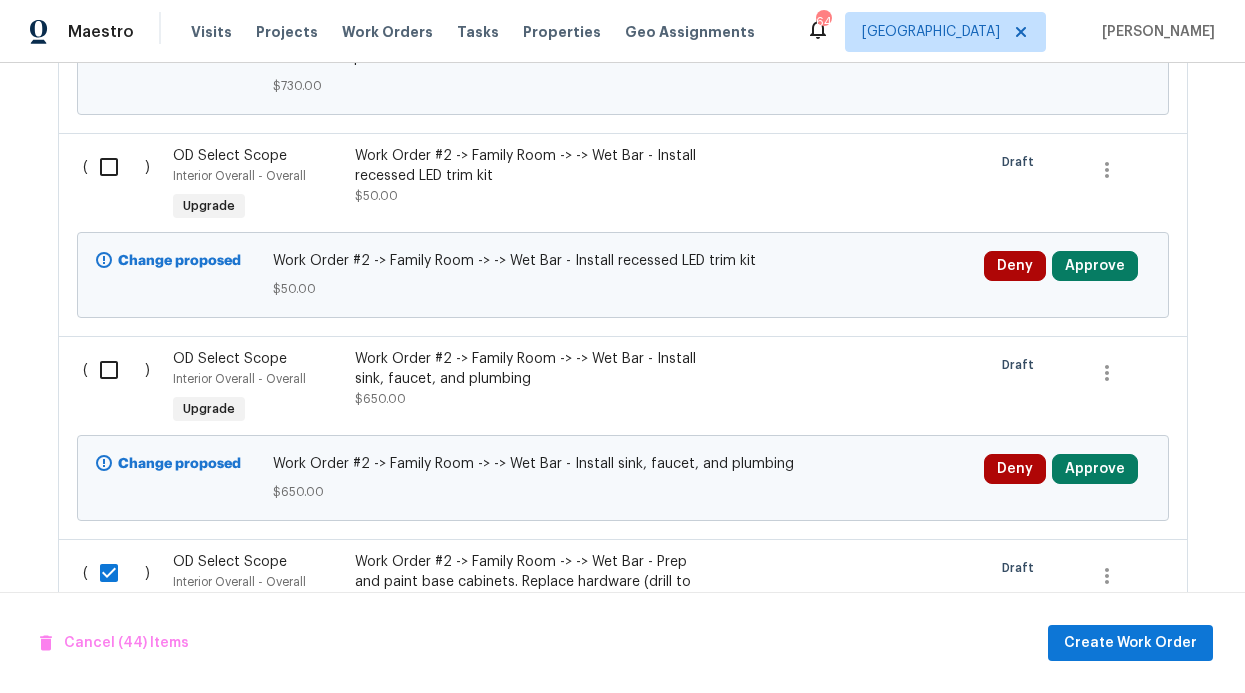 click at bounding box center [116, 167] 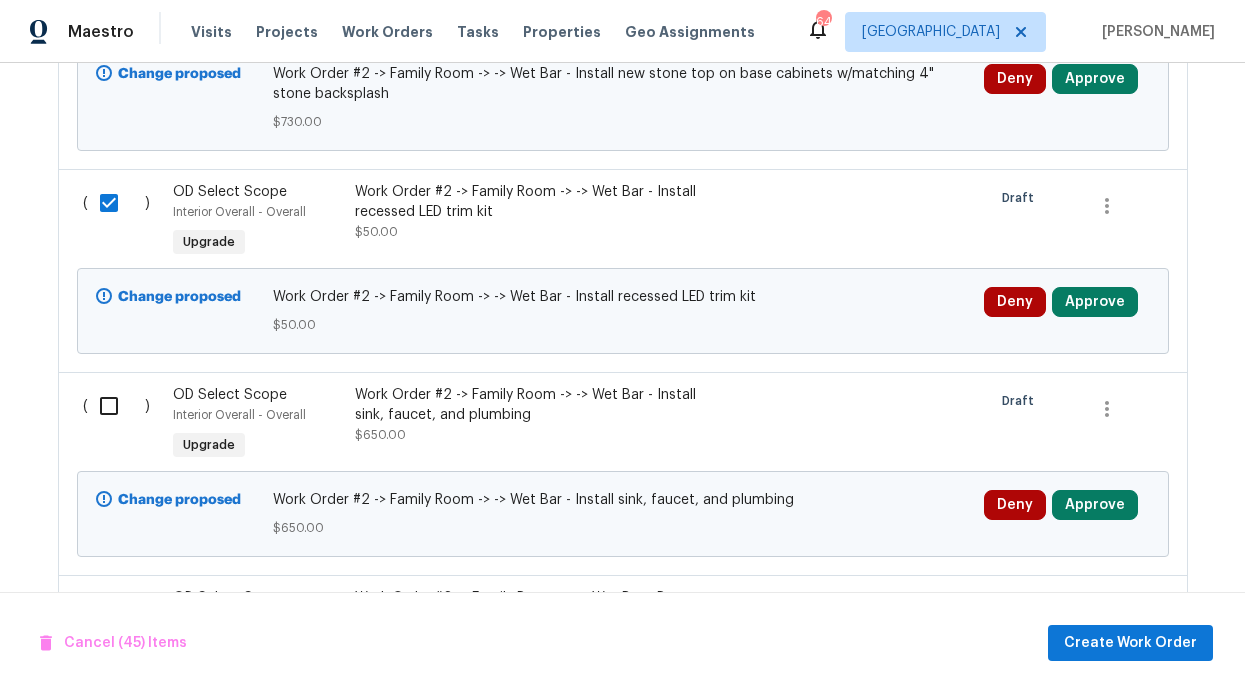 click at bounding box center (116, 406) 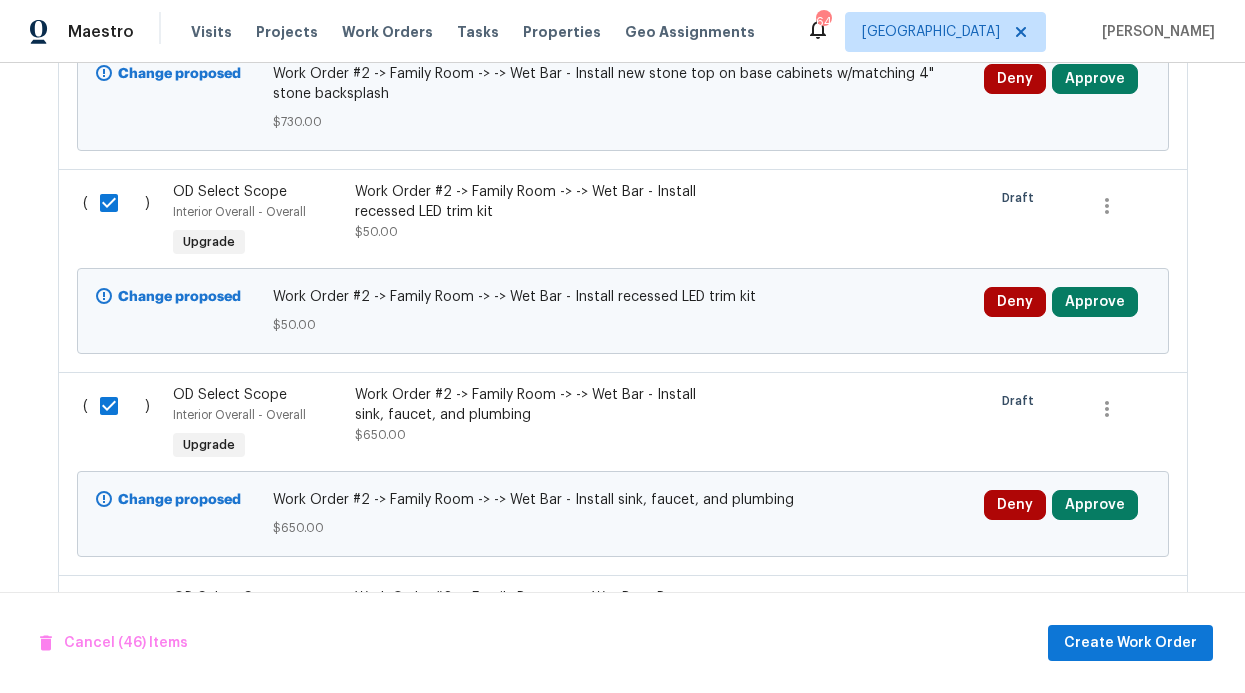 scroll, scrollTop: 6082, scrollLeft: 0, axis: vertical 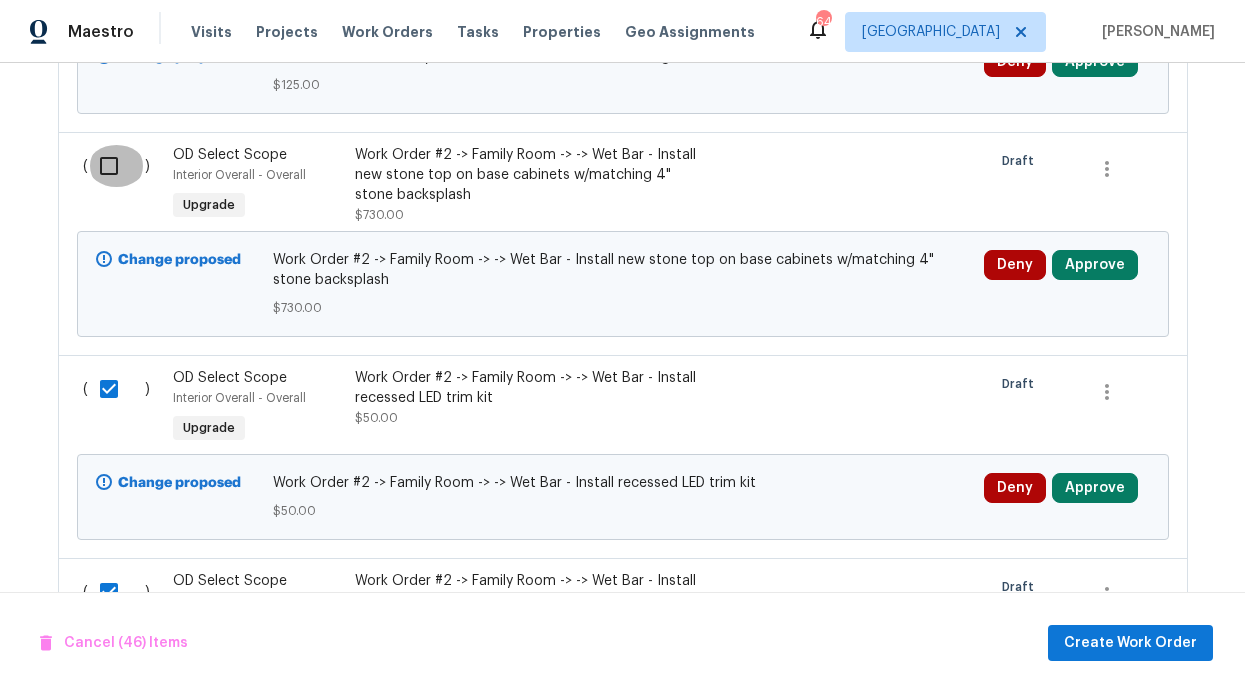 click at bounding box center [116, 166] 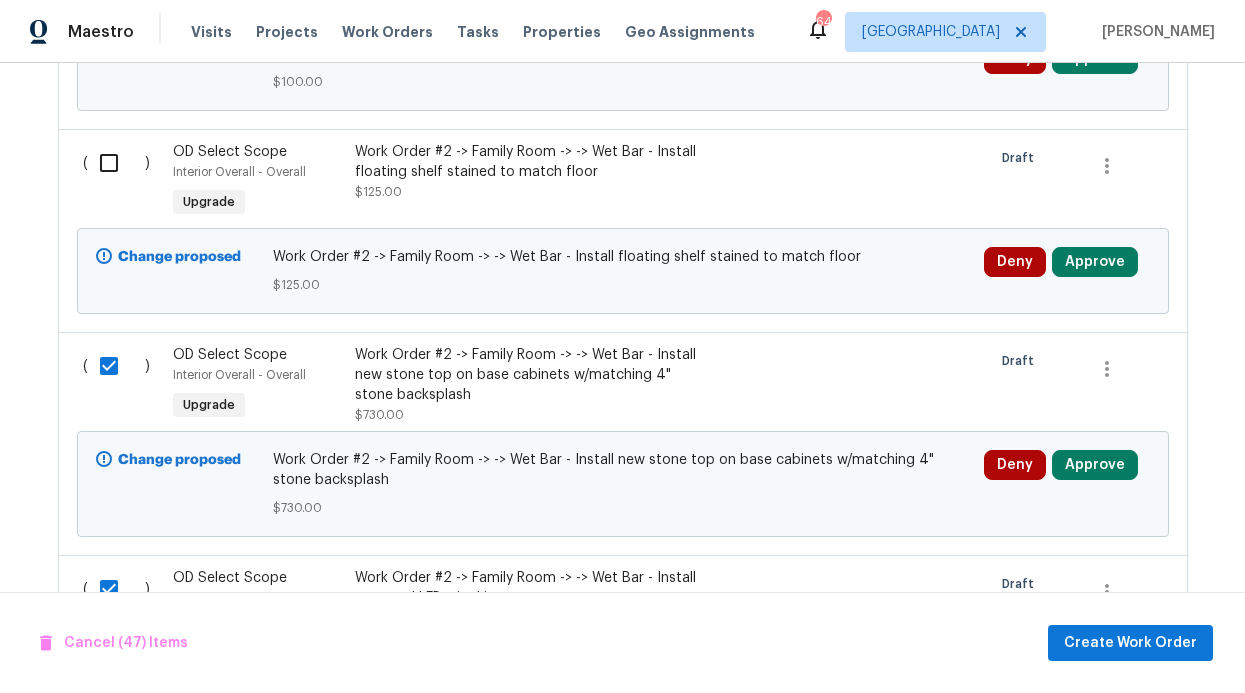 click at bounding box center [116, 163] 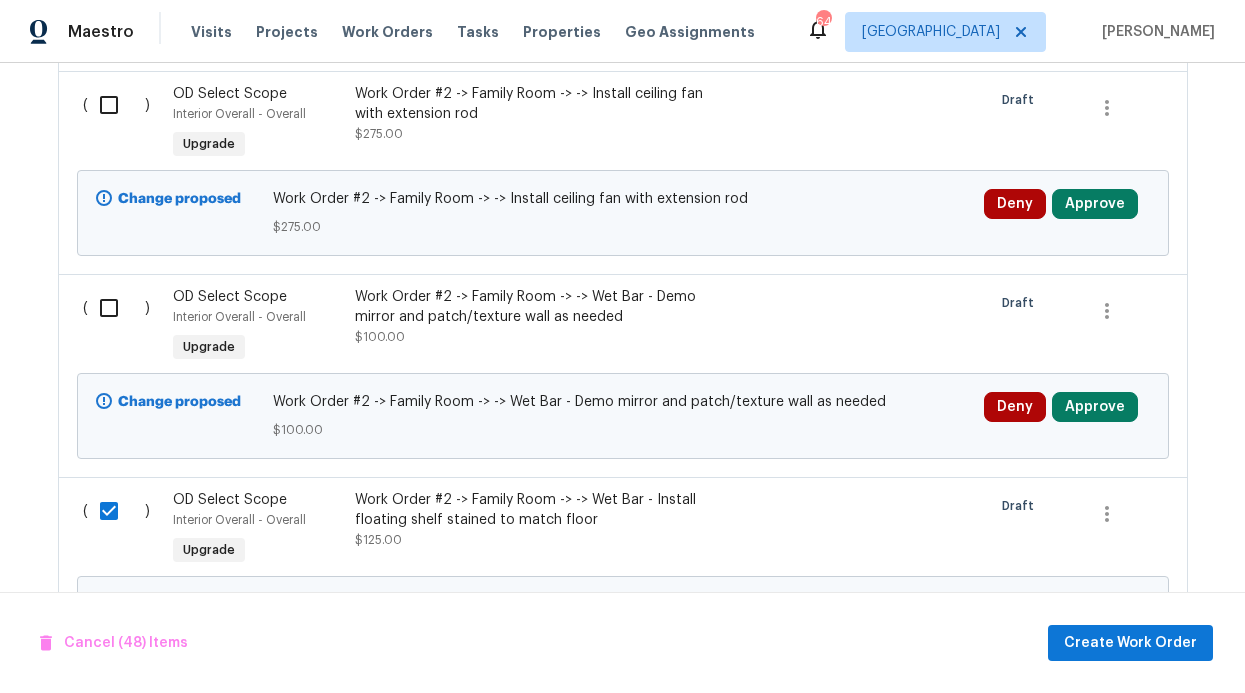 scroll, scrollTop: 5458, scrollLeft: 0, axis: vertical 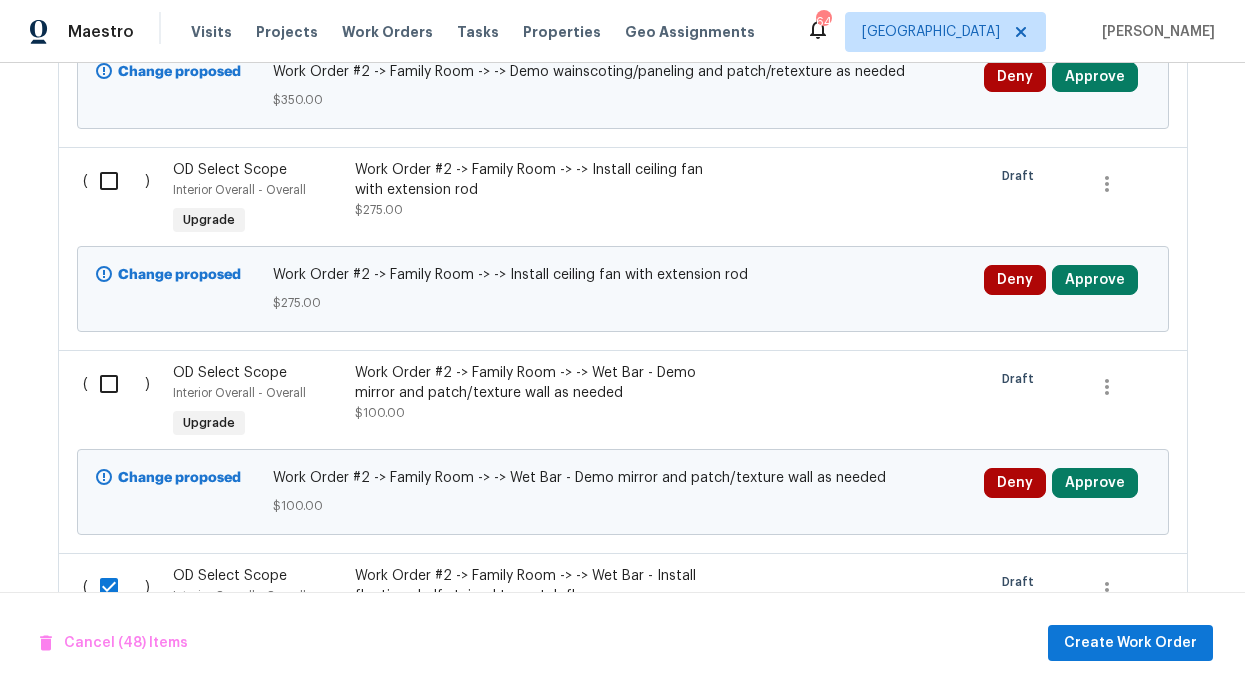 click at bounding box center (116, 384) 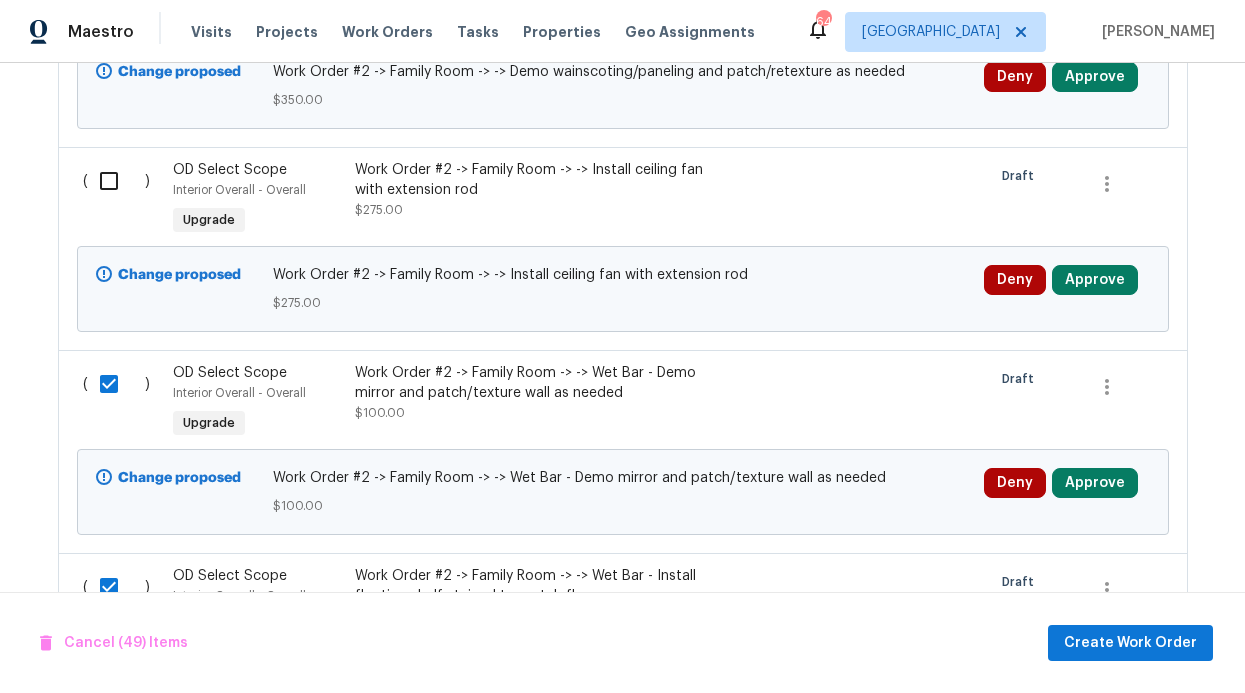 click at bounding box center (116, 181) 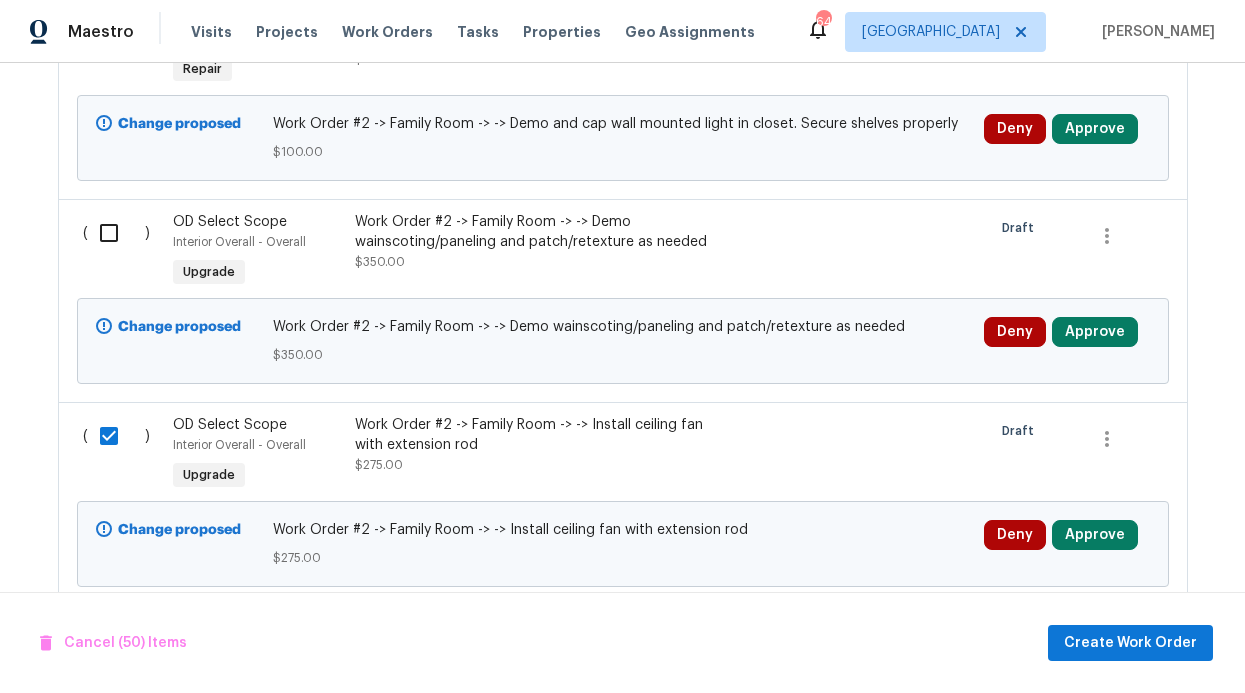 scroll, scrollTop: 5084, scrollLeft: 0, axis: vertical 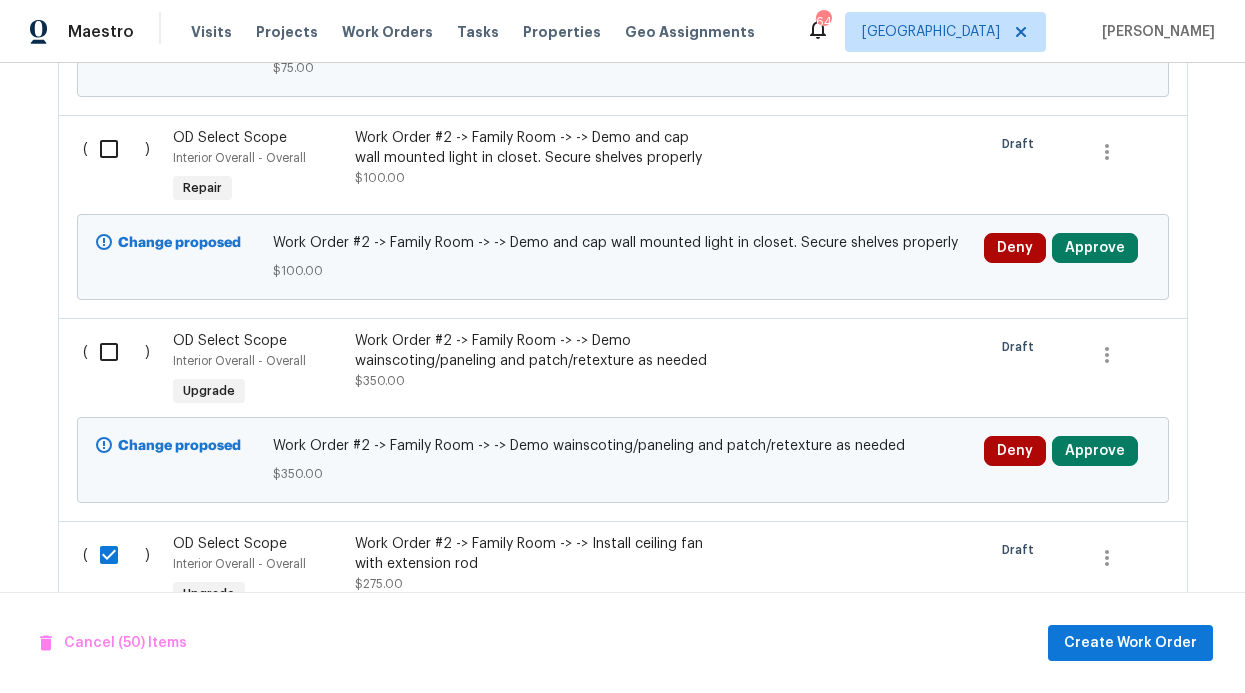 click on "( )" at bounding box center (122, 371) 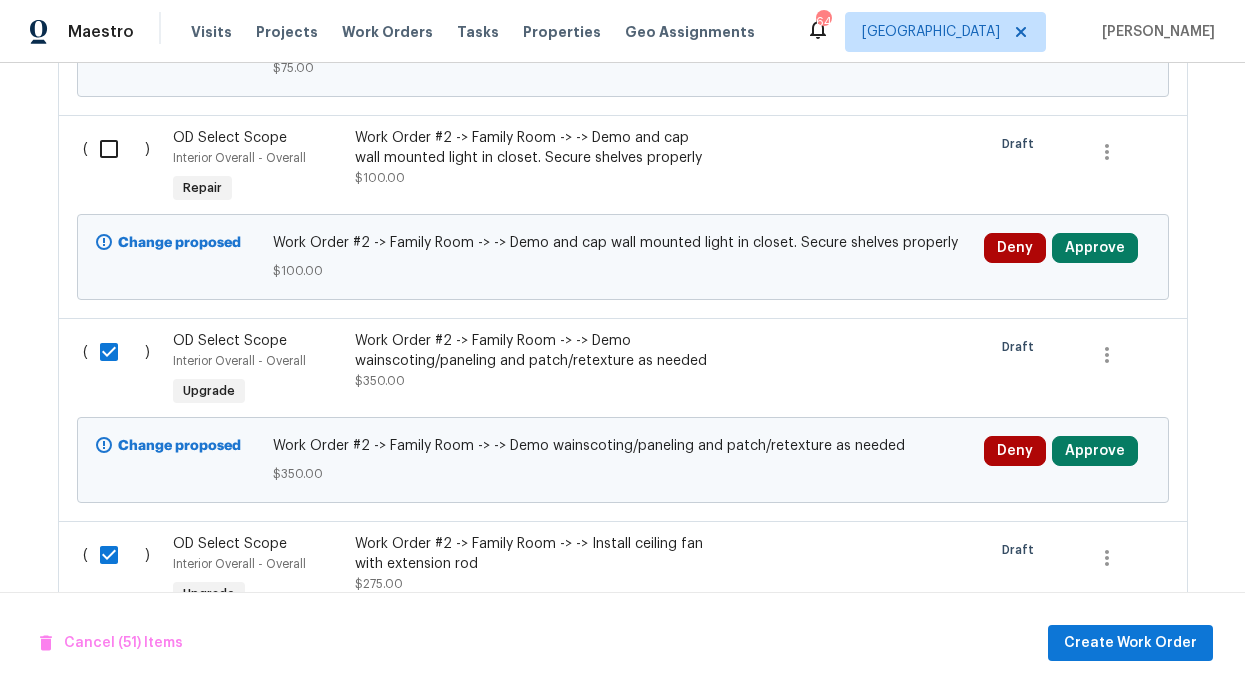 click at bounding box center (116, 149) 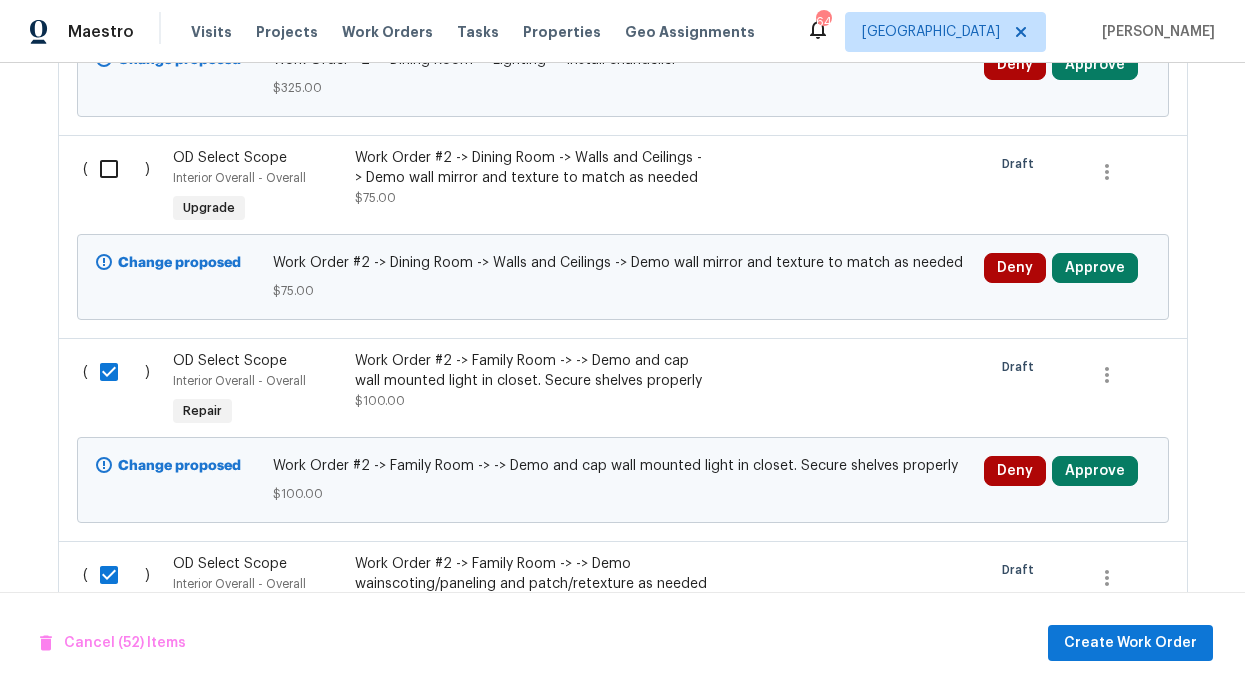 click at bounding box center (116, 169) 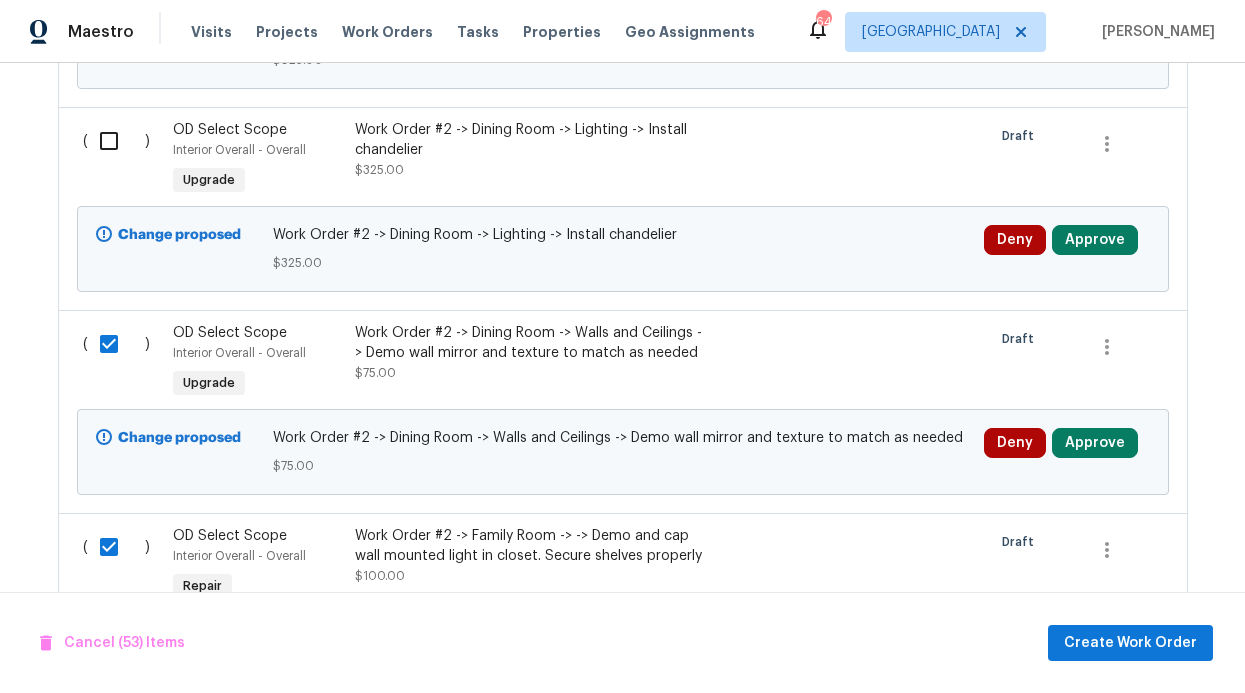 click at bounding box center (116, 141) 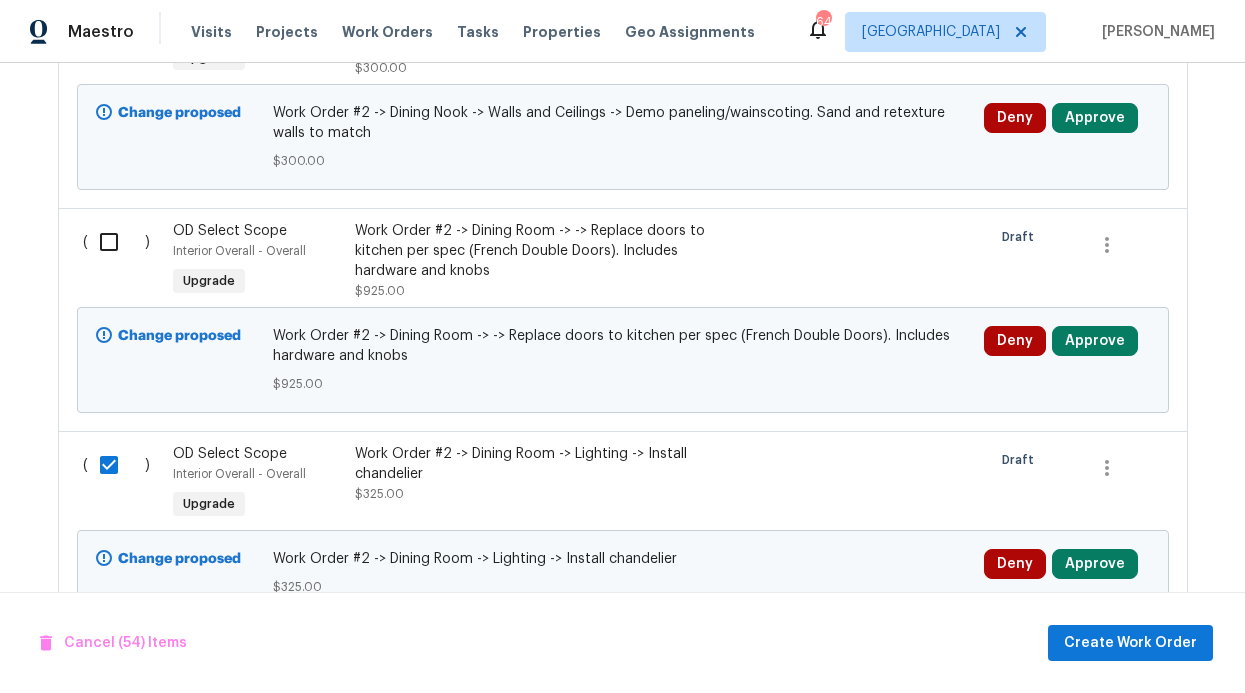 scroll, scrollTop: 4294, scrollLeft: 0, axis: vertical 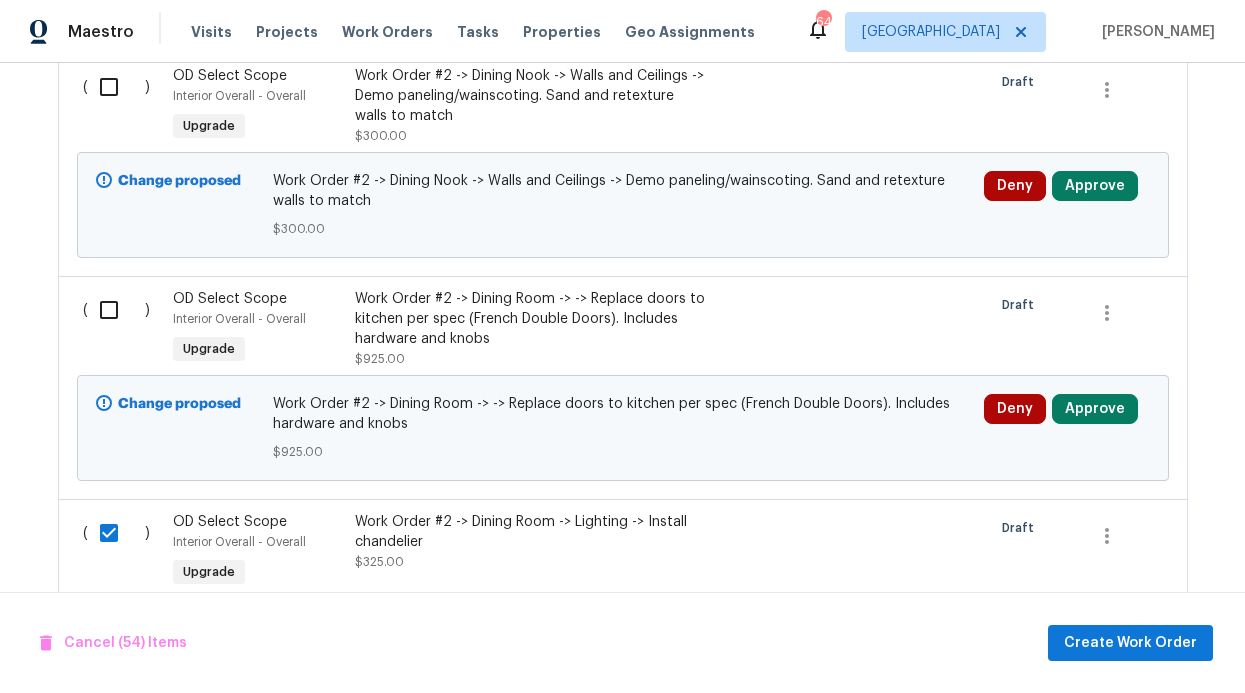 click at bounding box center [116, 310] 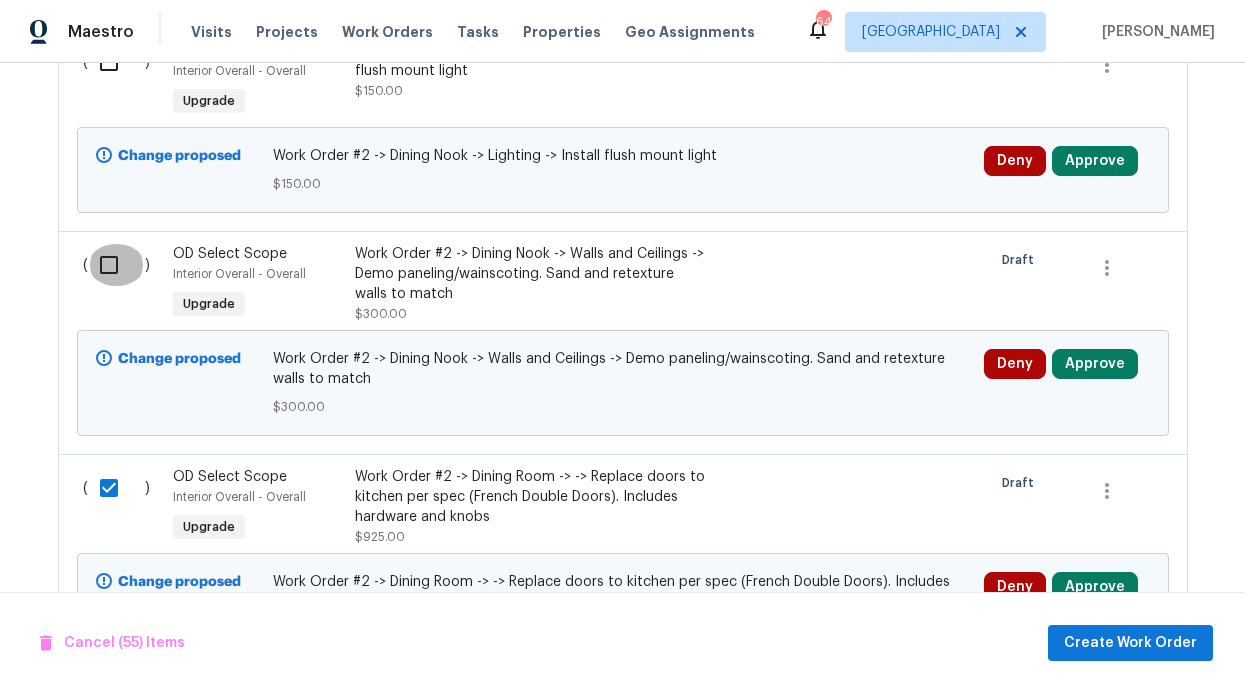 click at bounding box center (116, 265) 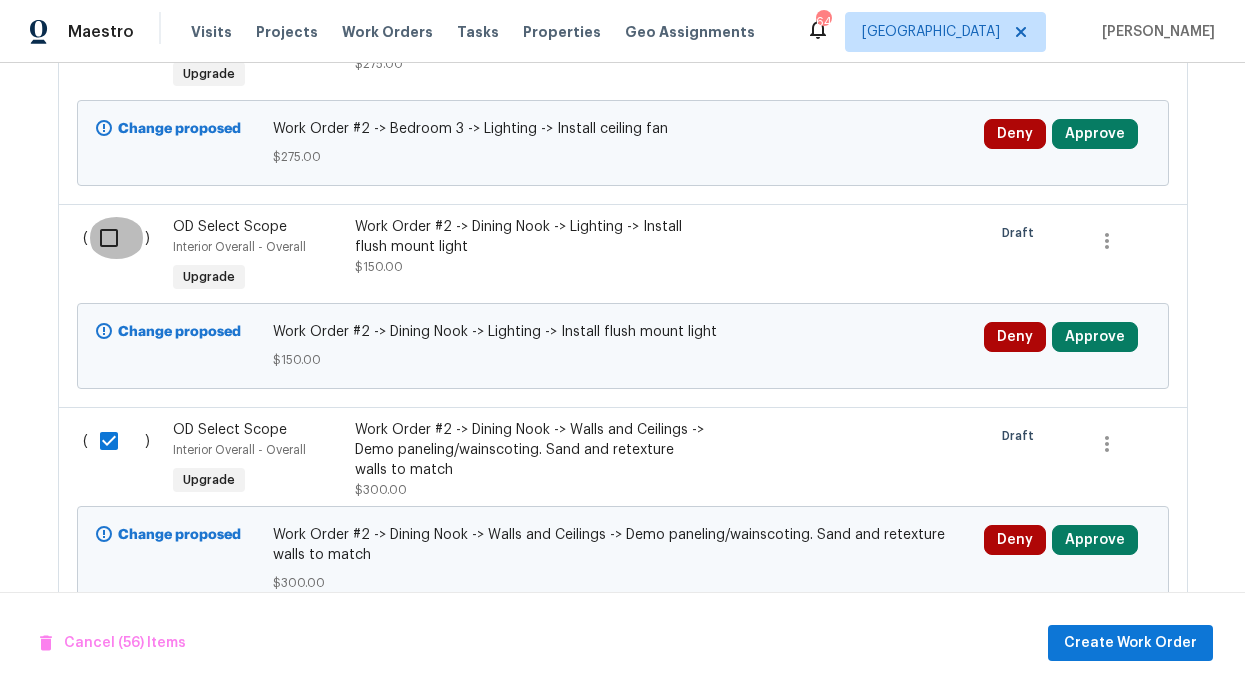click at bounding box center [116, 238] 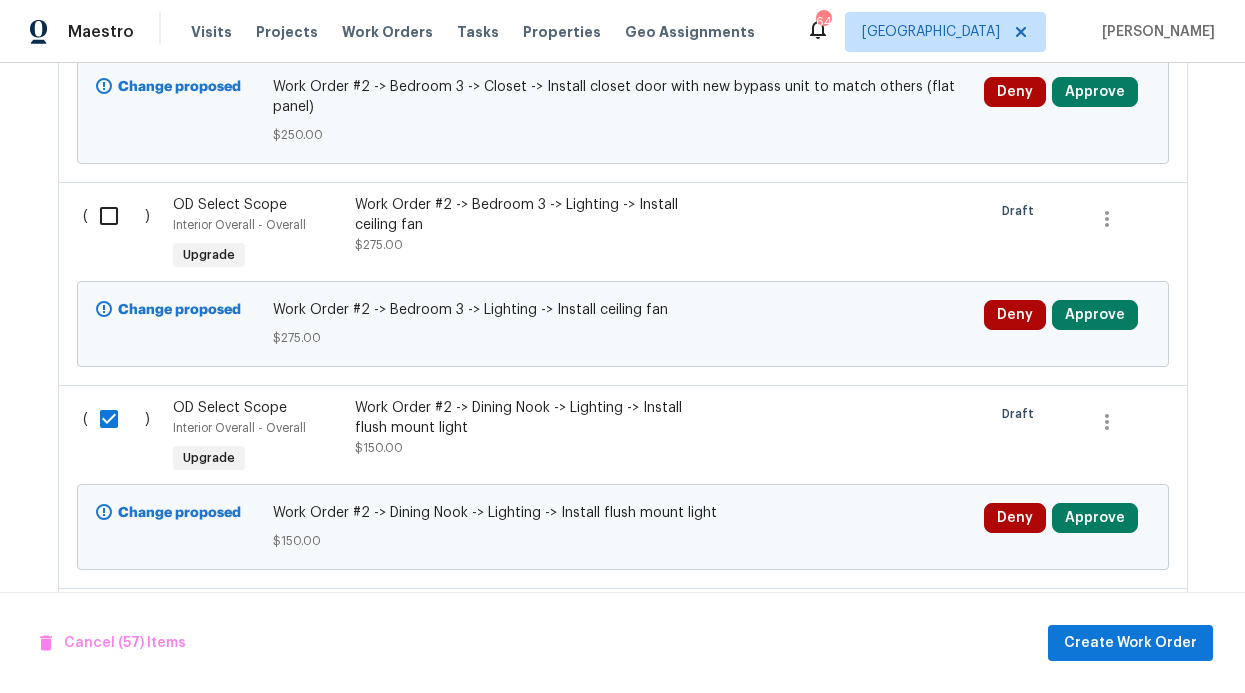 click at bounding box center [116, 216] 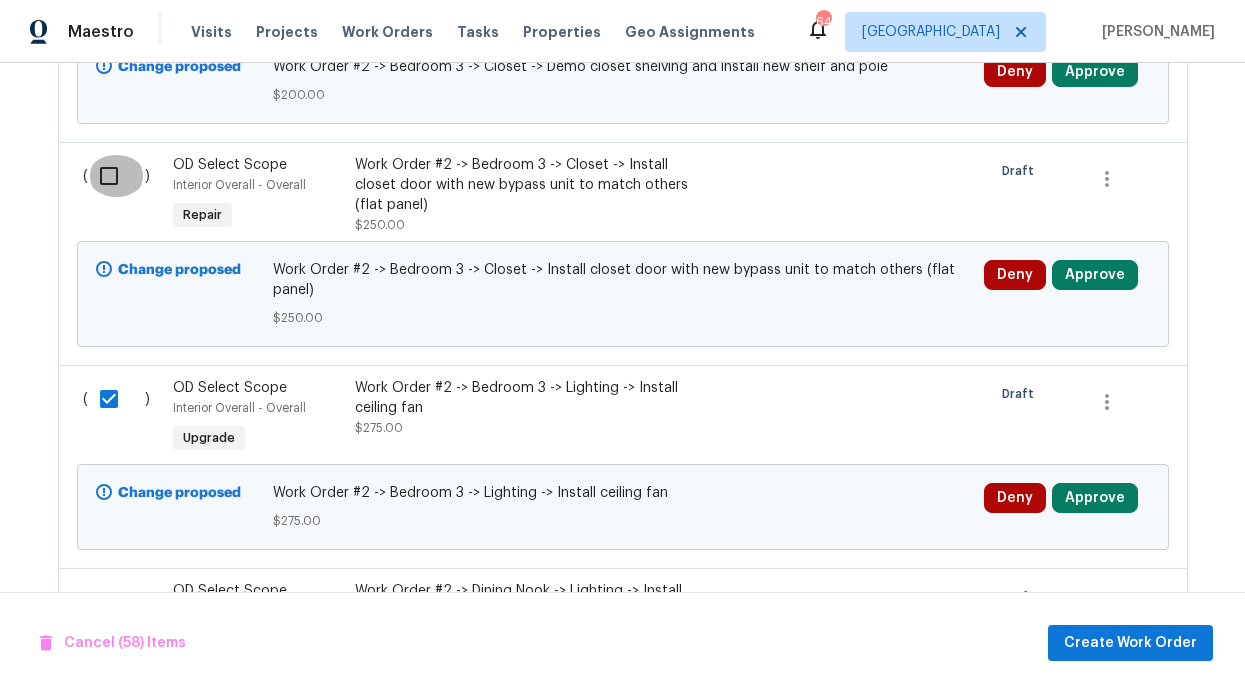 click at bounding box center (116, 176) 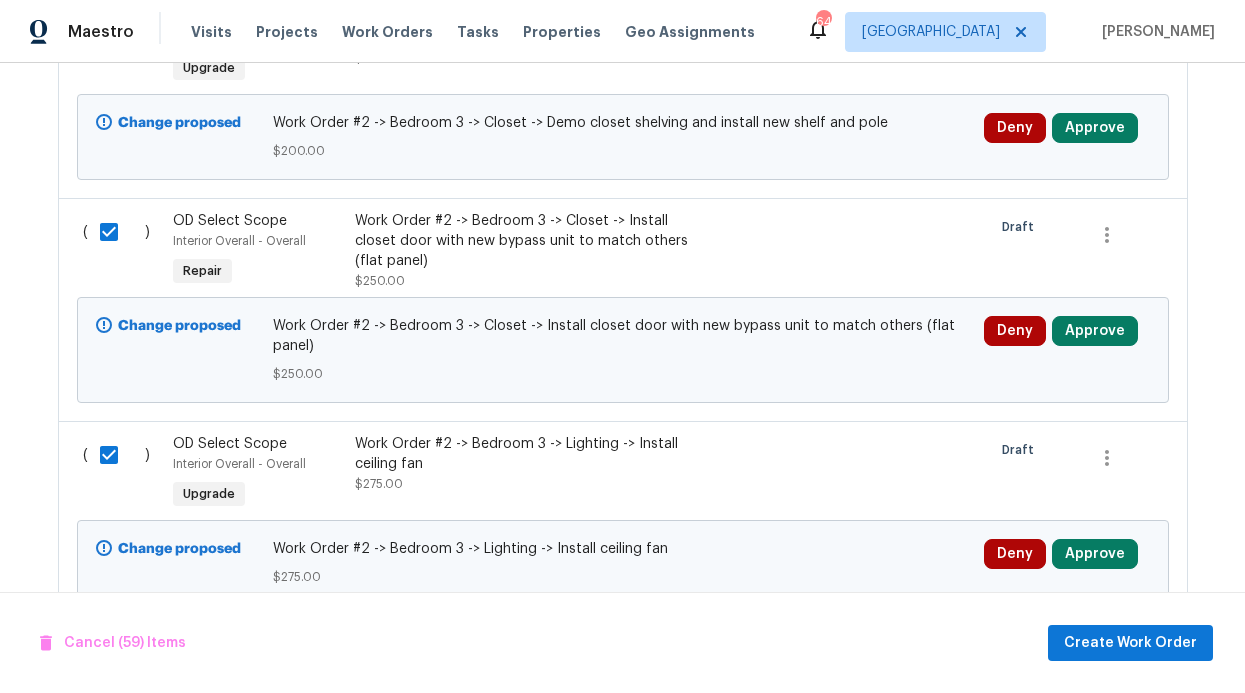 scroll, scrollTop: 3176, scrollLeft: 0, axis: vertical 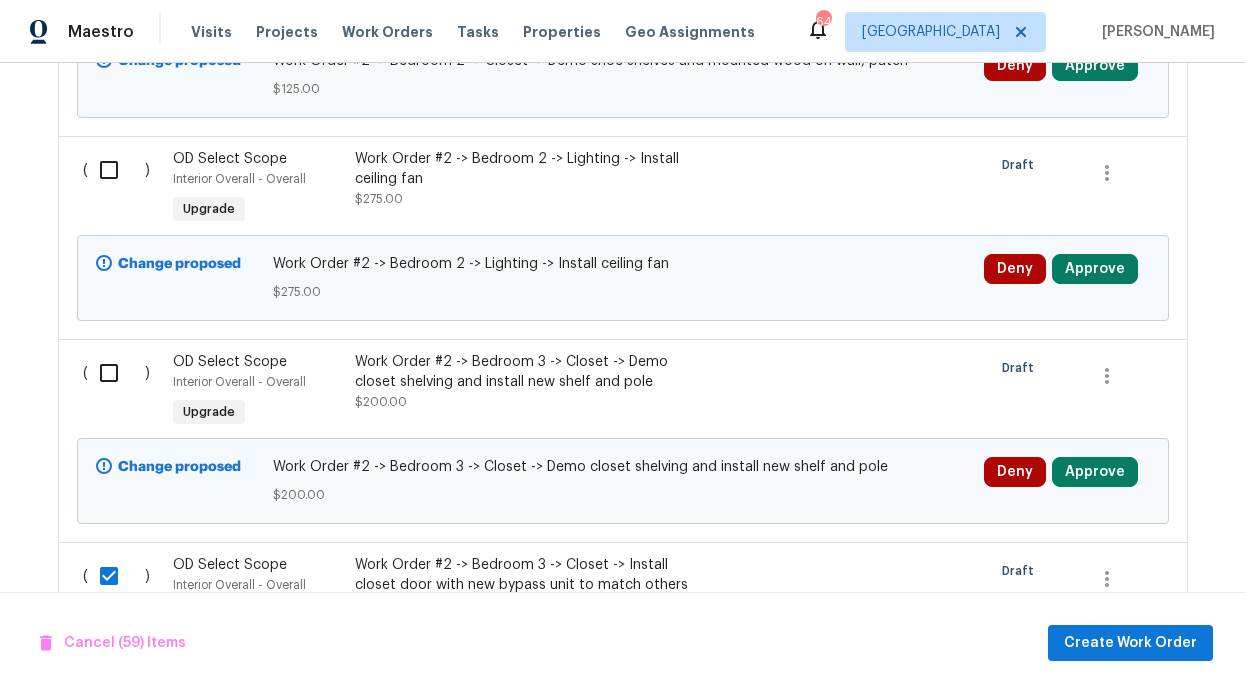 click at bounding box center [116, 373] 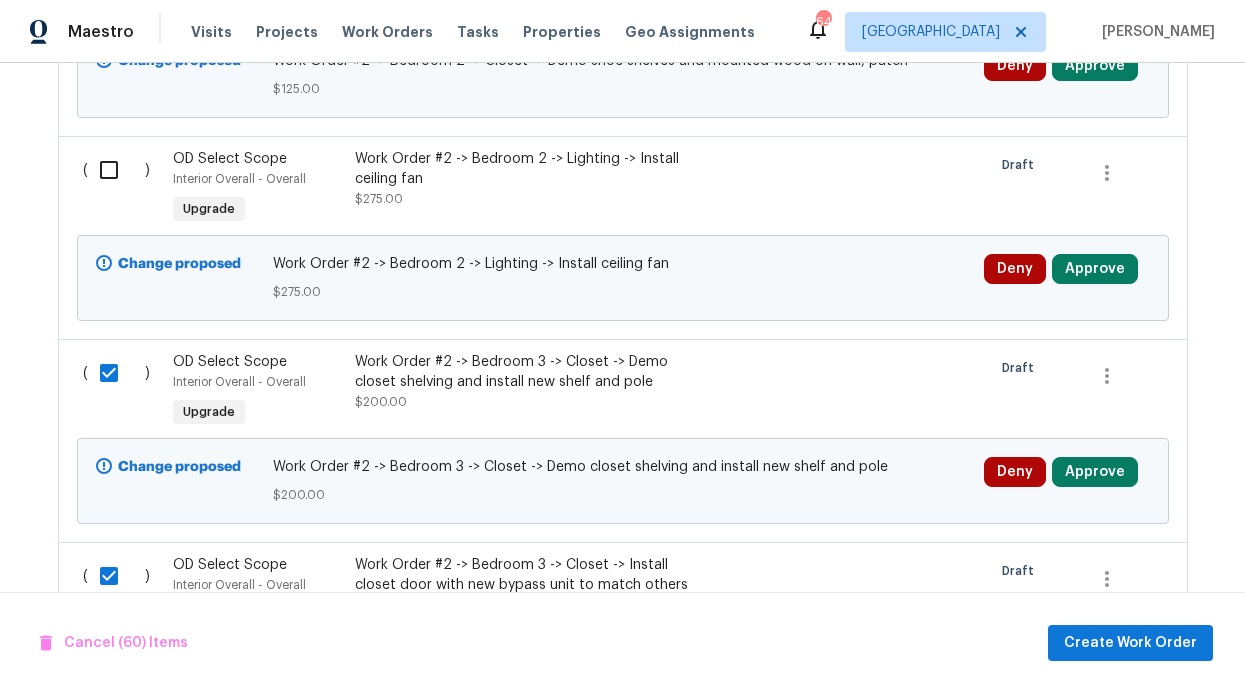 click at bounding box center [116, 170] 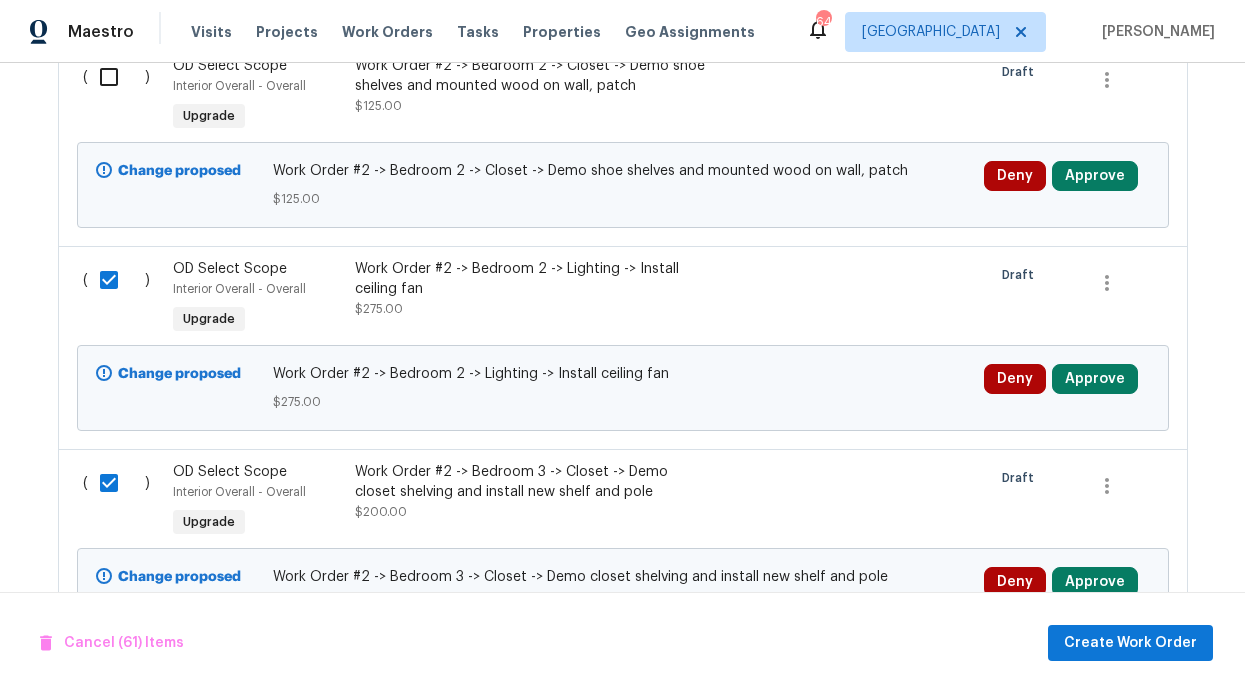 scroll, scrollTop: 2769, scrollLeft: 0, axis: vertical 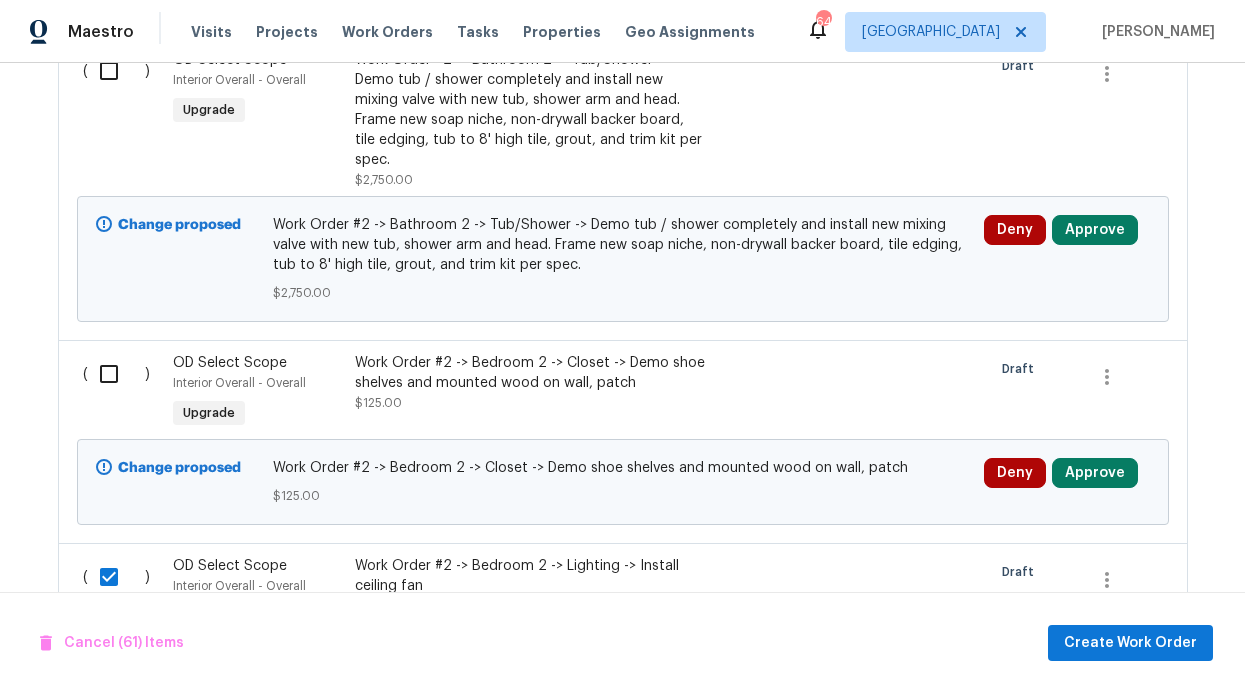 click at bounding box center [116, 374] 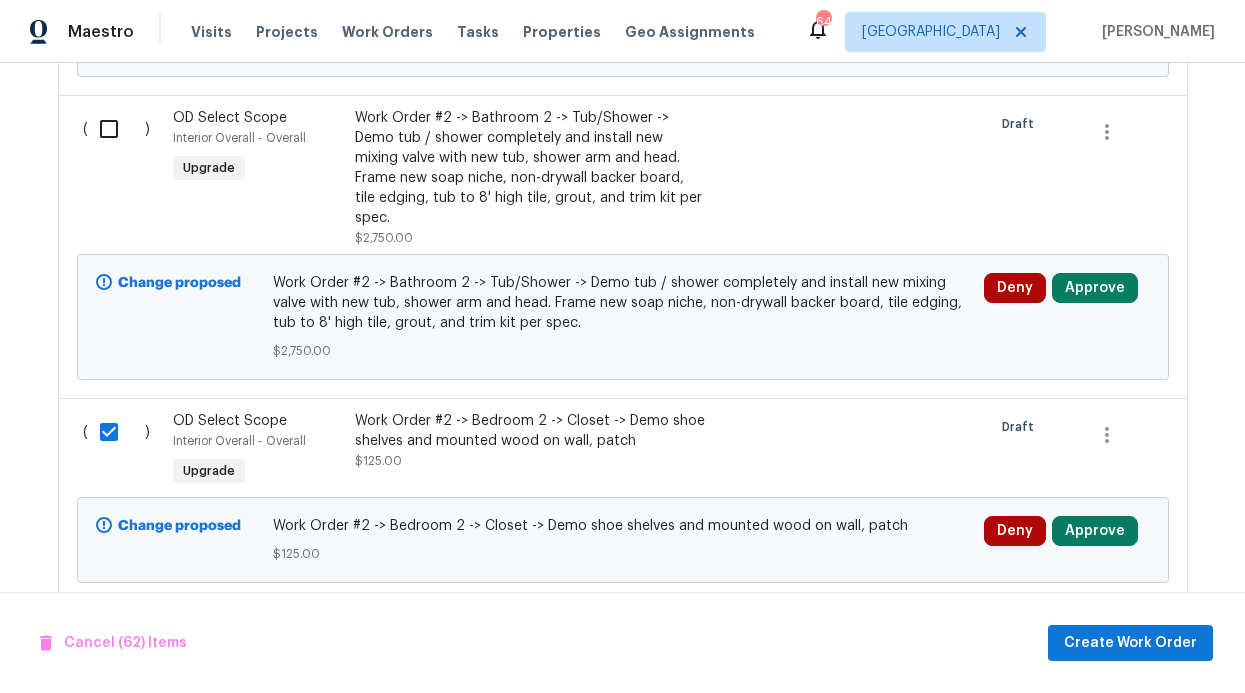 scroll, scrollTop: 2384, scrollLeft: 0, axis: vertical 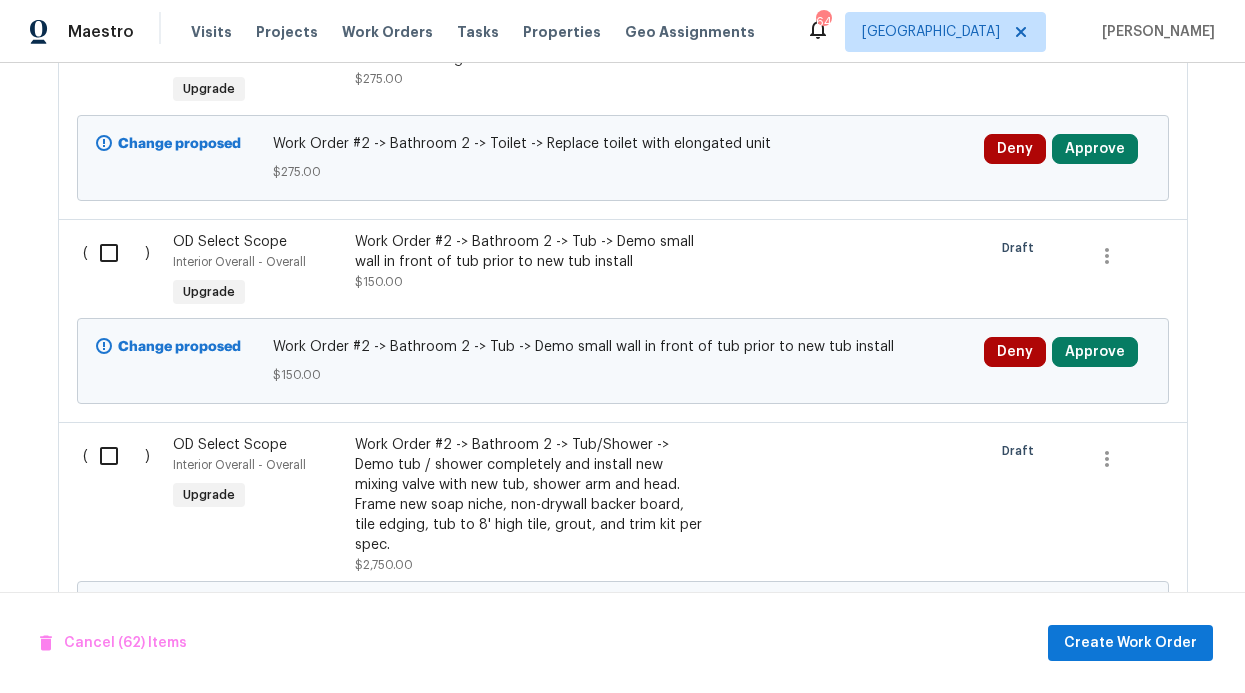click at bounding box center [116, 456] 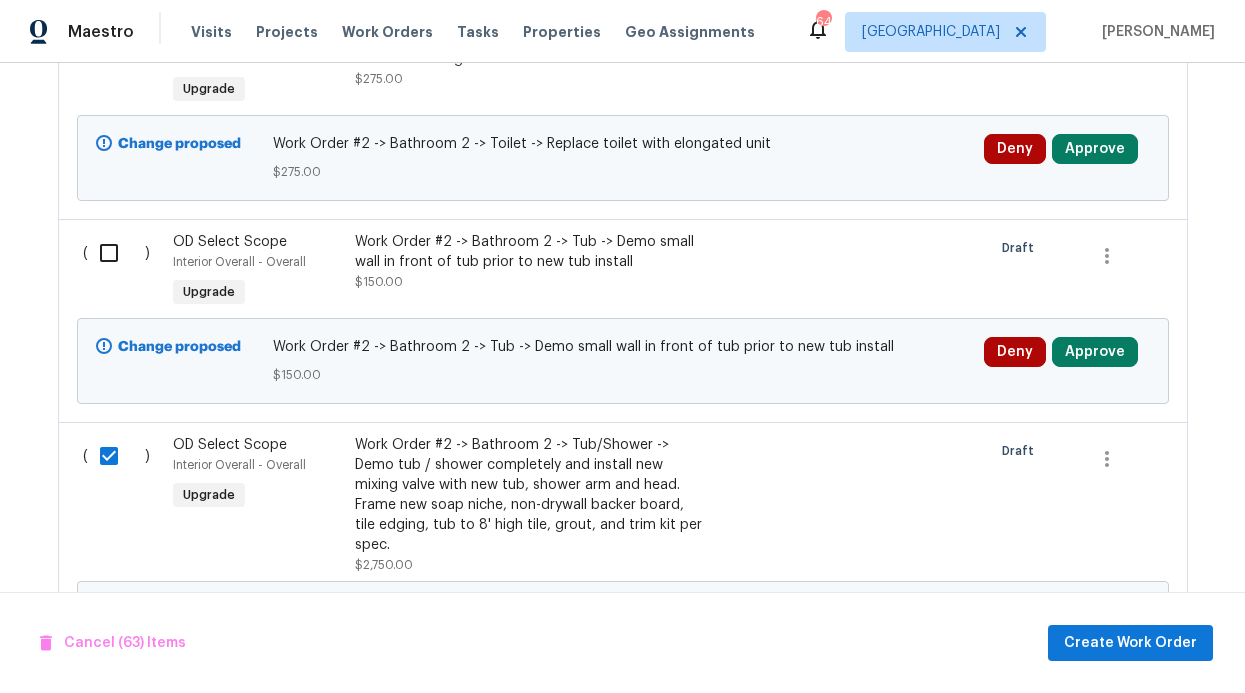 click on "( )" at bounding box center (122, 272) 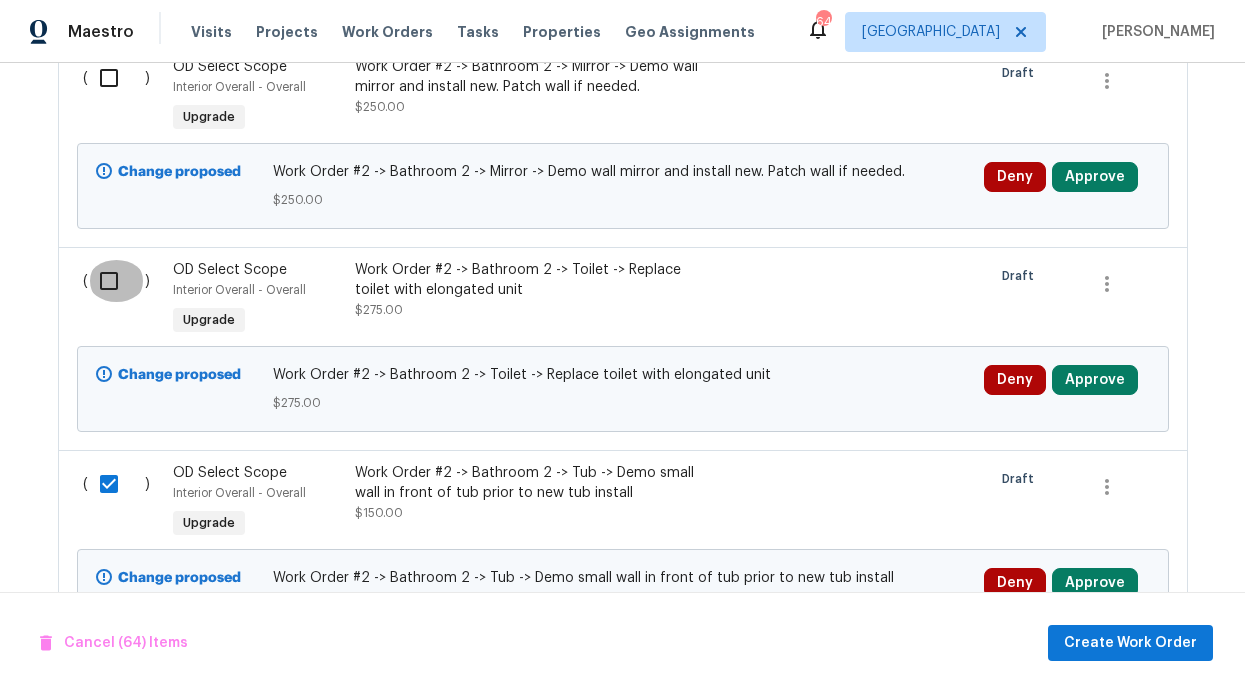 click at bounding box center (116, 281) 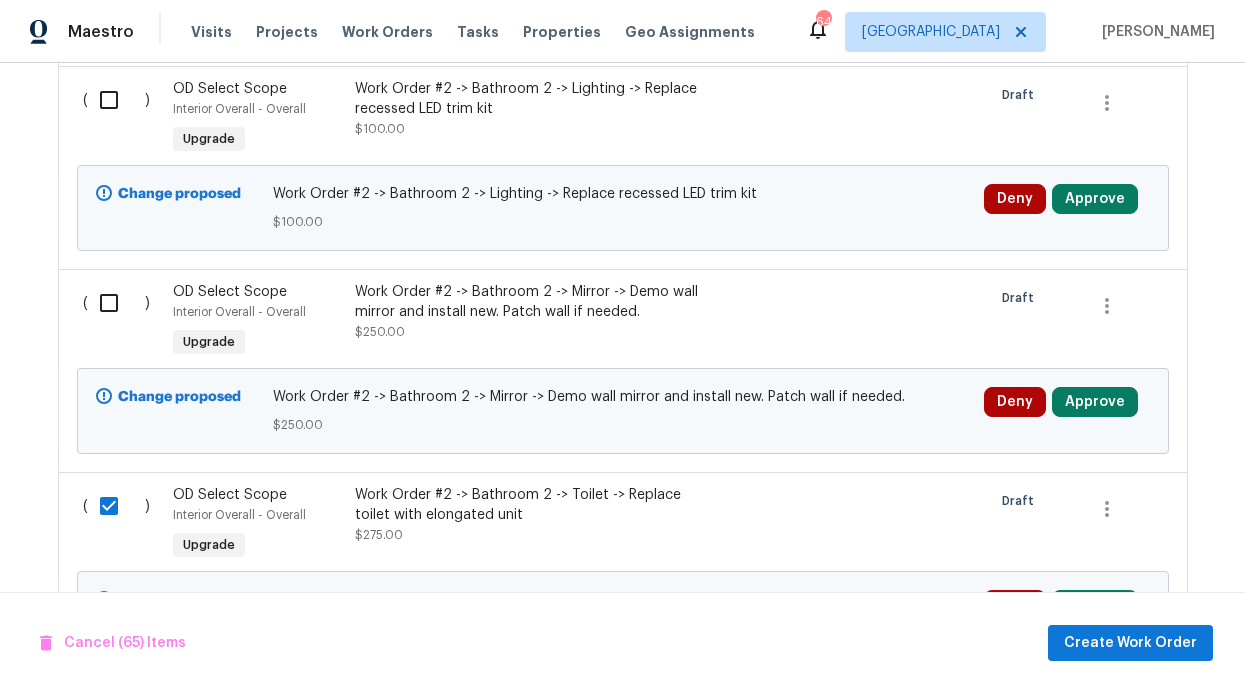 scroll, scrollTop: 1752, scrollLeft: 0, axis: vertical 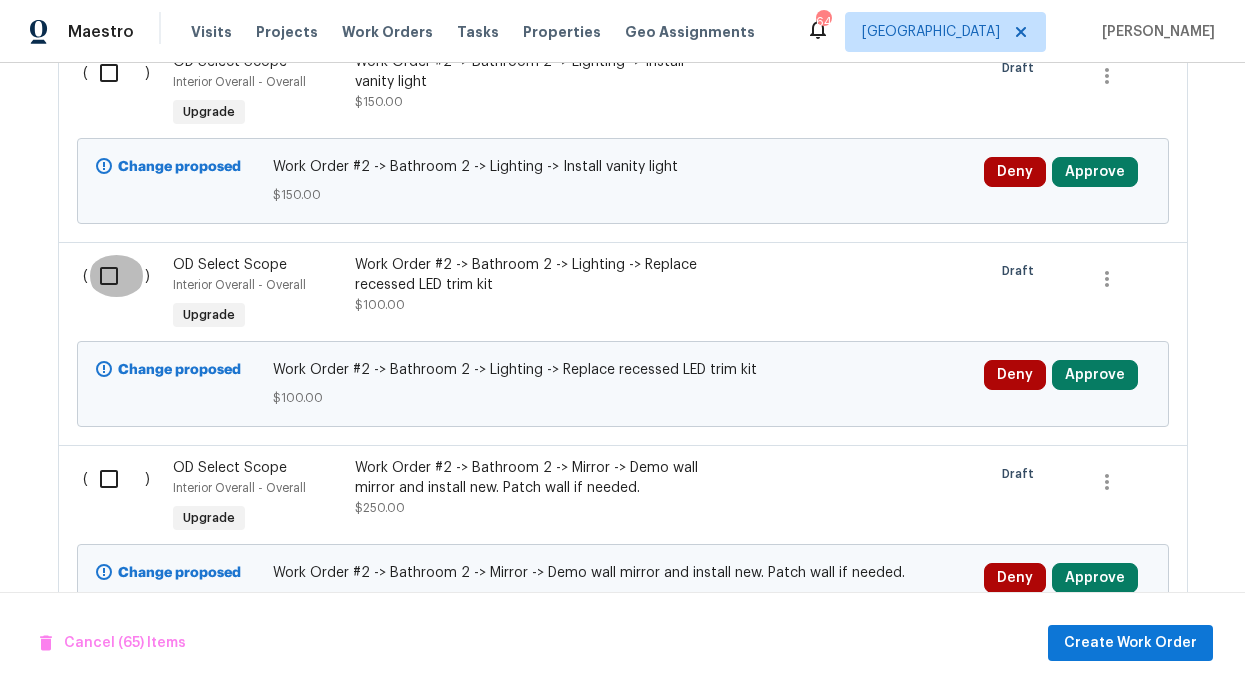click at bounding box center [116, 276] 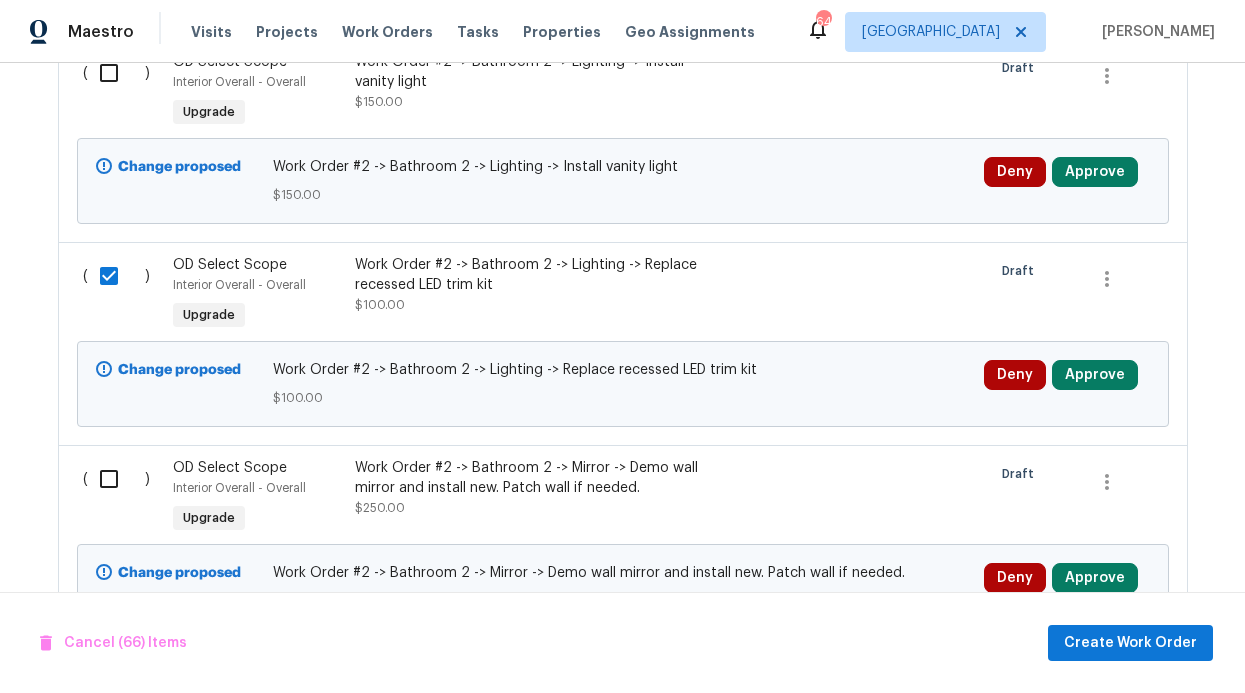 click at bounding box center (116, 479) 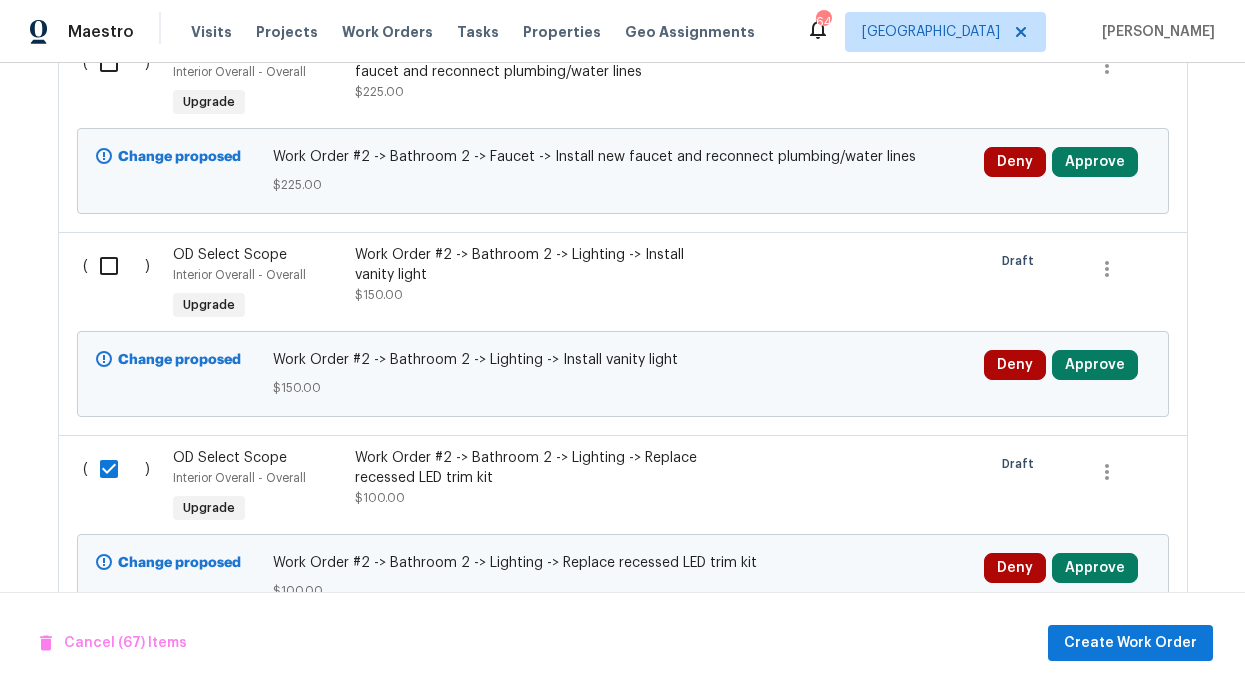 scroll, scrollTop: 1558, scrollLeft: 0, axis: vertical 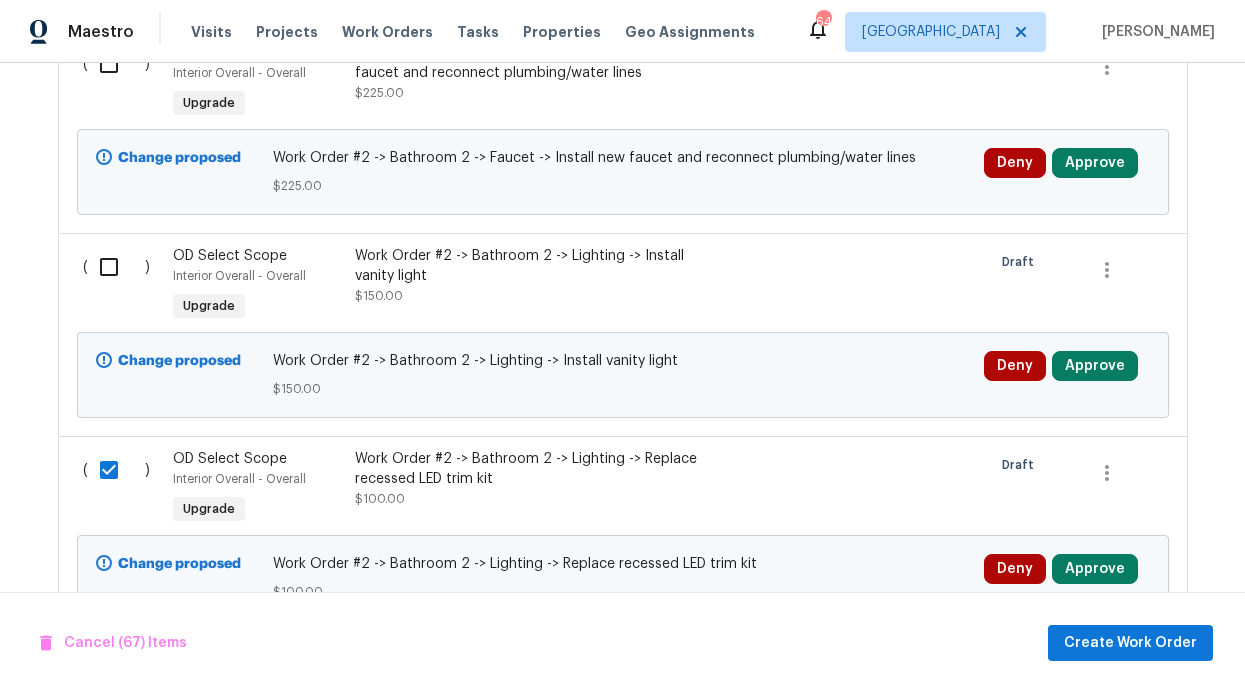 click on "( ) OD Select Scope Interior Overall - Overall Upgrade Work Order #2 -> Bathroom 2 -> Lighting -> Install vanity light $150.00 Draft Change proposed Work Order #2 -> Bathroom 2 -> Lighting -> Install vanity light $150.00 Deny Approve" at bounding box center (623, 334) 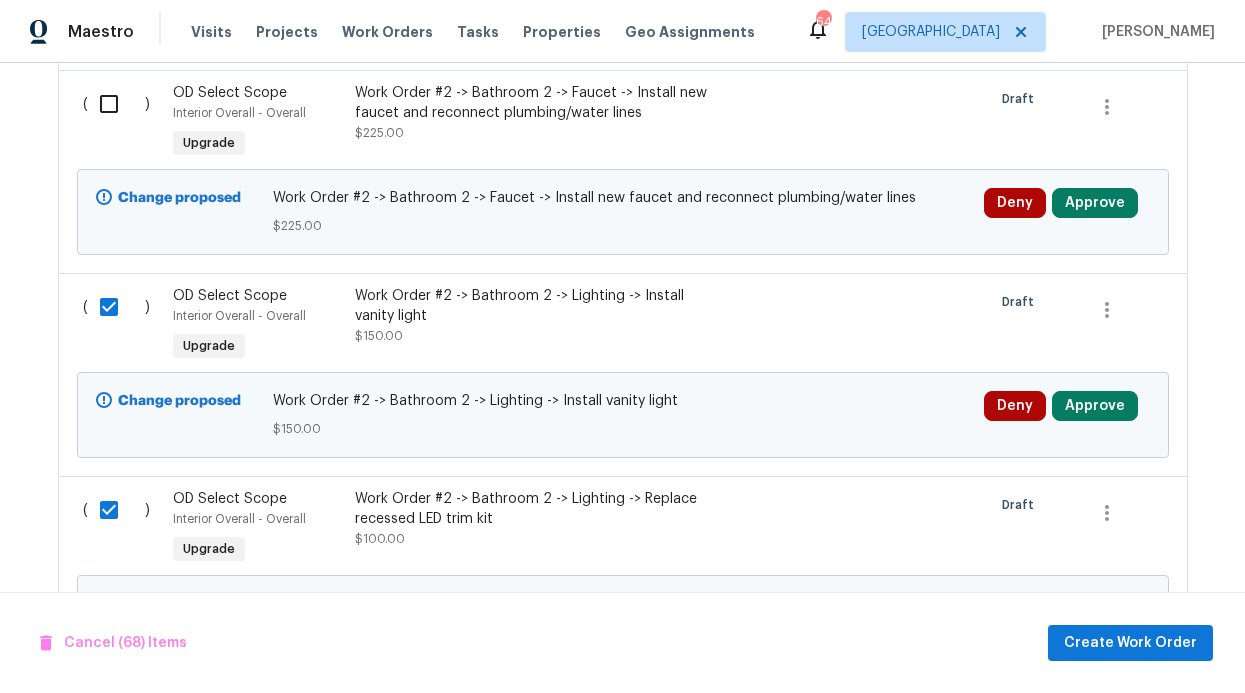 scroll, scrollTop: 1154, scrollLeft: 0, axis: vertical 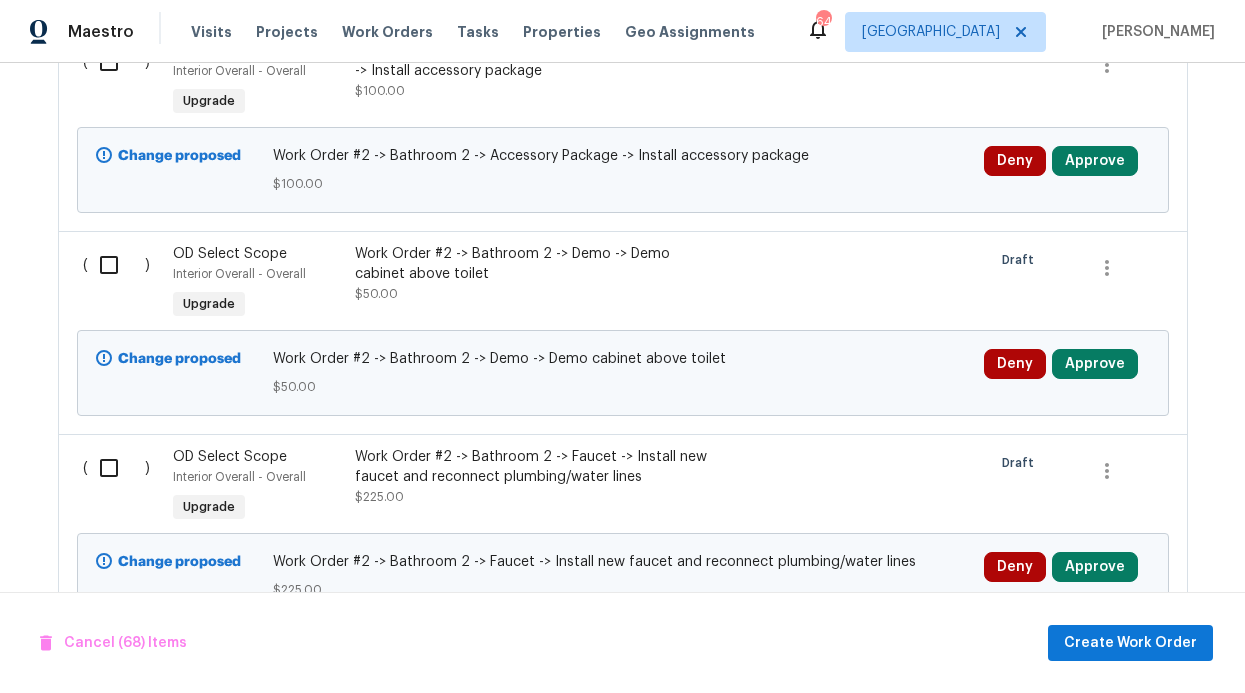 click at bounding box center [116, 468] 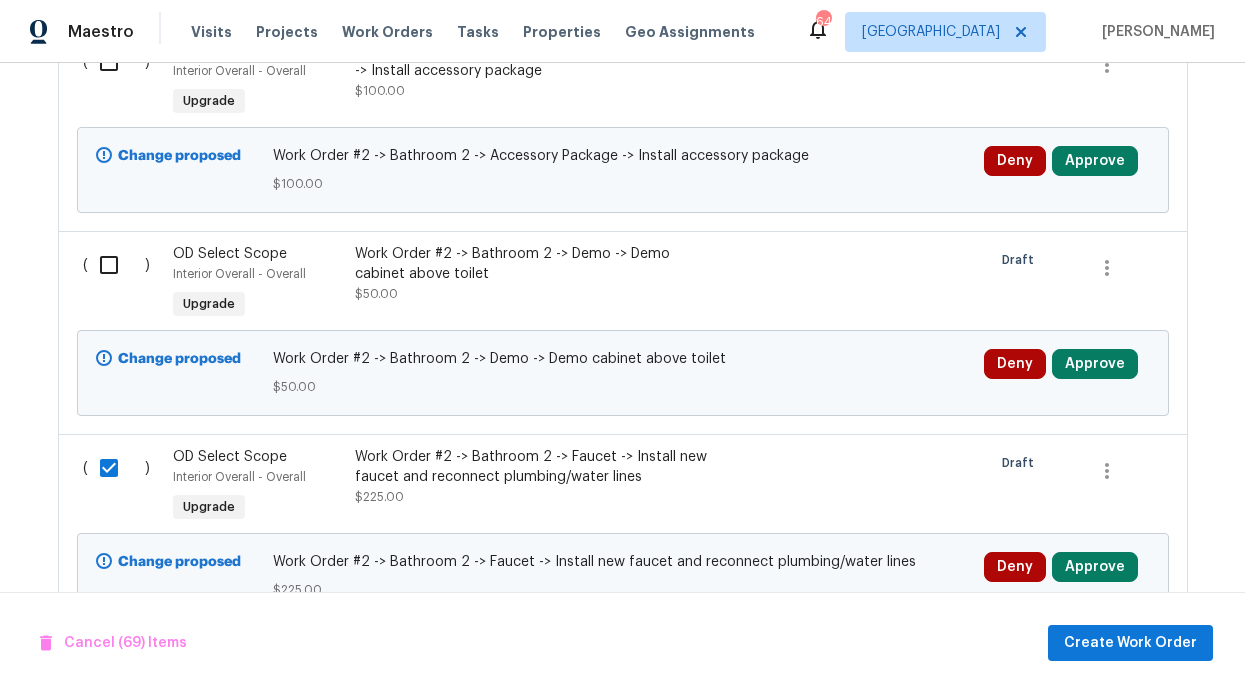 click at bounding box center (116, 265) 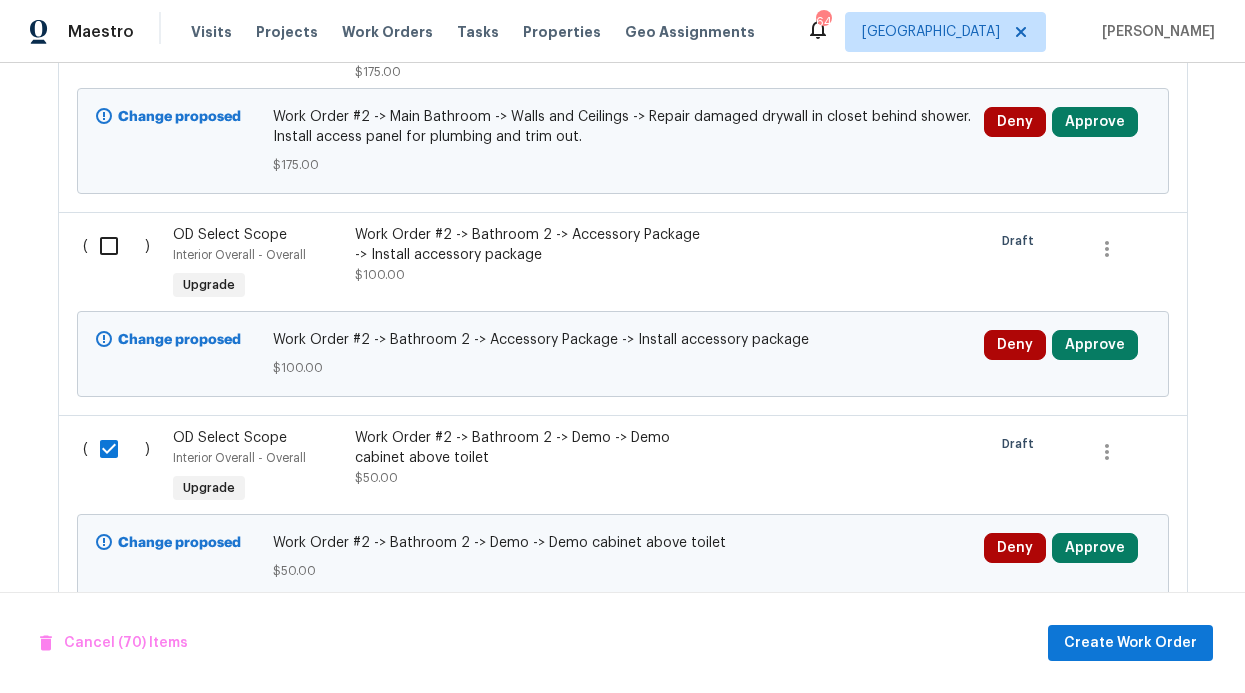 click at bounding box center [116, 246] 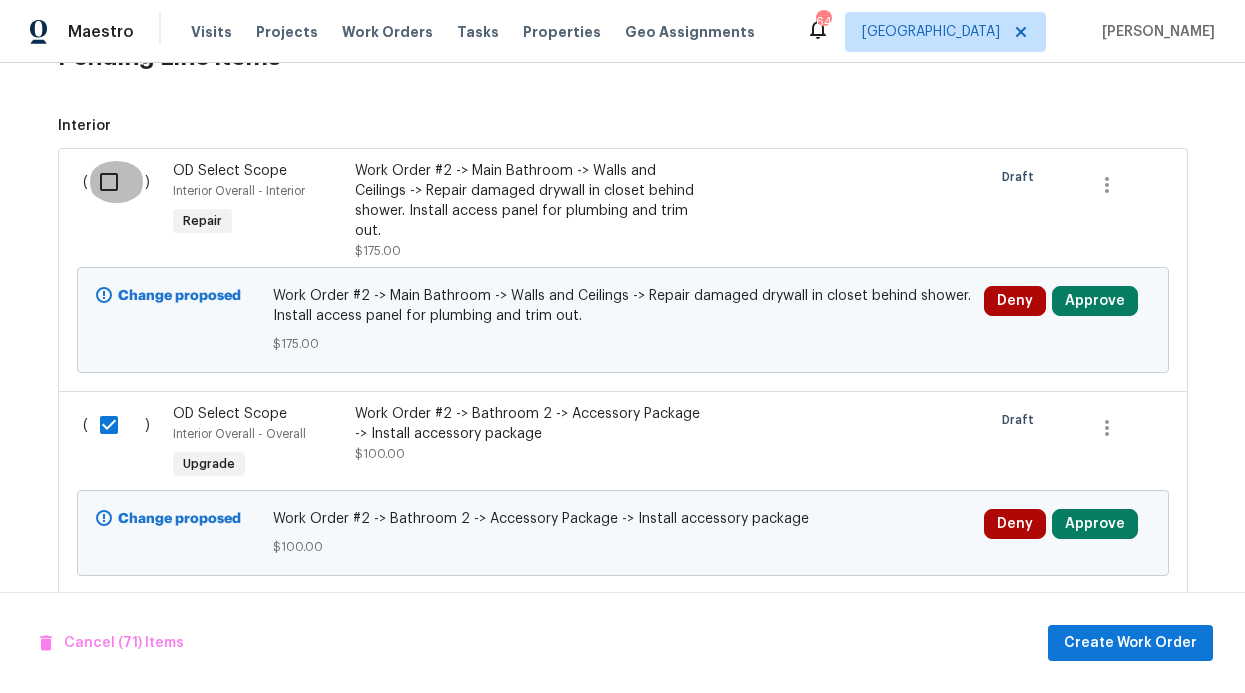 click at bounding box center (116, 182) 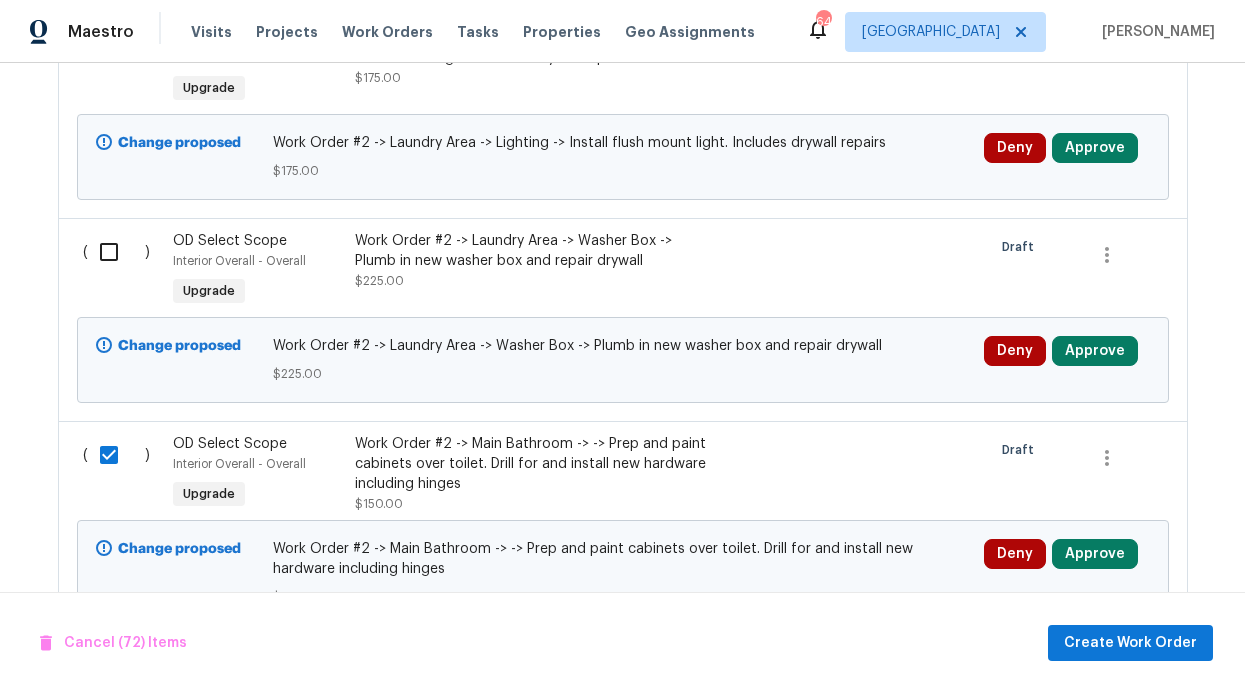 scroll, scrollTop: 11183, scrollLeft: 0, axis: vertical 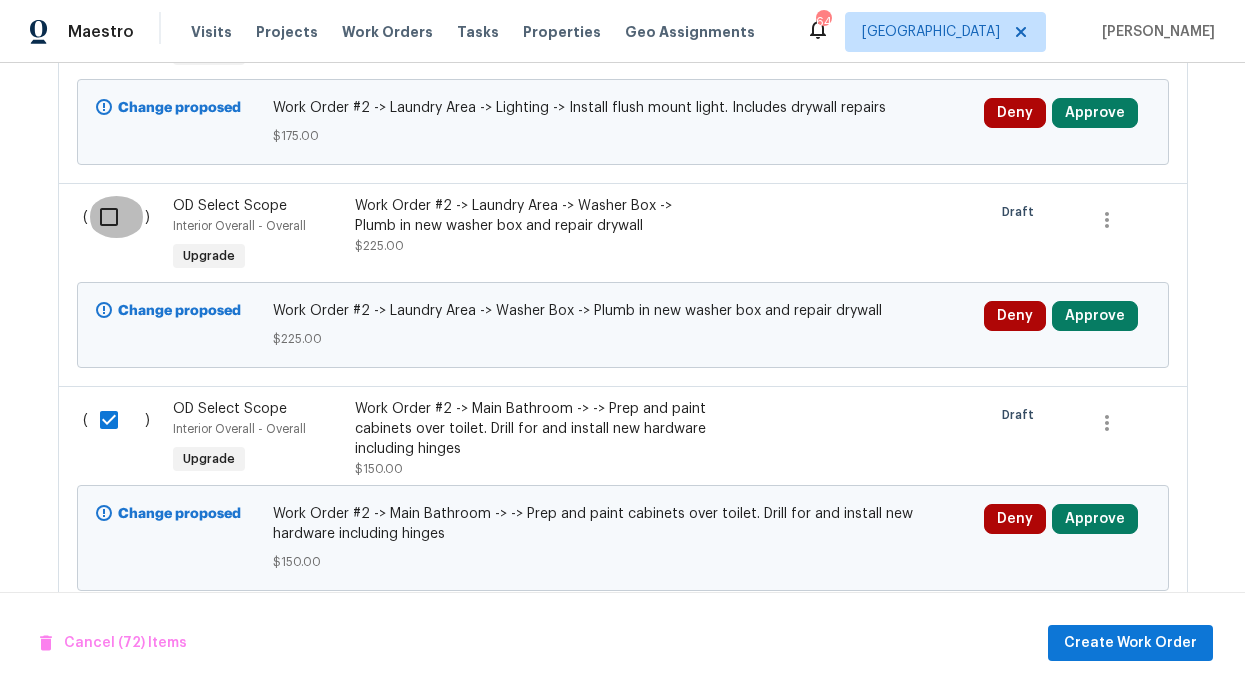 click at bounding box center [116, 217] 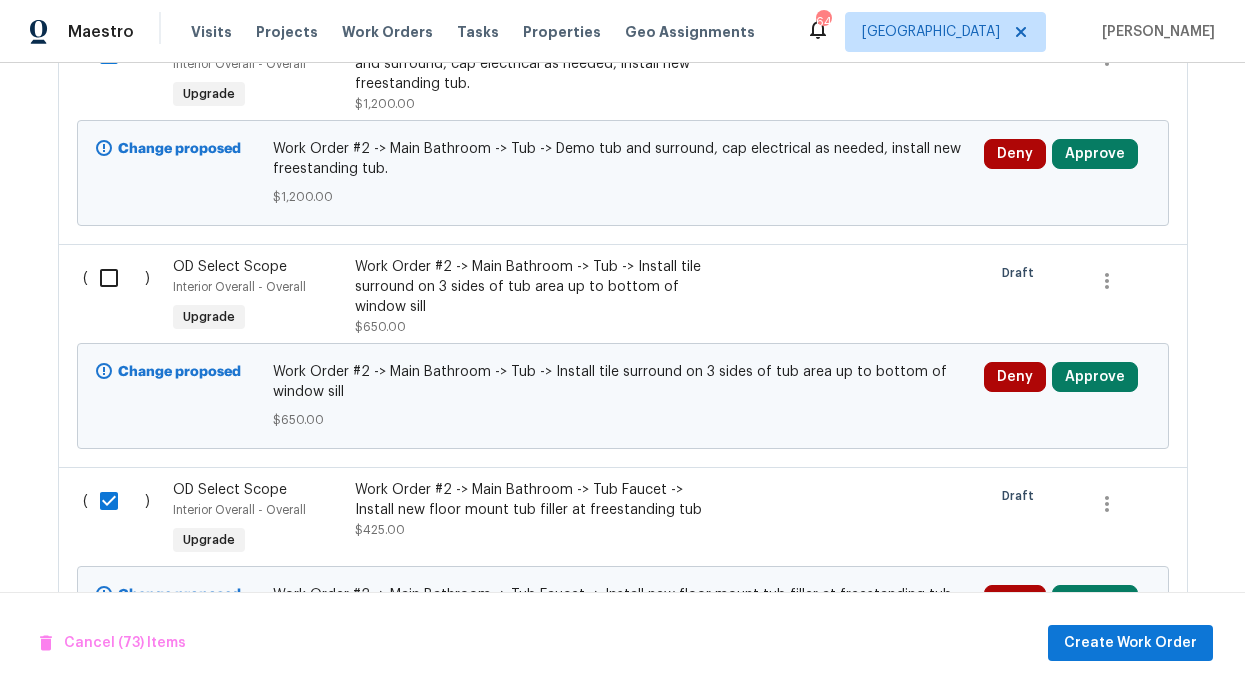 scroll, scrollTop: 14124, scrollLeft: 0, axis: vertical 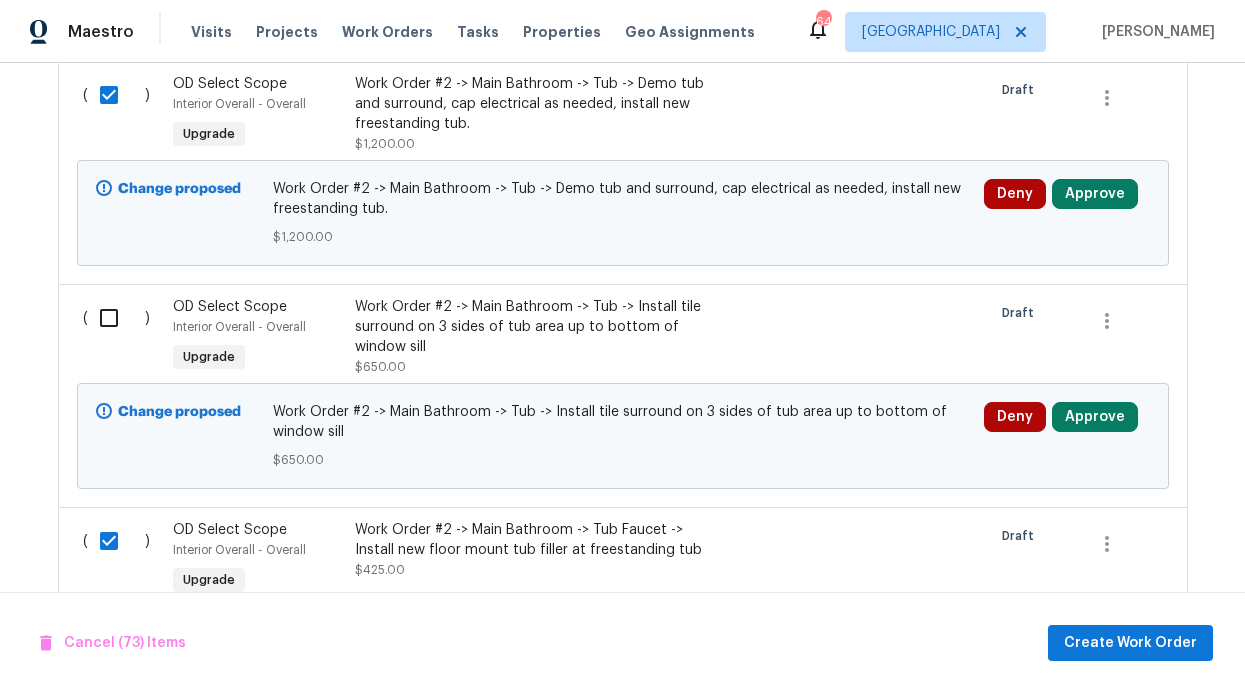 click at bounding box center (116, 318) 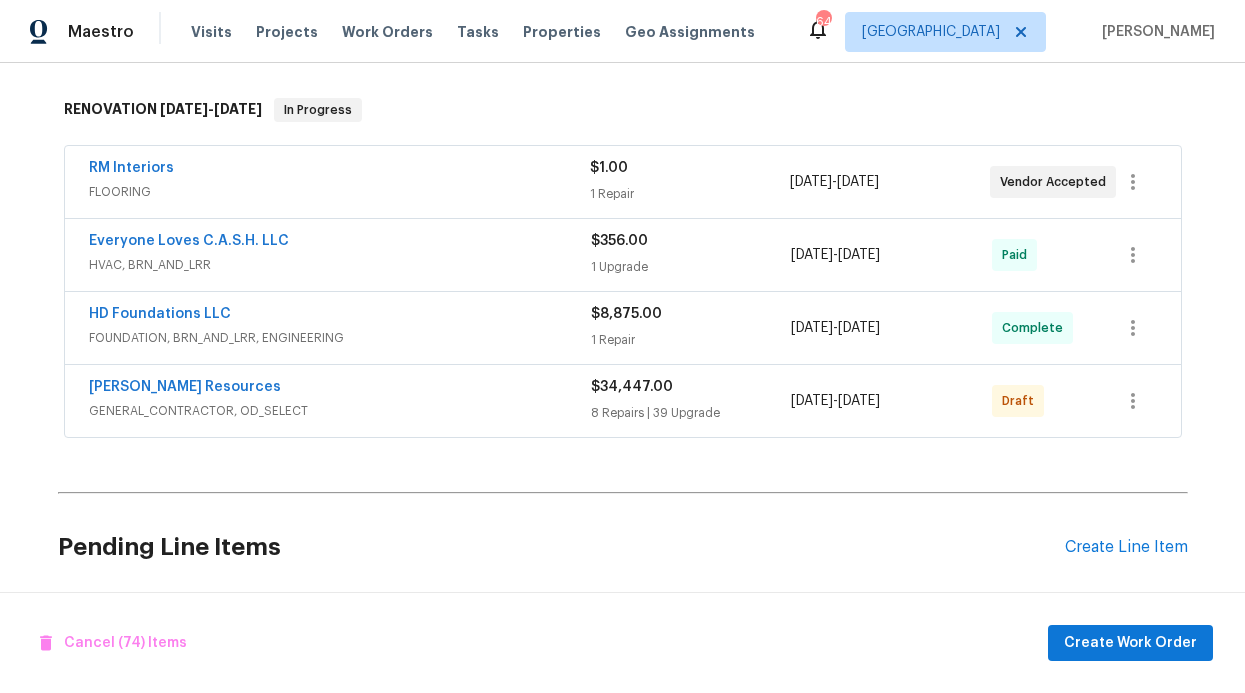 scroll, scrollTop: 139, scrollLeft: 0, axis: vertical 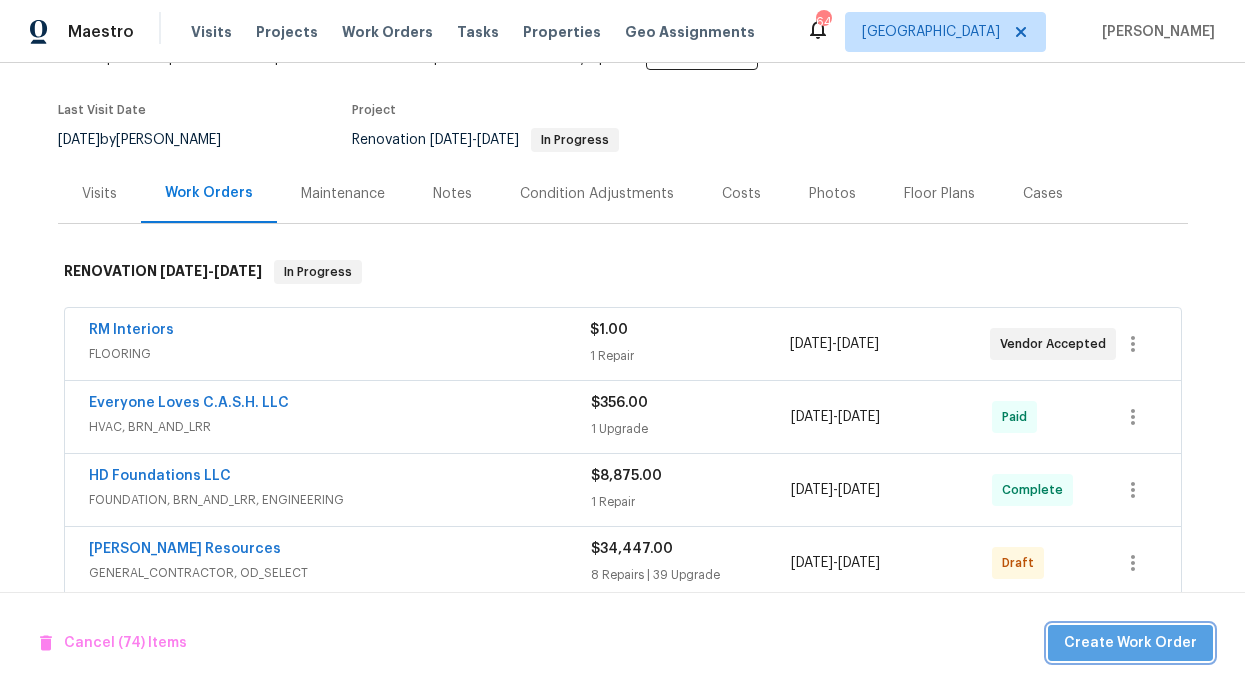 click on "Create Work Order" at bounding box center [1130, 643] 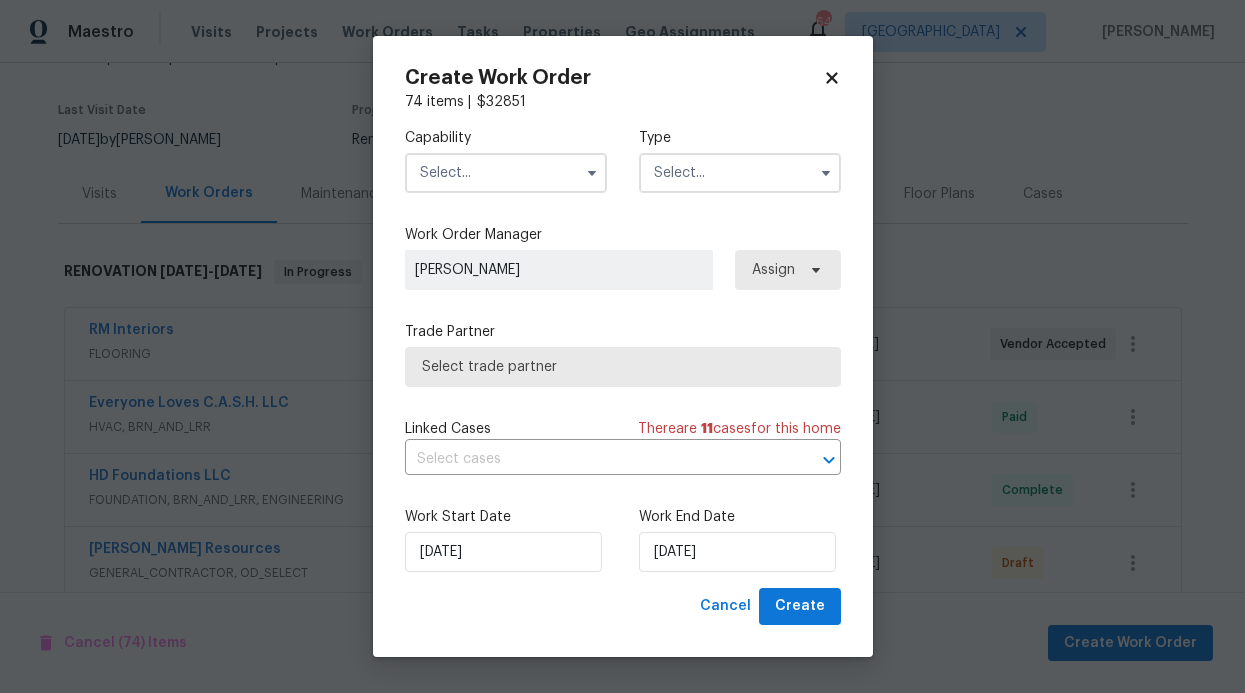 click at bounding box center [506, 173] 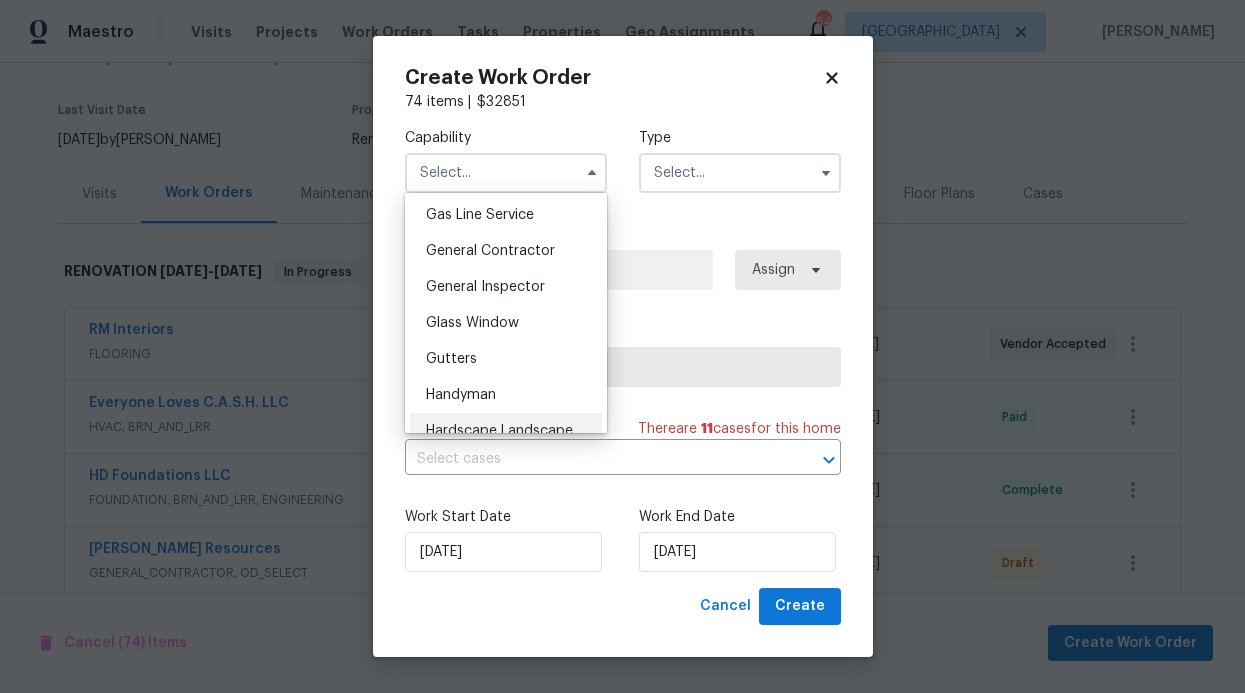 scroll, scrollTop: 879, scrollLeft: 0, axis: vertical 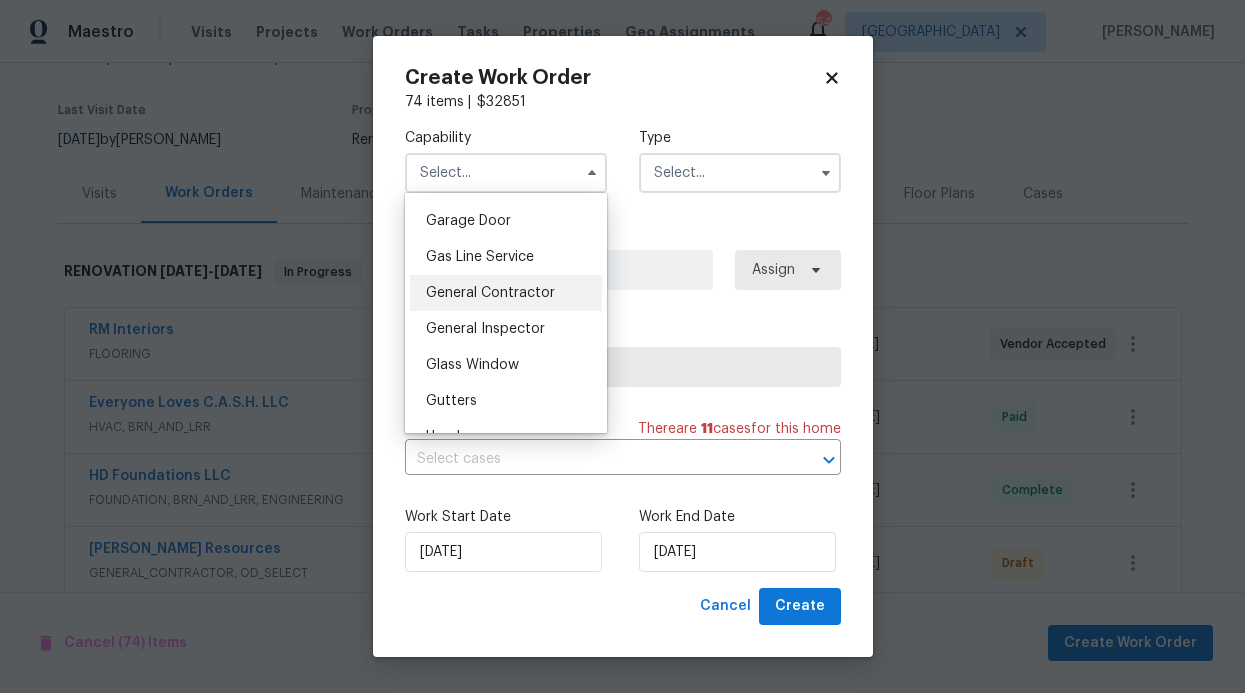 click on "General Contractor" at bounding box center (490, 293) 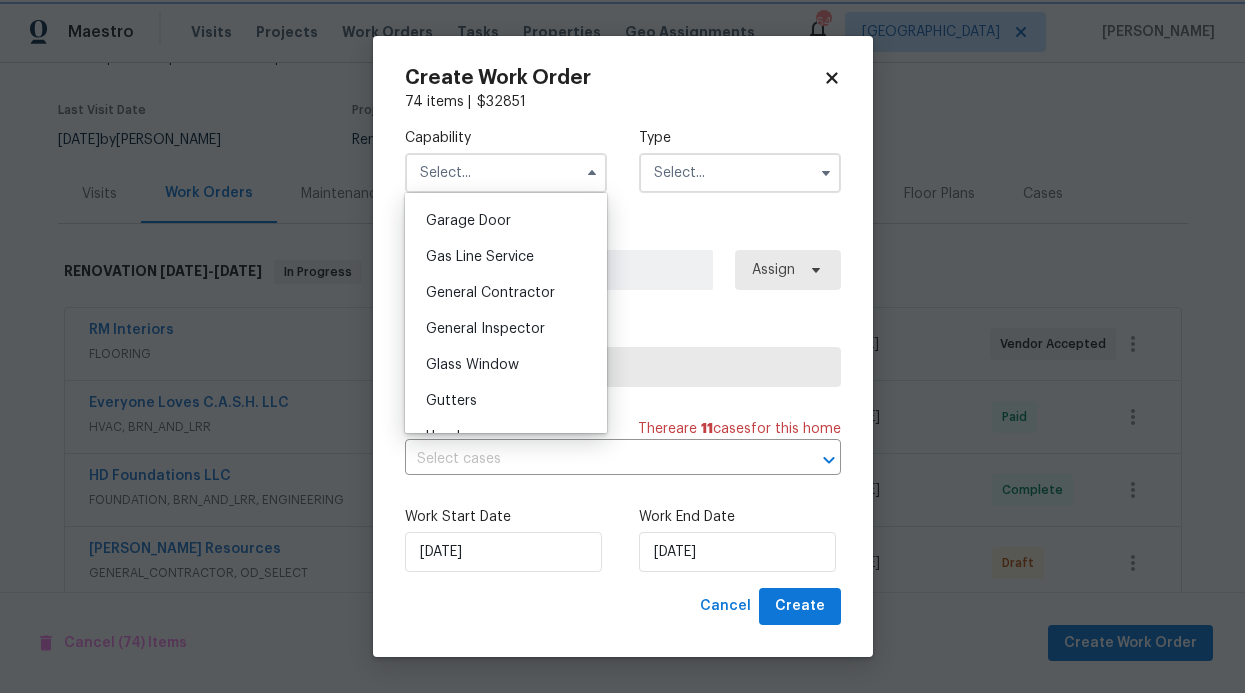 type on "General Contractor" 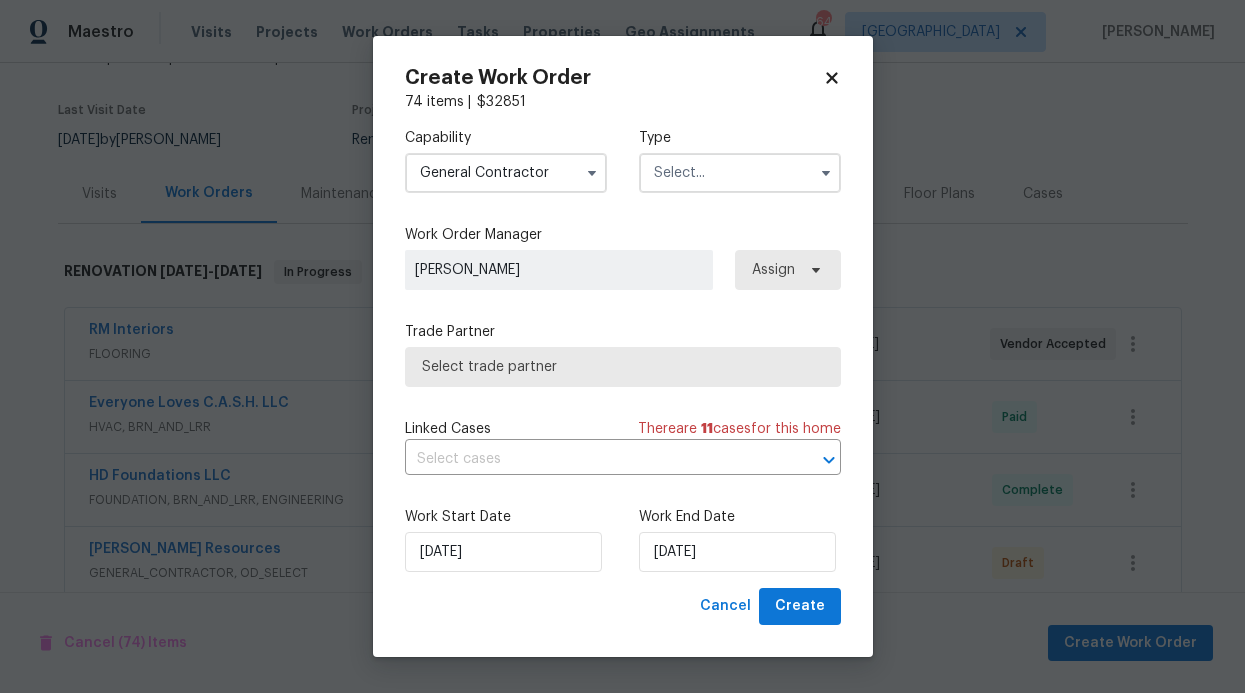 click at bounding box center (740, 173) 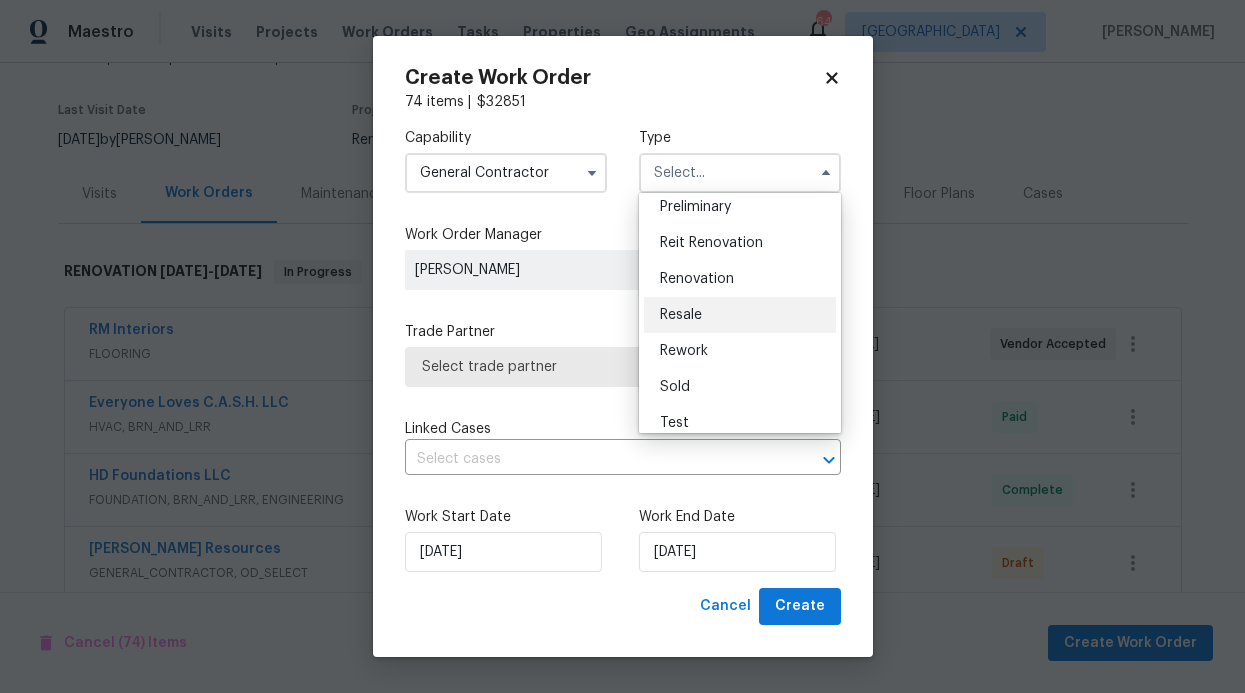 scroll, scrollTop: 442, scrollLeft: 0, axis: vertical 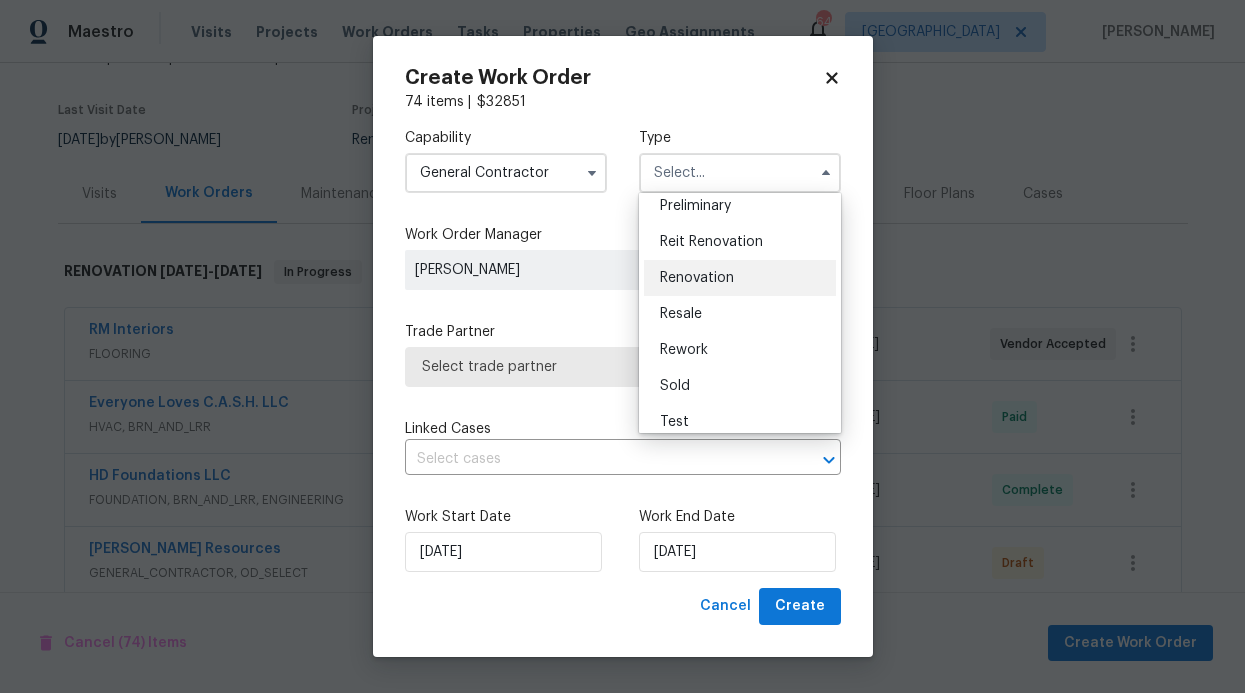 click on "Renovation" at bounding box center [740, 278] 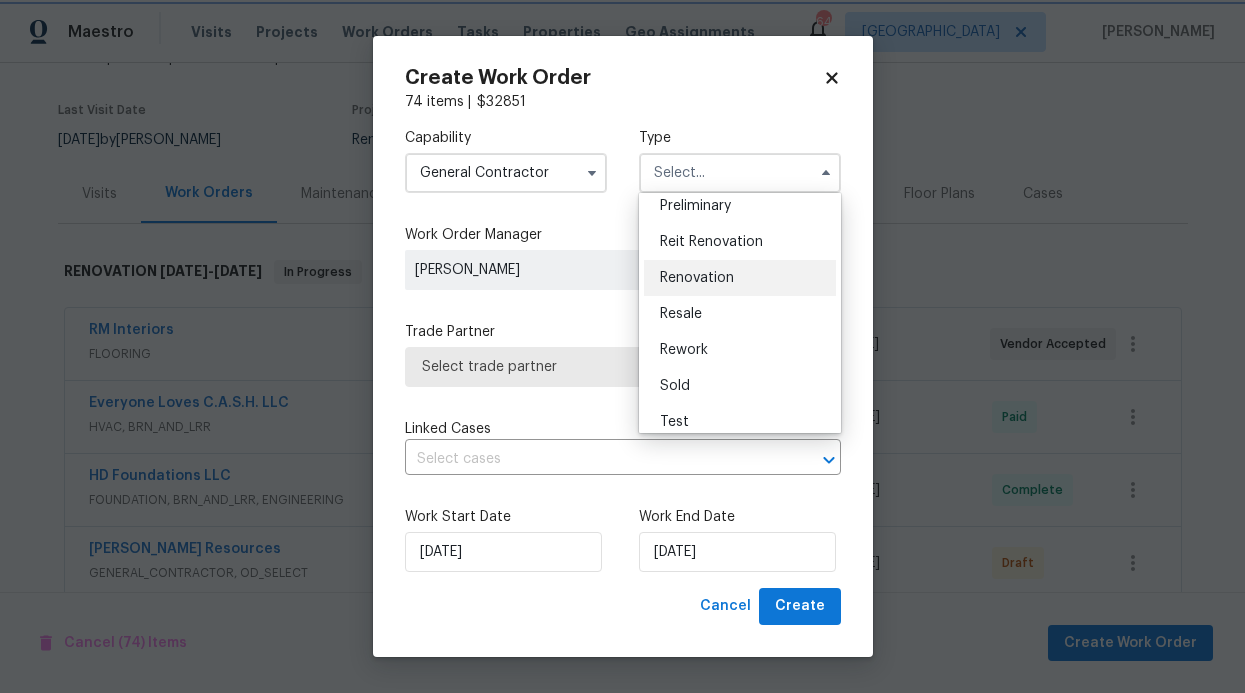 type on "Renovation" 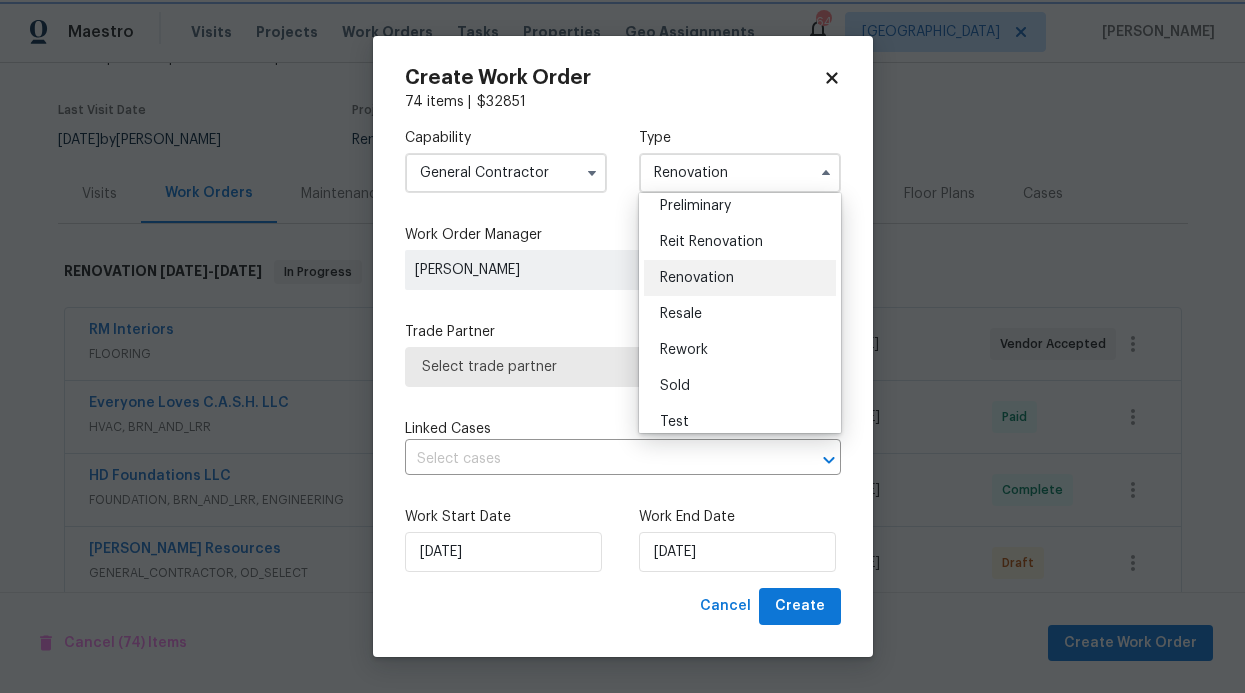 scroll, scrollTop: 0, scrollLeft: 0, axis: both 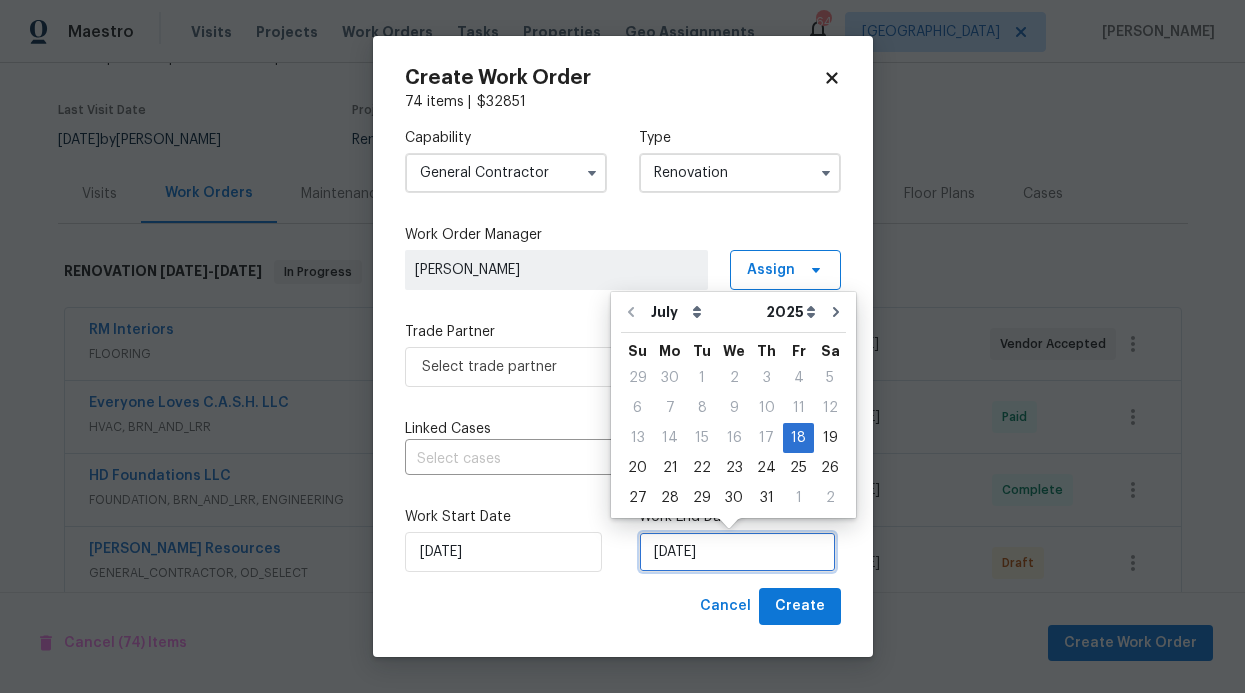 click on "[DATE]" at bounding box center (737, 552) 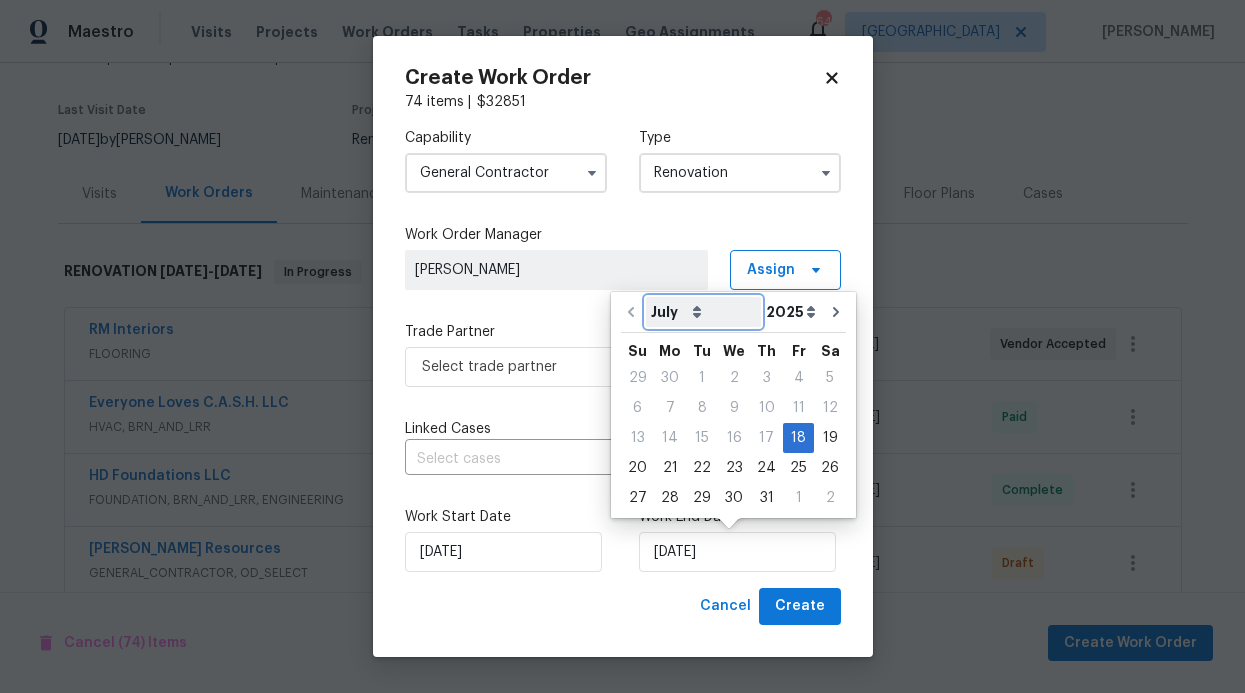 click on "July August September October November December" at bounding box center [703, 312] 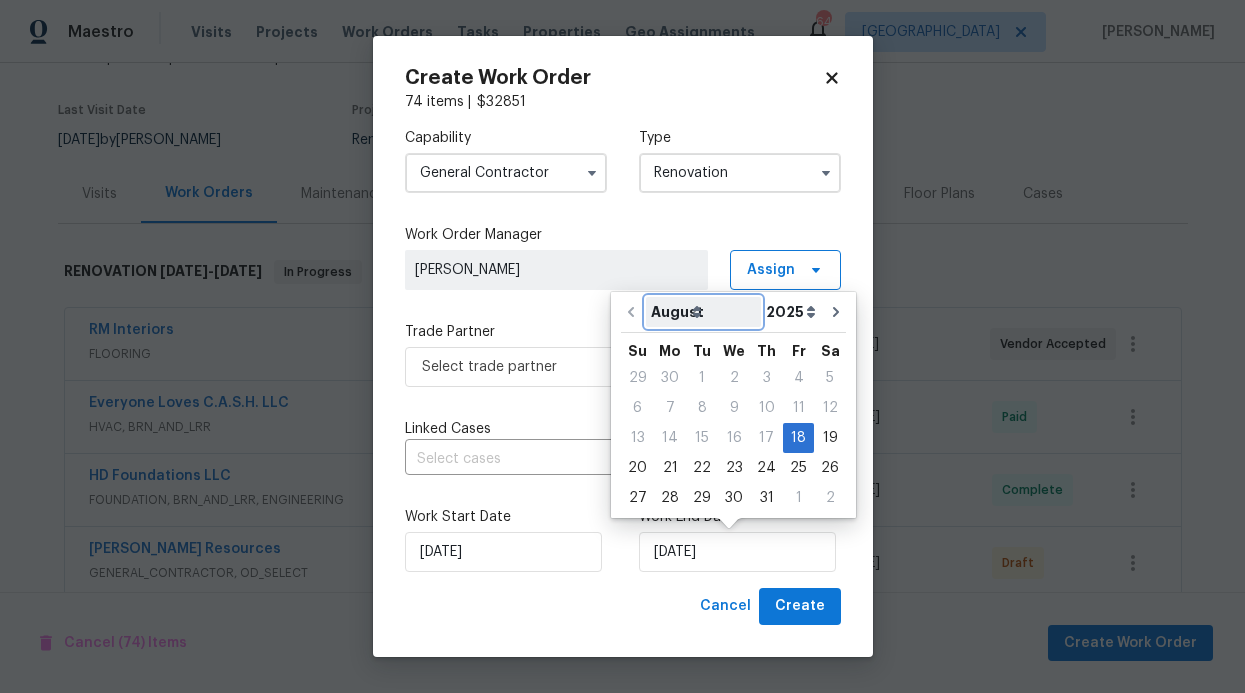 type on "8/18/2025" 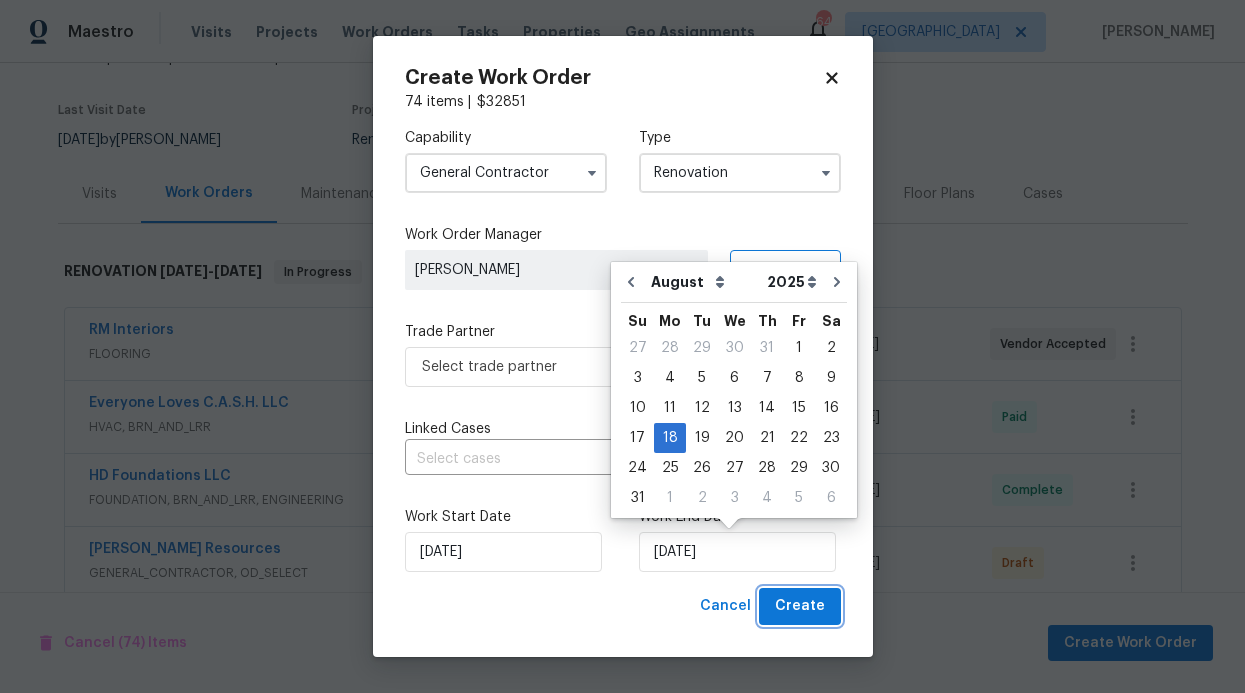 click on "Create" at bounding box center (800, 606) 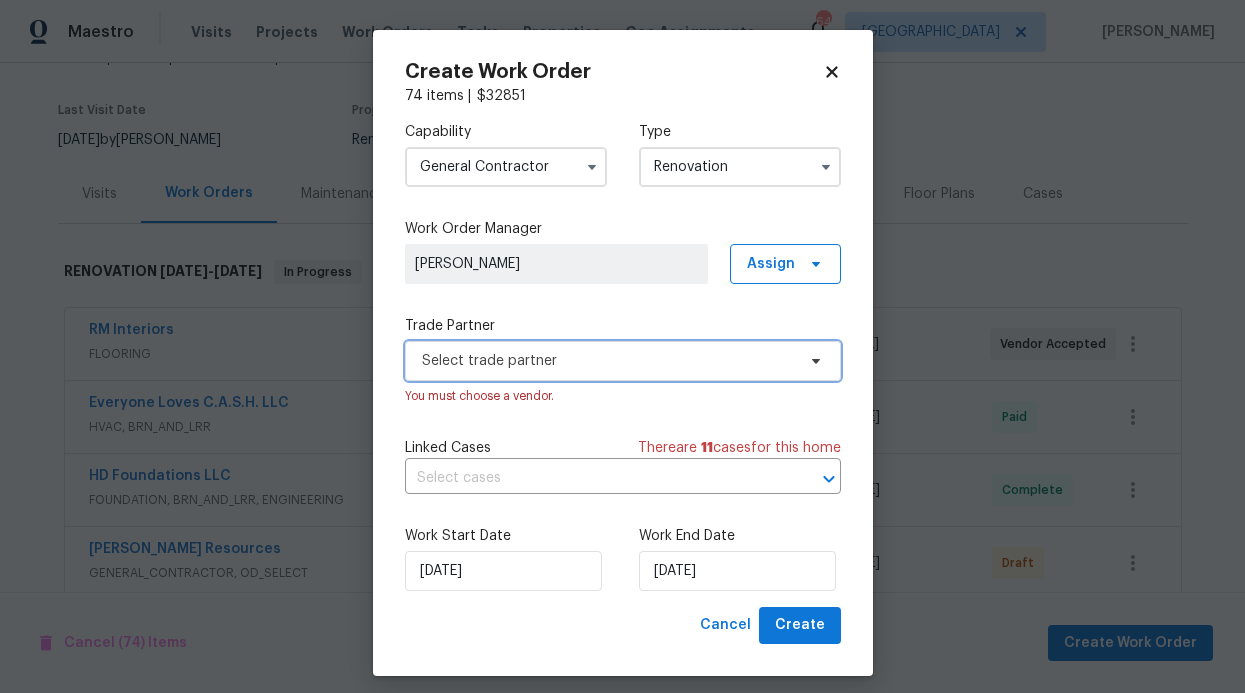 click on "Select trade partner" at bounding box center (623, 361) 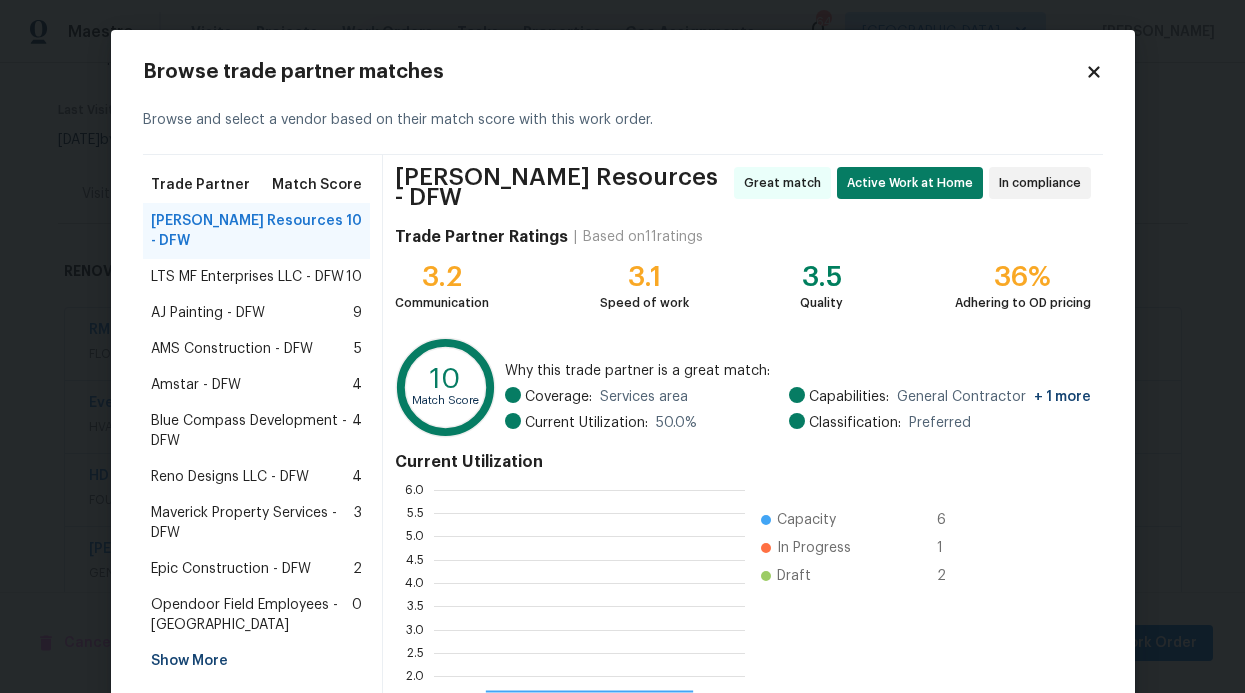scroll, scrollTop: 2, scrollLeft: 2, axis: both 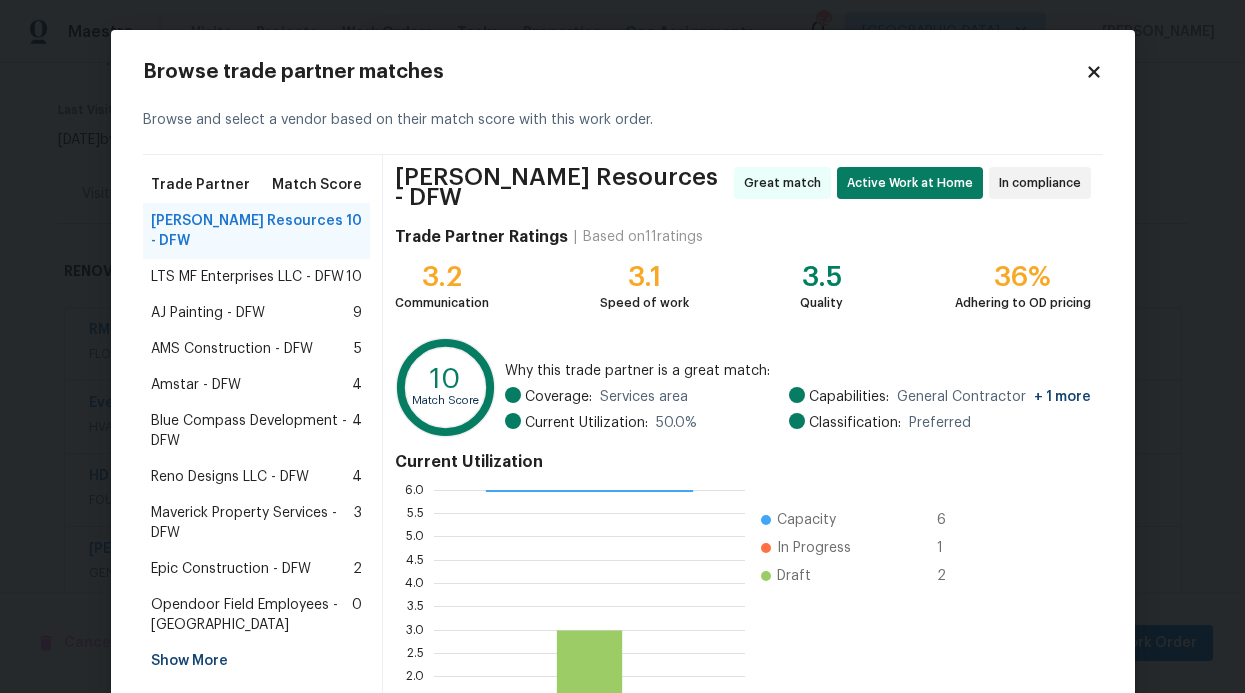 click on "Lawrence Resources - DFW" at bounding box center (249, 231) 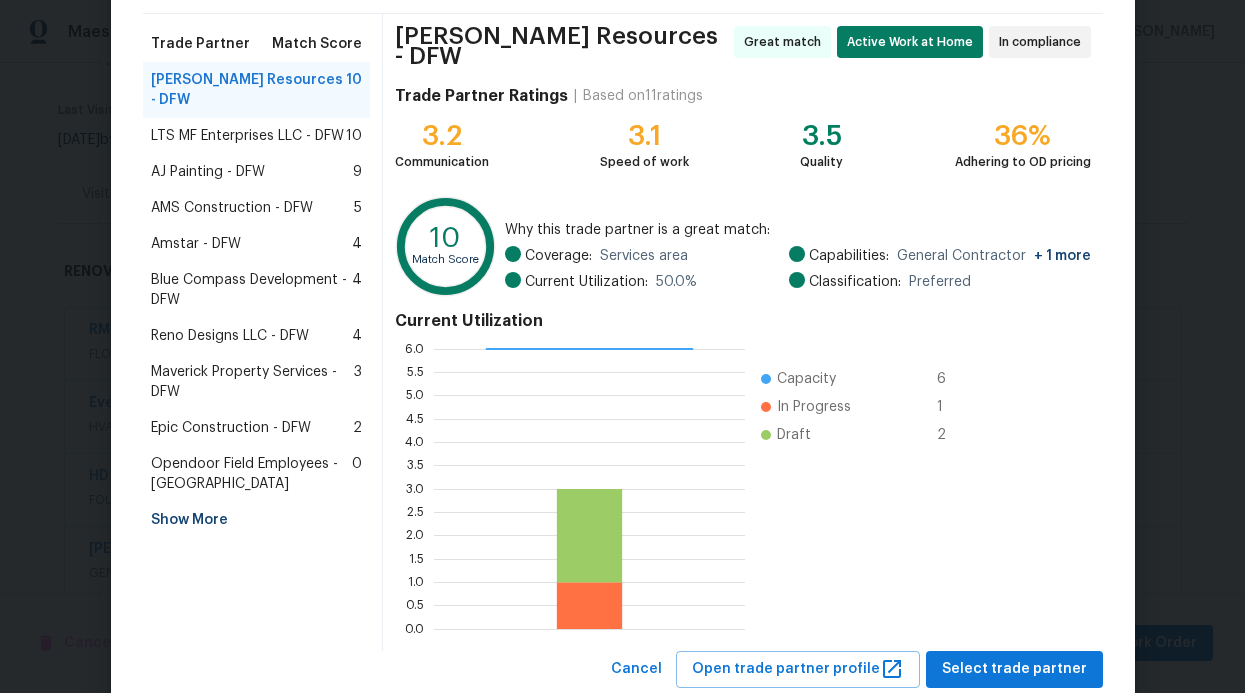 scroll, scrollTop: 189, scrollLeft: 0, axis: vertical 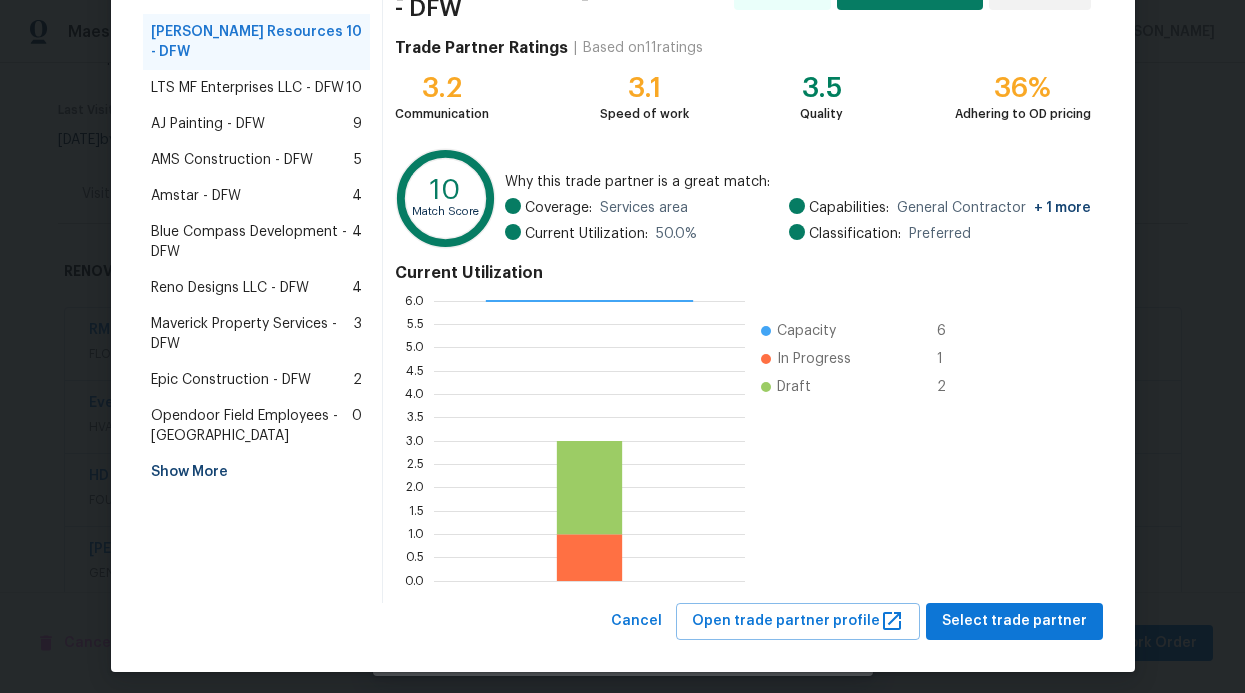 click on "Browse trade partner matches Browse and select a vendor based on their match score with this work order. Trade Partner Match Score Lawrence Resources - DFW 10 LTS MF Enterprises LLC - DFW 10 AJ Painting - DFW 9 AMS Construction - DFW 5 Amstar - DFW 4 Blue Compass Development - DFW 4 Reno Designs LLC - DFW 4 Maverick Property Services - DFW 3 Epic Construction - DFW 2 Opendoor Field Employees - Dallas 0 Show More Lawrence Resources - DFW Great match Active Work at Home In compliance Trade Partner Ratings    |    Based on  11  ratings 3.2 Communication 3.1 Speed of work 3.5 Quality 36% Adhering to OD pricing 10 Match Score Why this trade partner is a great match: Coverage: Services area Current Utilization: 50.0 % Capabilities: General Contractor + 1 more Classification: Preferred Current Utilization 0.0 0.5 1.0 1.5 2.0 2.5 3.0 3.5 4.0 4.5 5.0 5.5 6.0 Capacity 6 In Progress 1 Draft 2 Cancel Open trade partner profile Select trade partner" at bounding box center [623, 256] 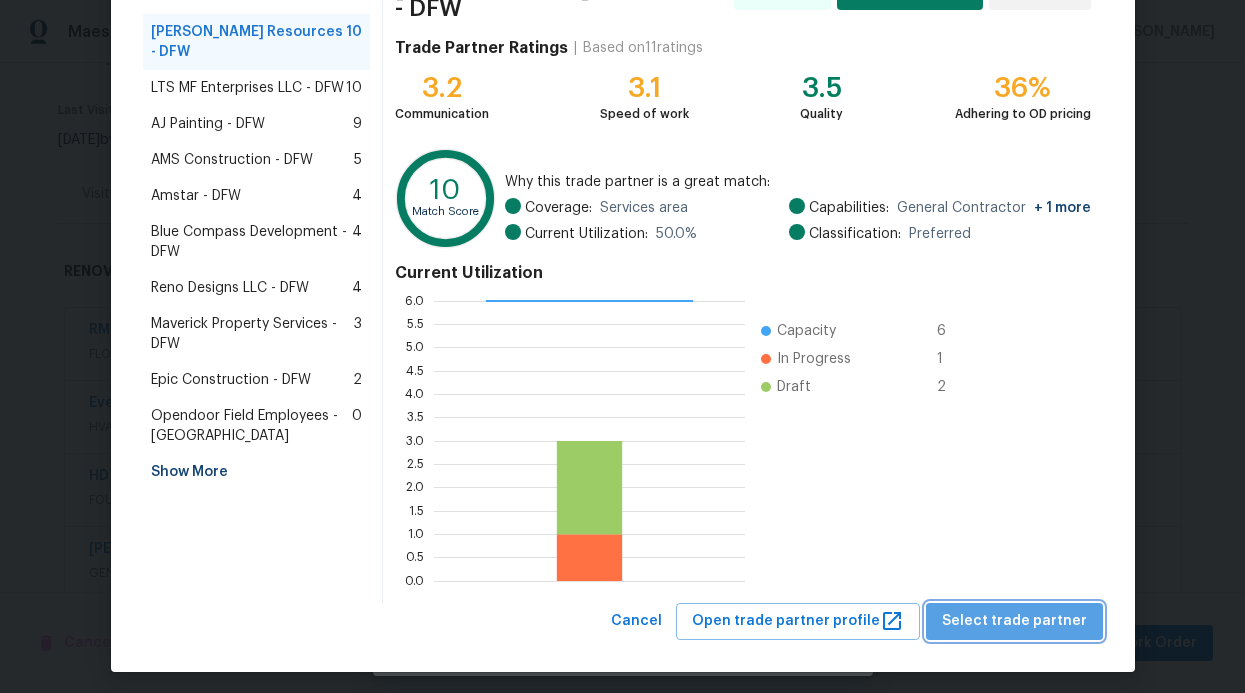 click on "Select trade partner" at bounding box center [1014, 621] 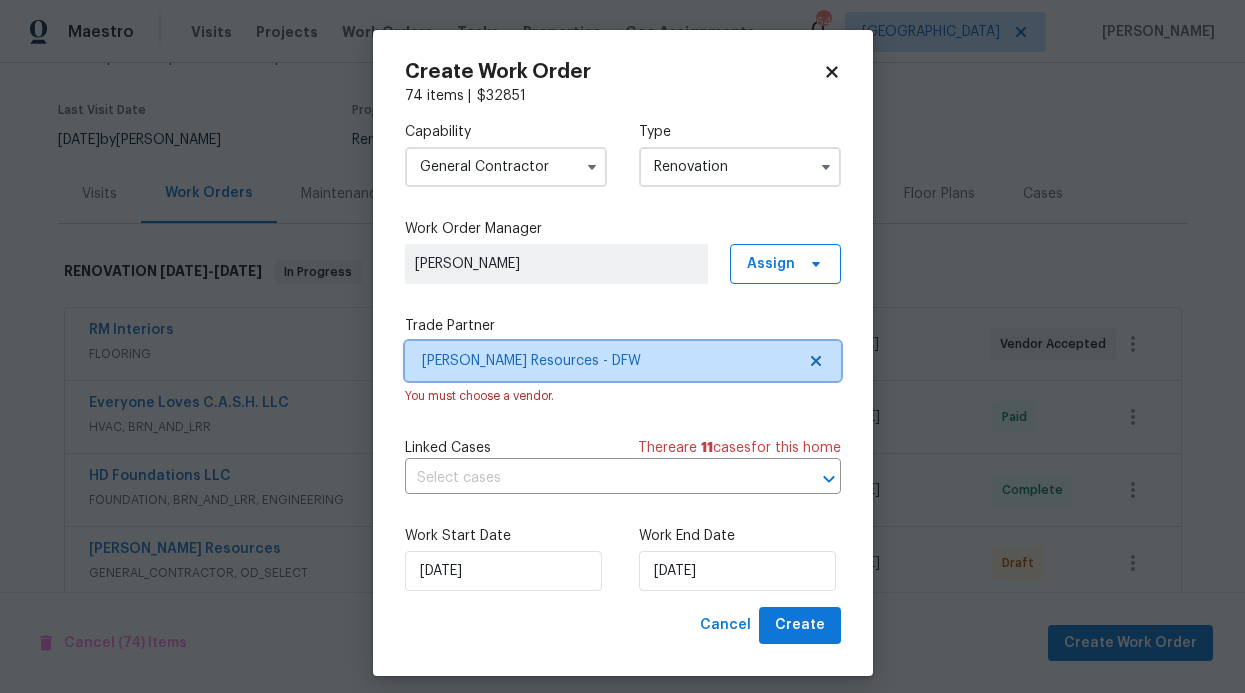 scroll, scrollTop: 0, scrollLeft: 0, axis: both 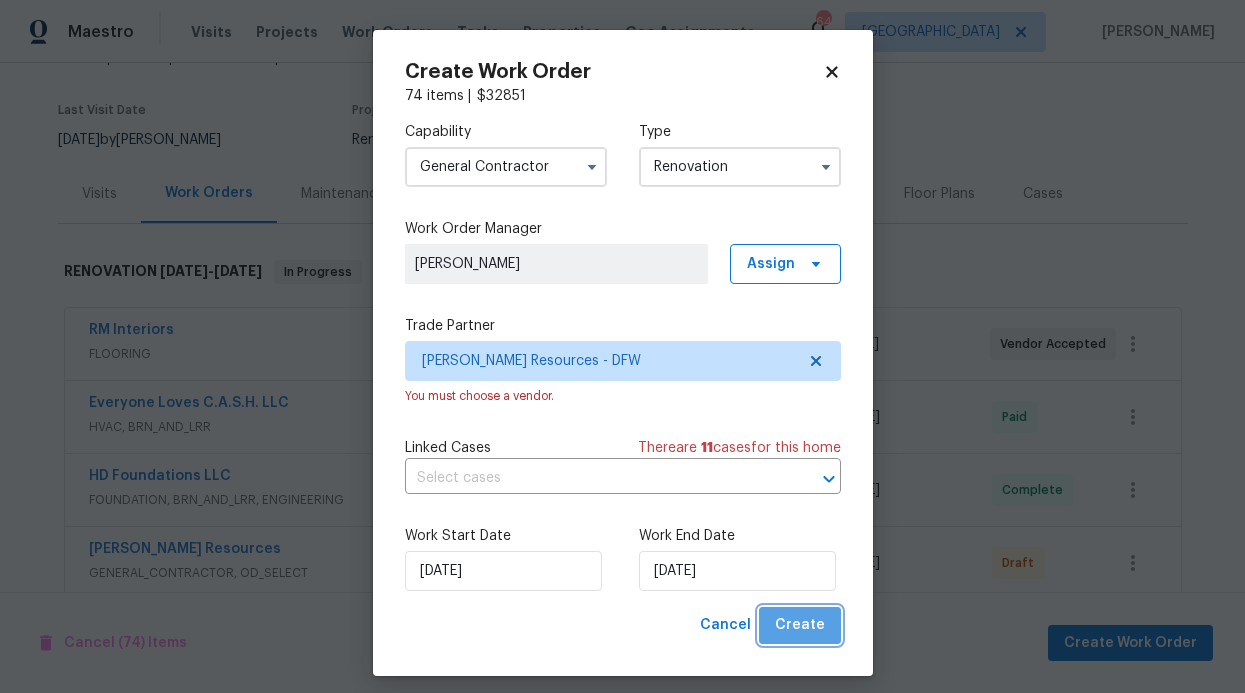 click on "Create" at bounding box center (800, 625) 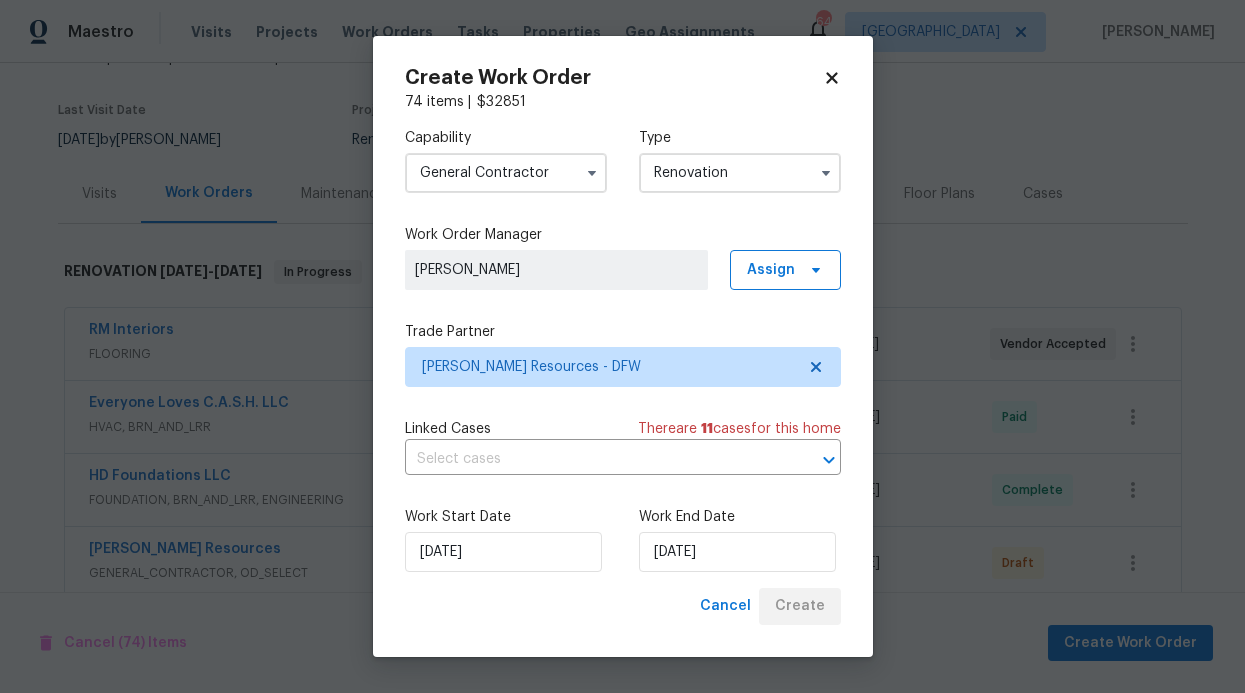 checkbox on "false" 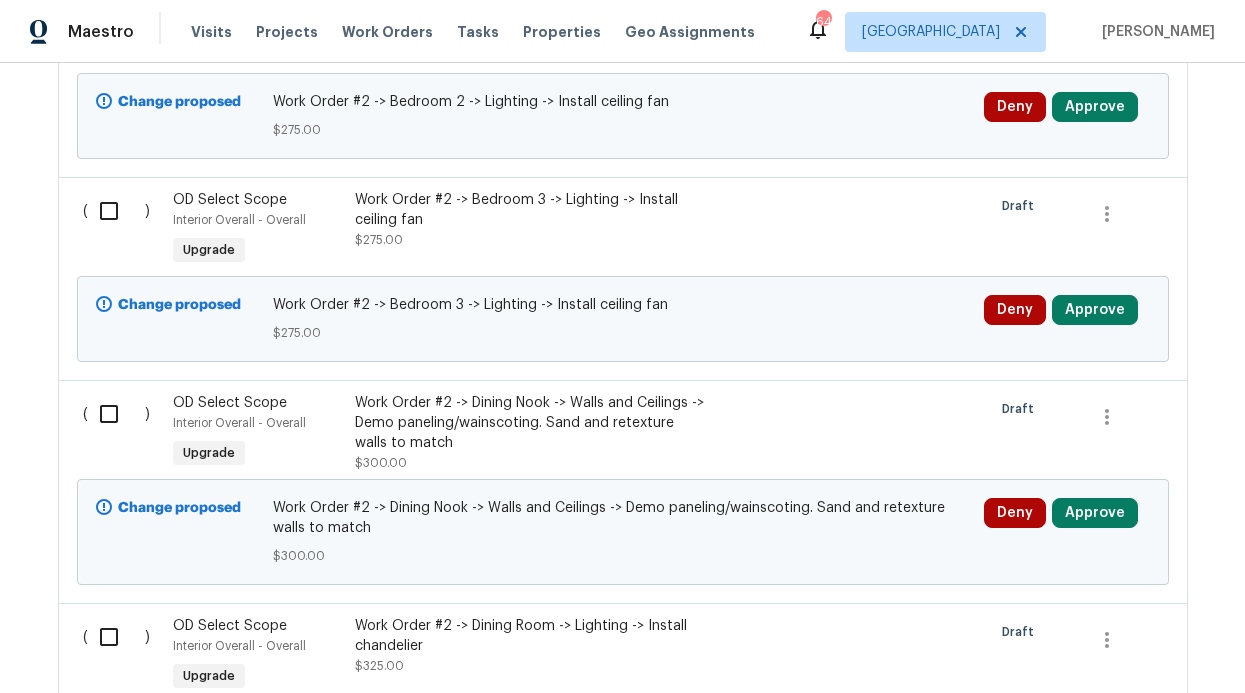 scroll, scrollTop: 446, scrollLeft: 0, axis: vertical 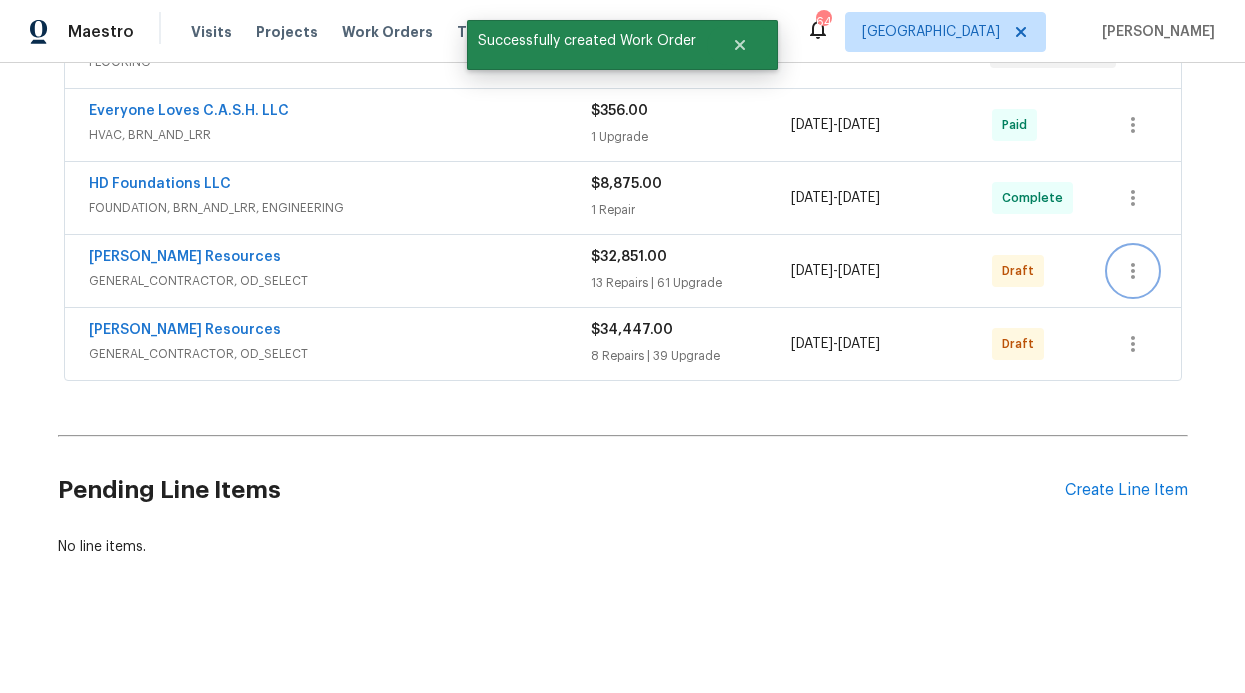 click 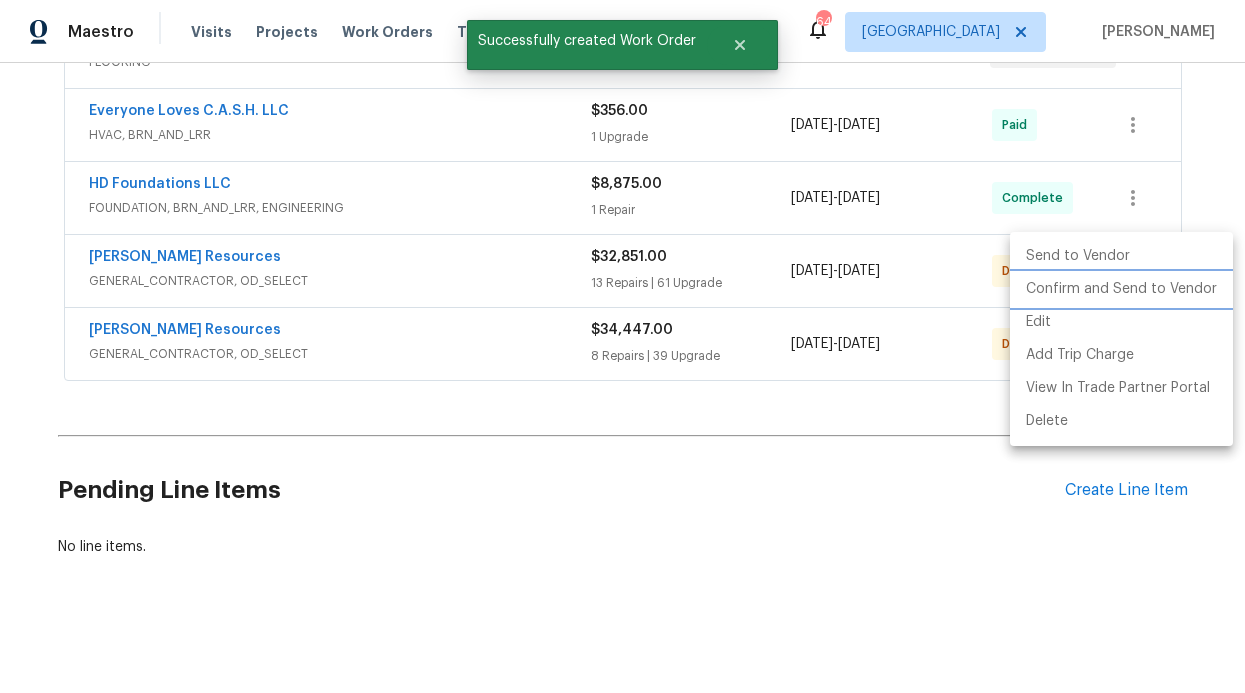 click on "Confirm and Send to Vendor" at bounding box center [1121, 289] 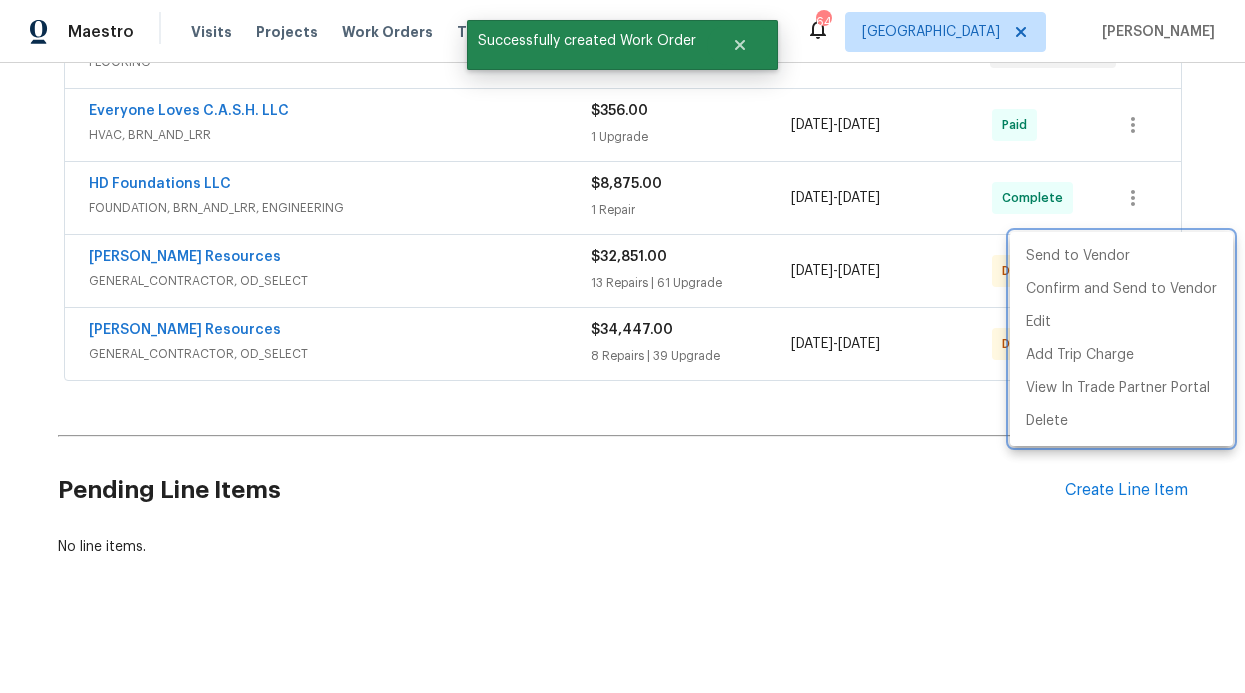 click at bounding box center (622, 346) 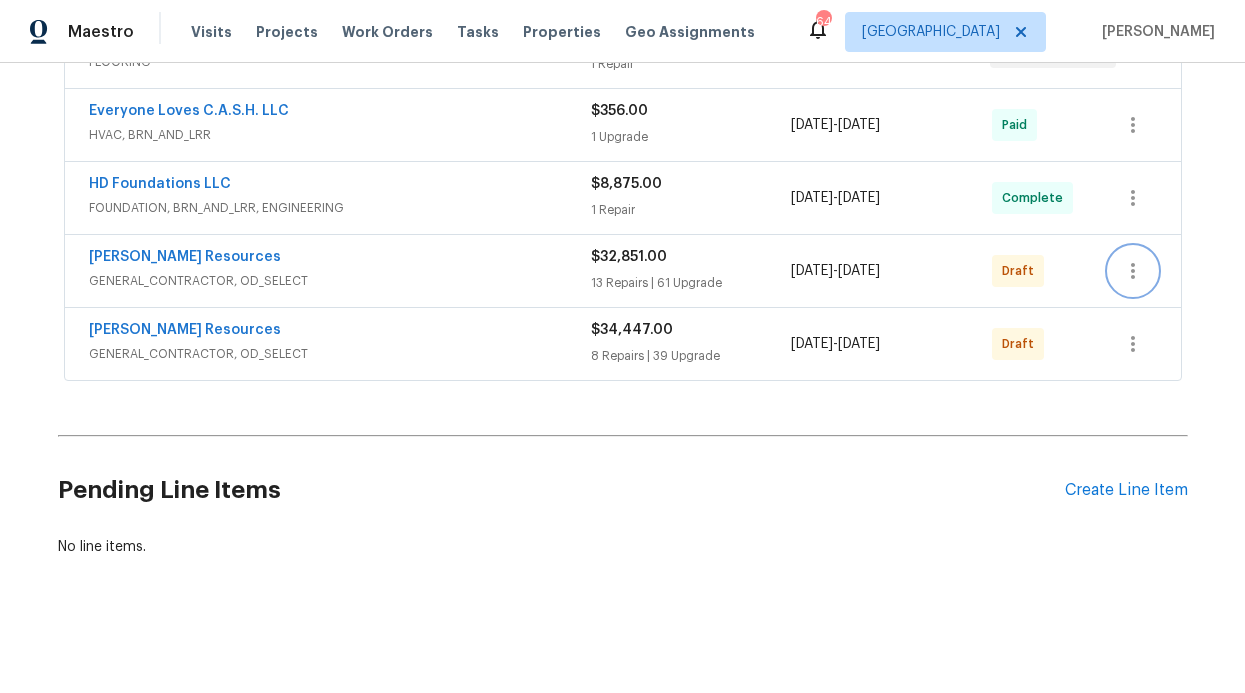 click 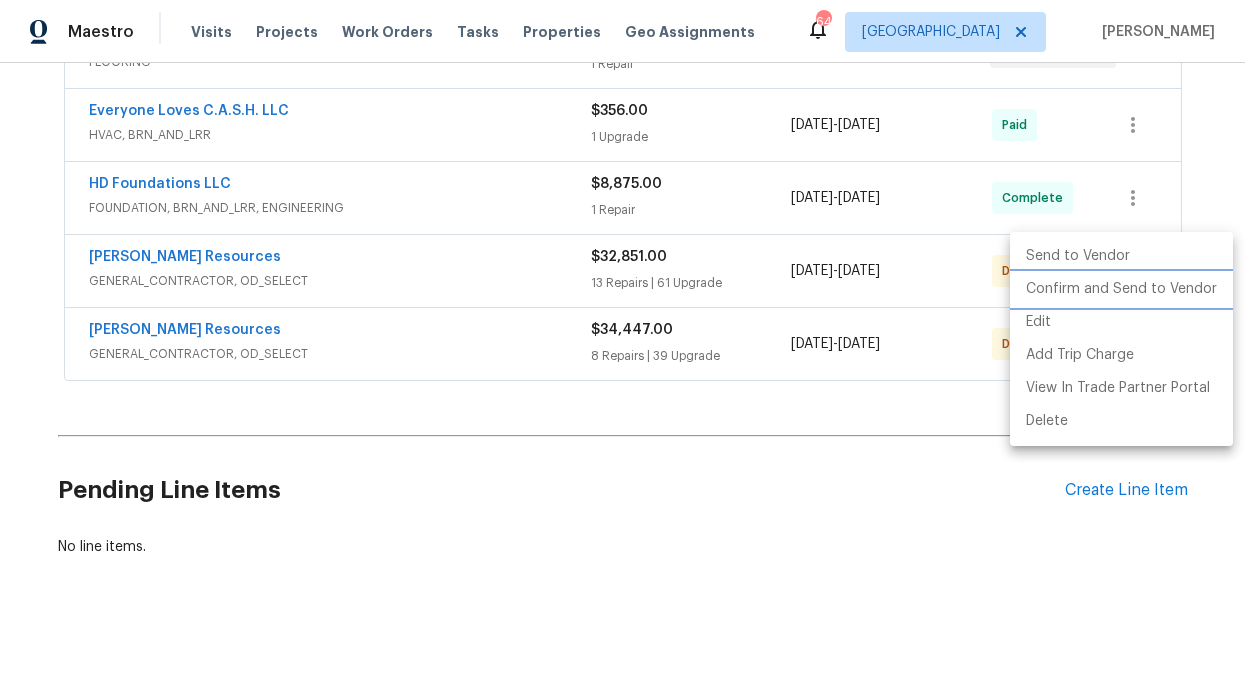 click on "Confirm and Send to Vendor" at bounding box center [1121, 289] 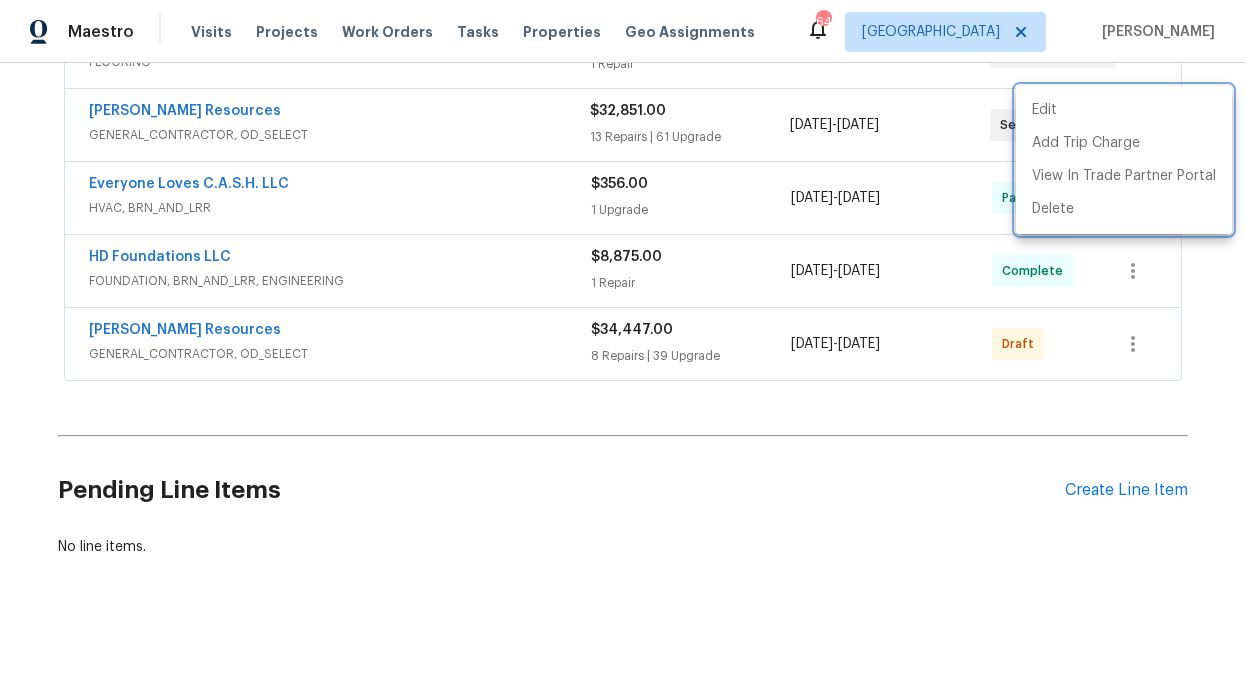 click at bounding box center [622, 346] 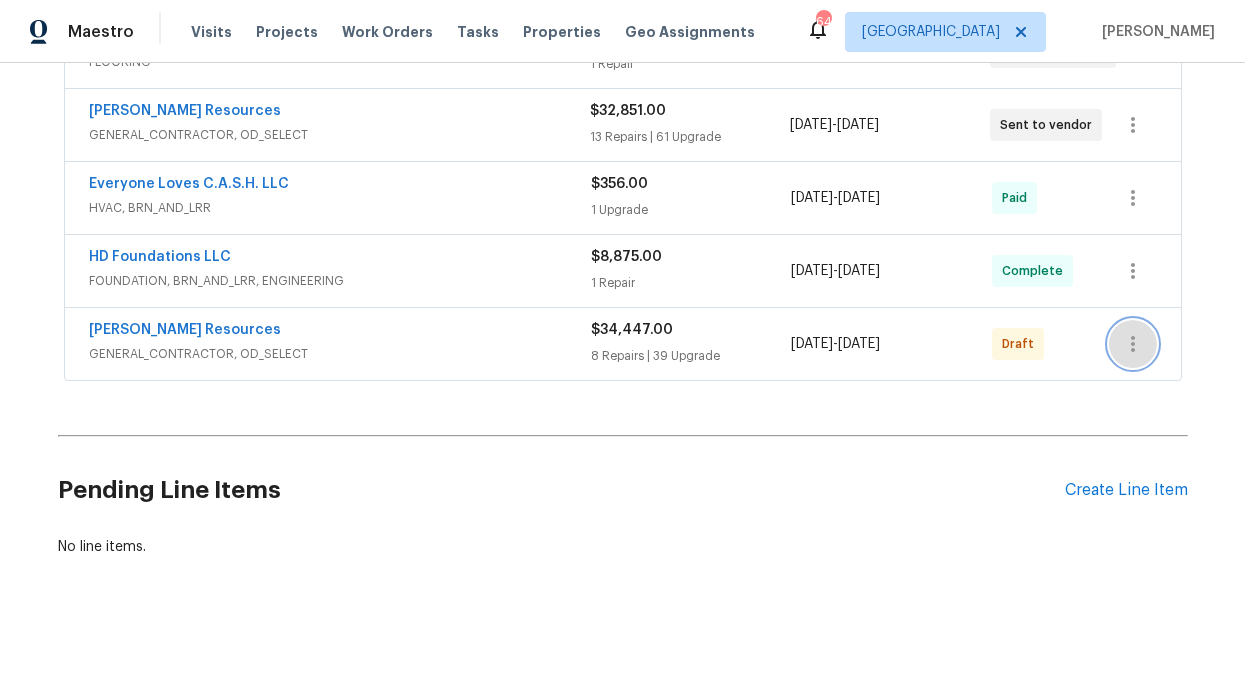 click at bounding box center [1133, 344] 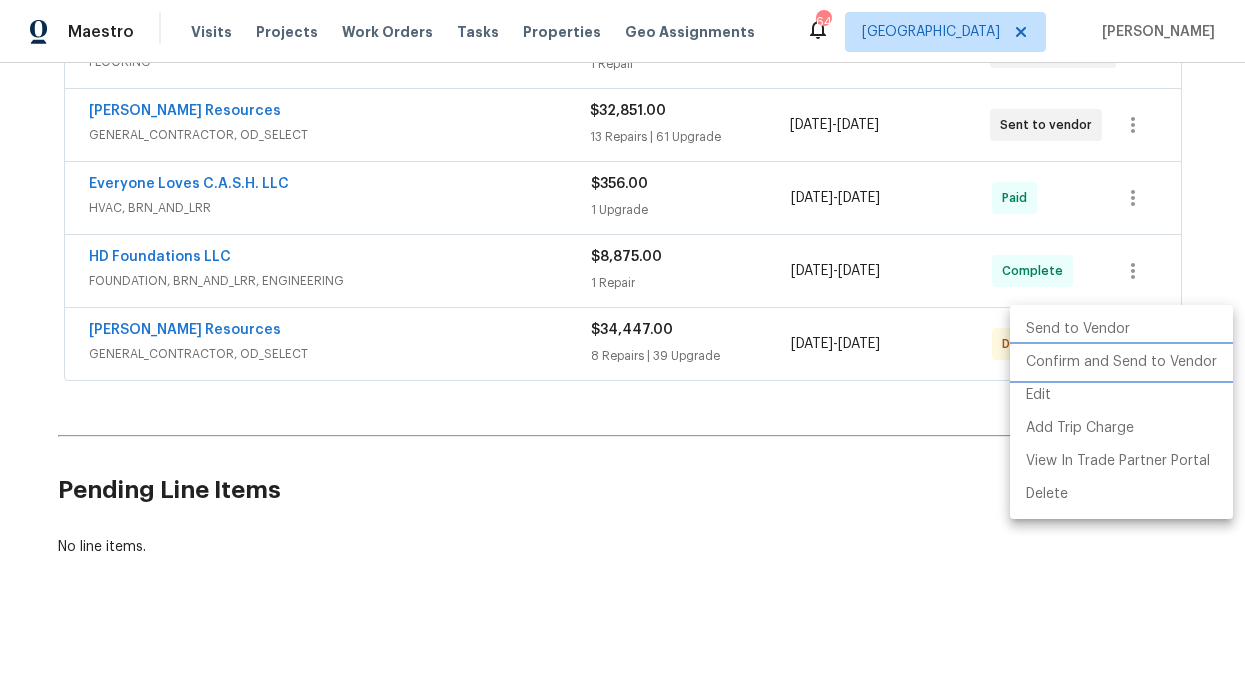 click on "Confirm and Send to Vendor" at bounding box center (1121, 362) 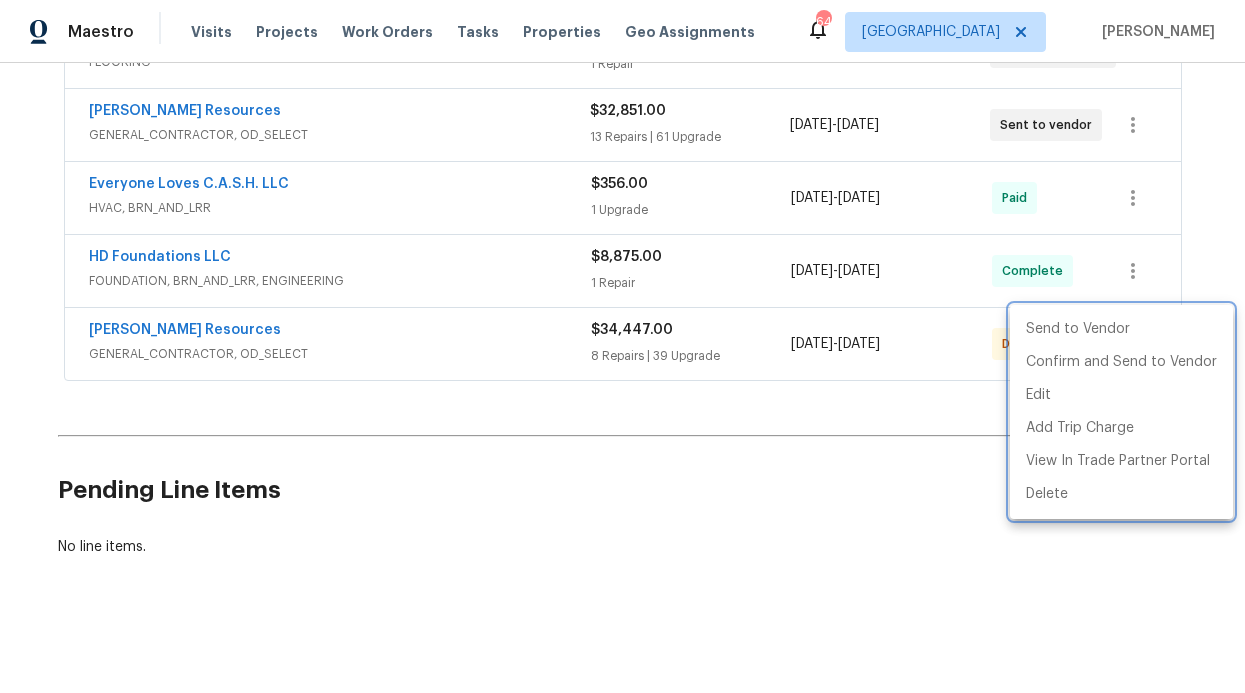 click at bounding box center (622, 346) 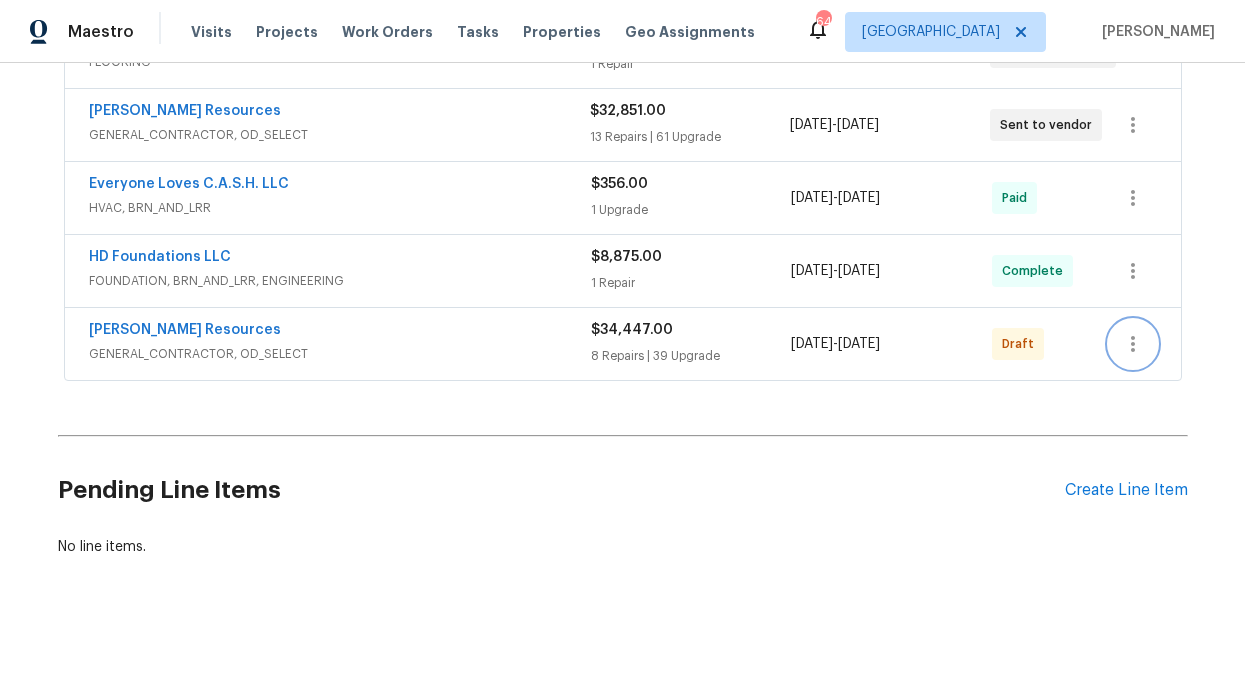 click at bounding box center (1133, 344) 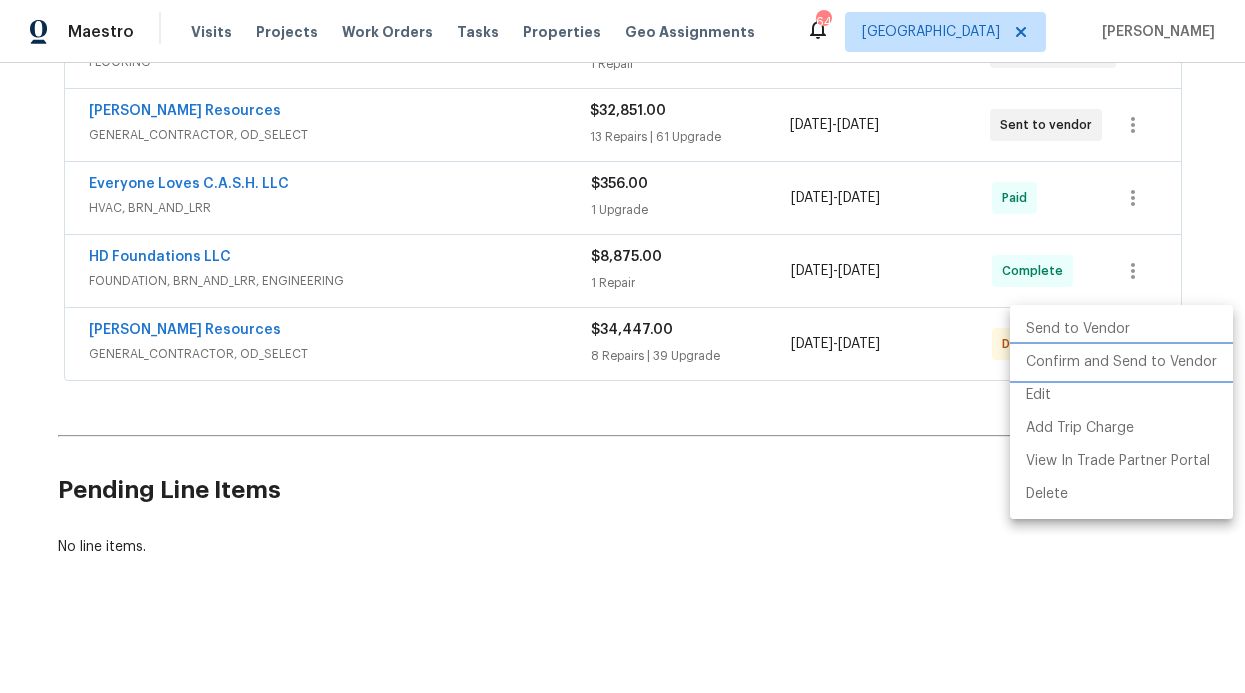 click on "Confirm and Send to Vendor" at bounding box center [1121, 362] 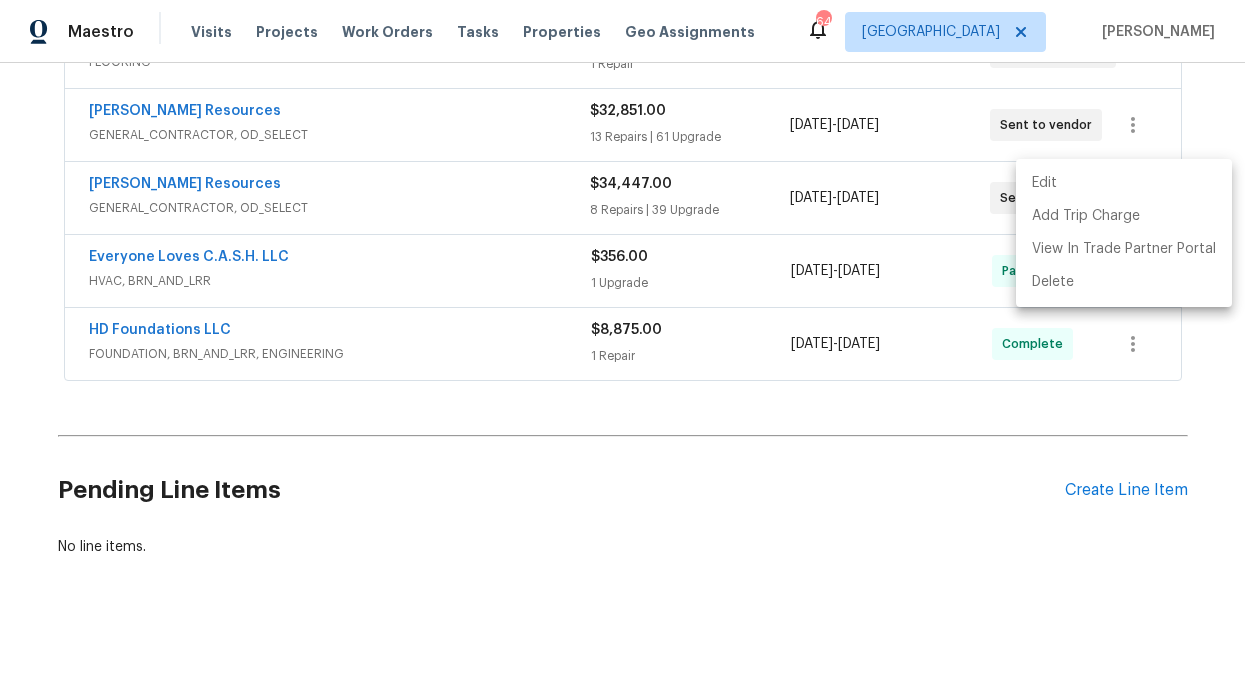 click at bounding box center (622, 346) 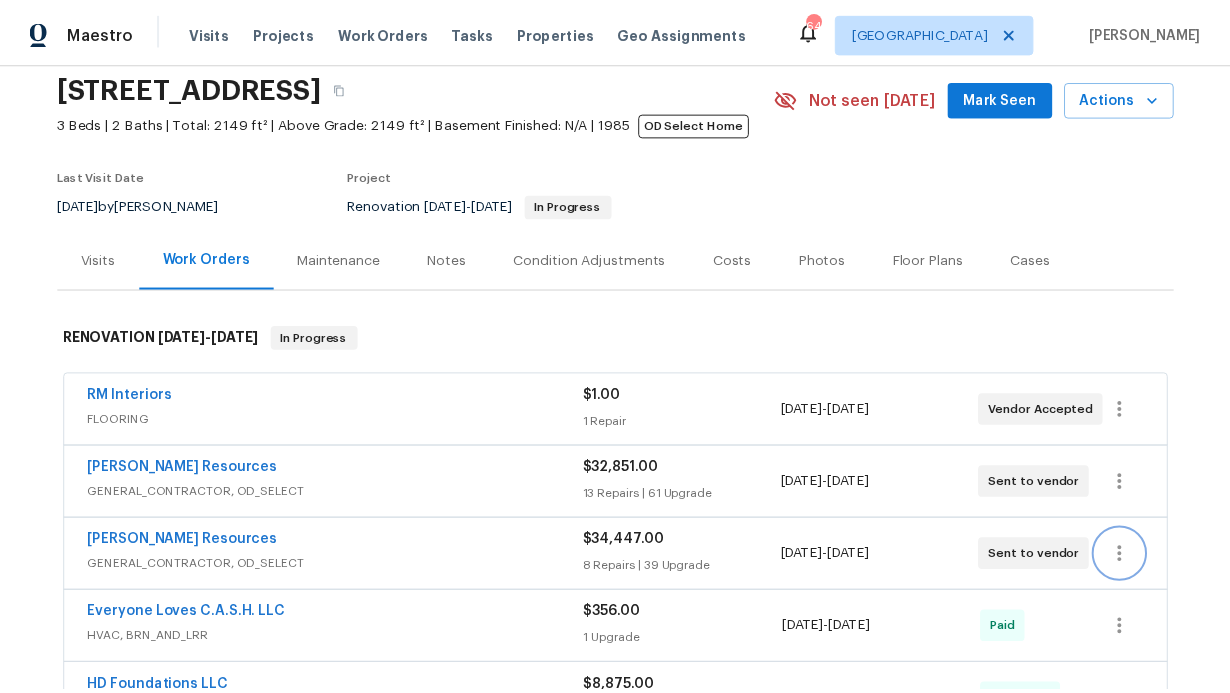 scroll, scrollTop: 0, scrollLeft: 0, axis: both 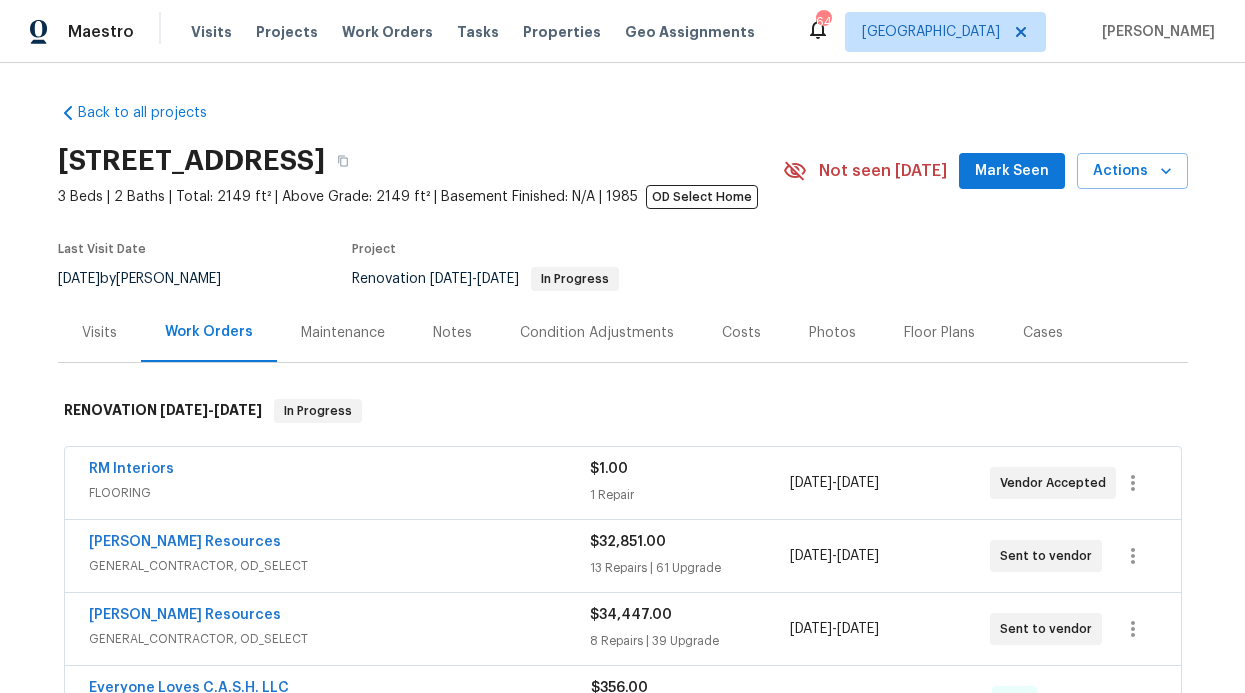 click on "6211 Crested Butte Dr, Dallas, TX 75252 3 Beds | 2 Baths | Total: 2149 ft² | Above Grade: 2149 ft² | Basement Finished: N/A | 1985 OD Select Home Not seen today Mark Seen Actions" at bounding box center (623, 171) 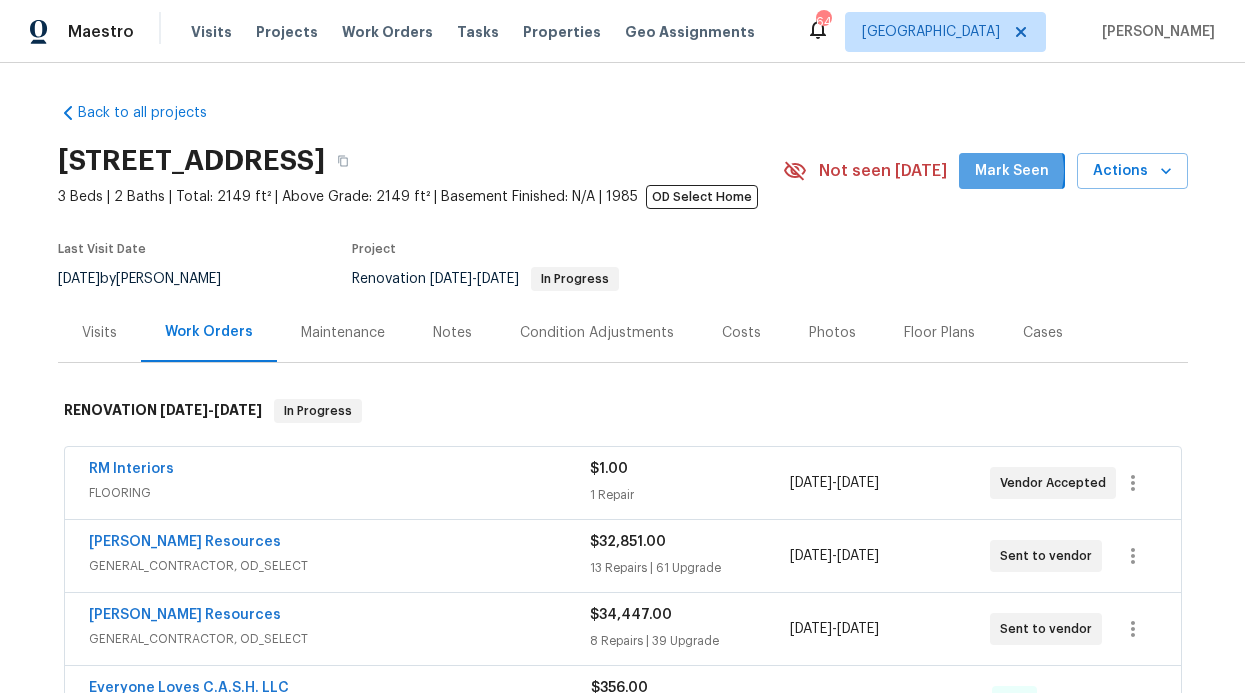 click on "Mark Seen" at bounding box center [1012, 171] 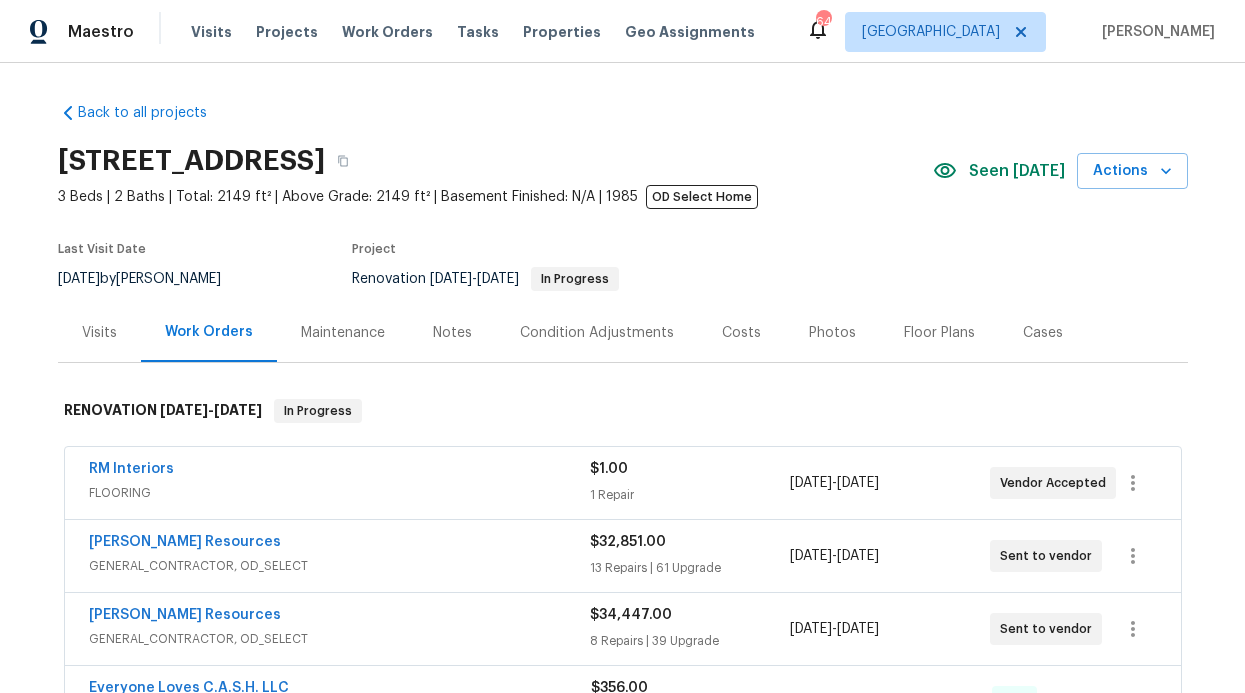 click on "Notes" at bounding box center [452, 333] 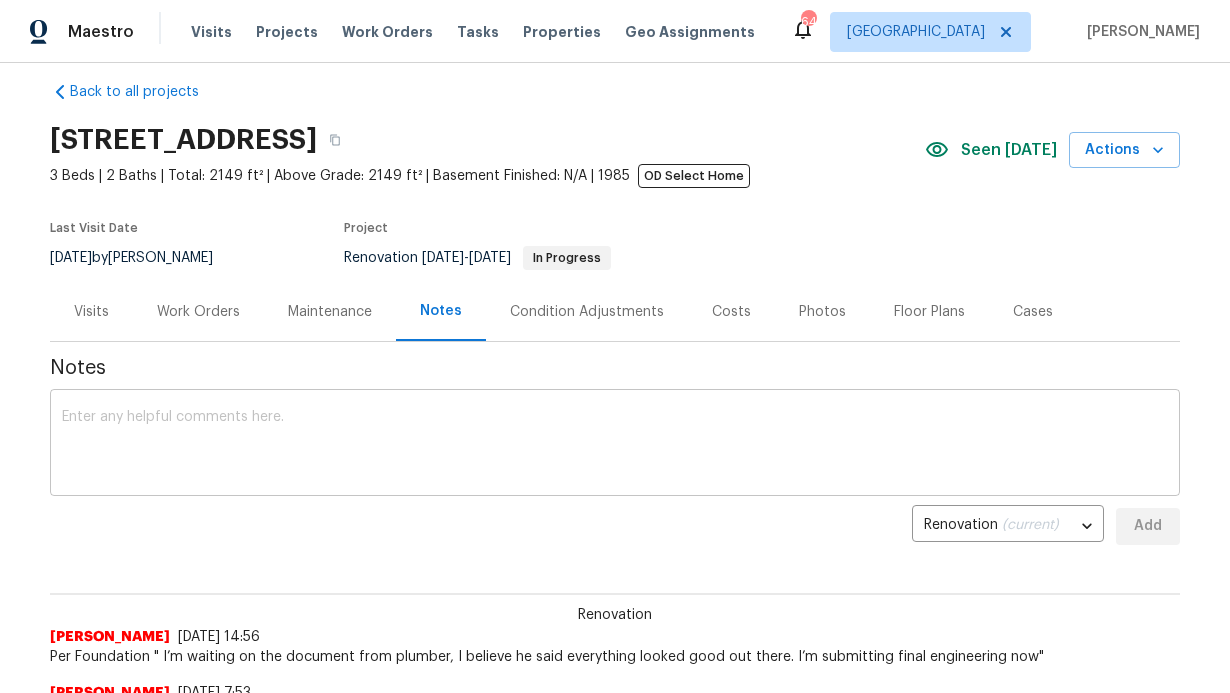 scroll, scrollTop: 21, scrollLeft: 0, axis: vertical 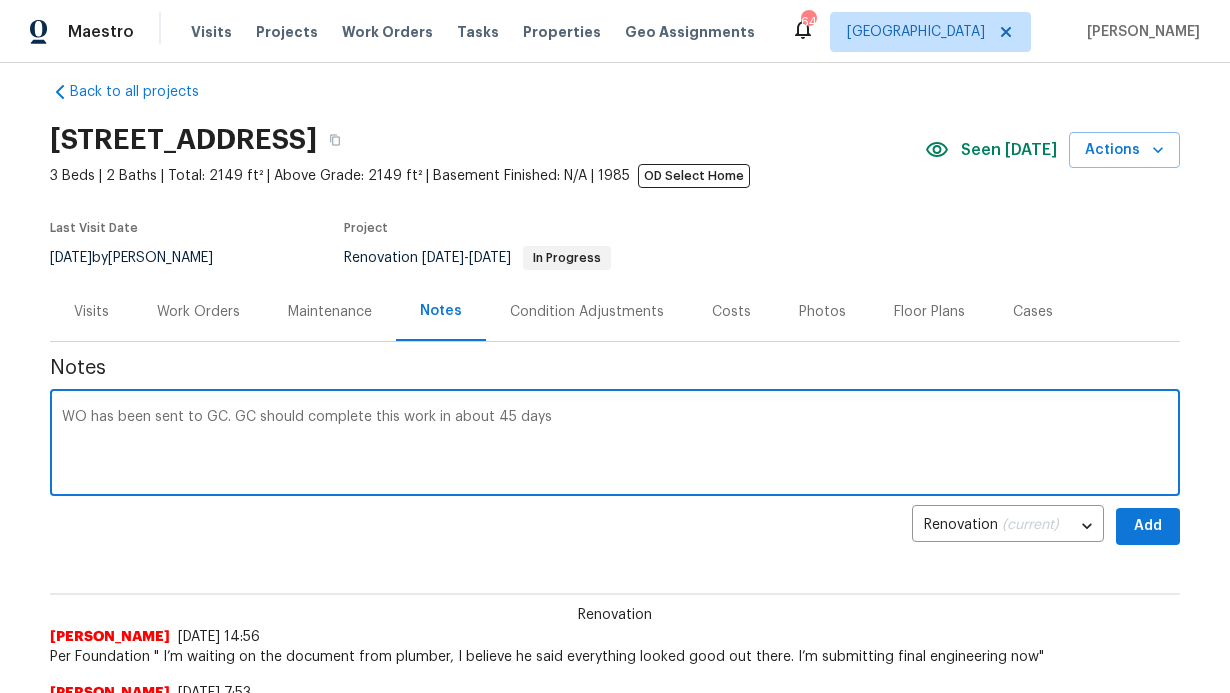 type on "WO has been sent to GC. GC should complete this work in about 45 days" 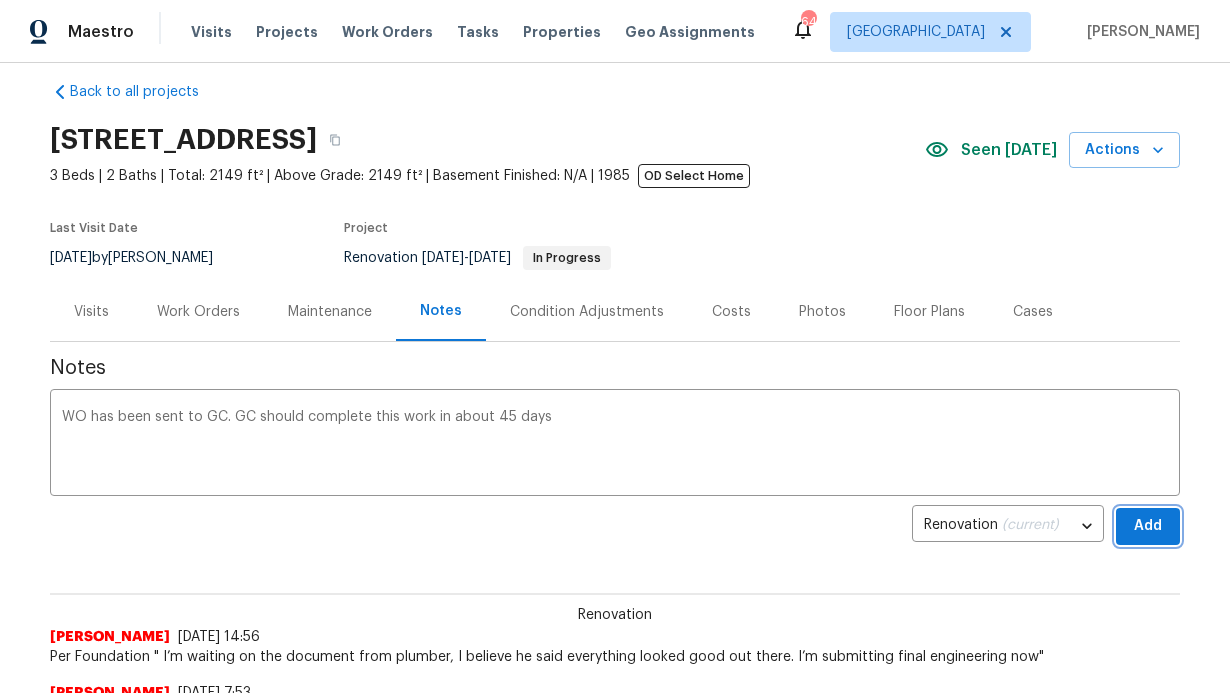 click on "Add" at bounding box center [1148, 526] 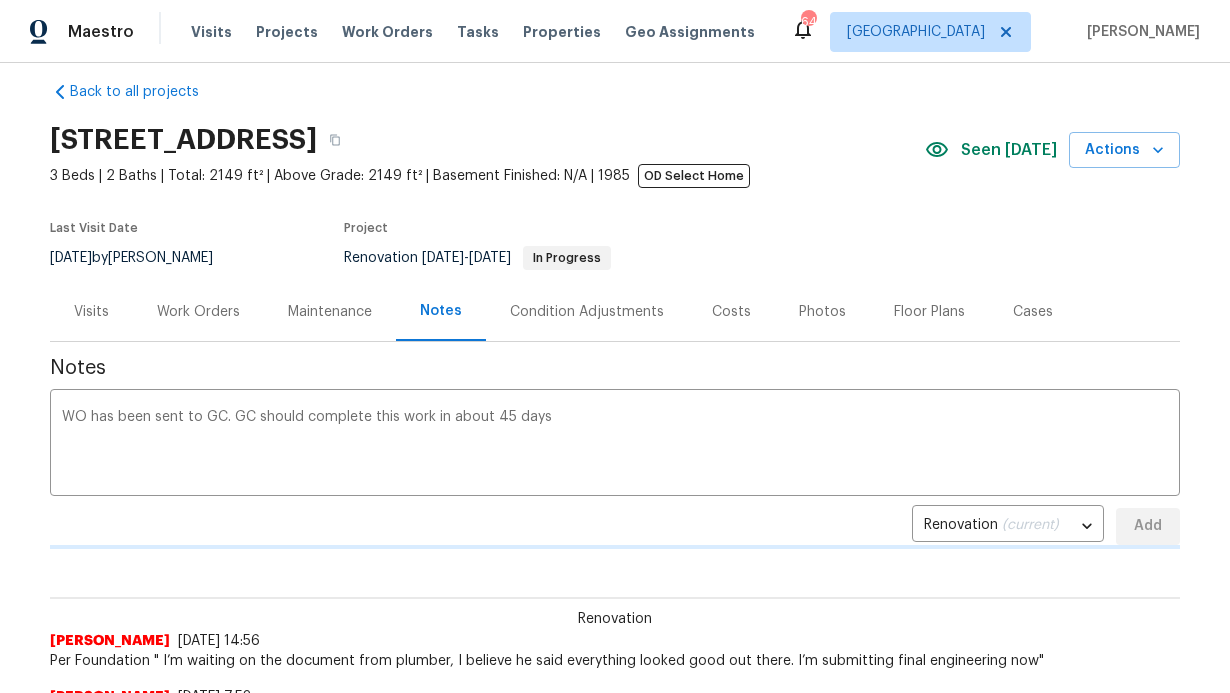 type 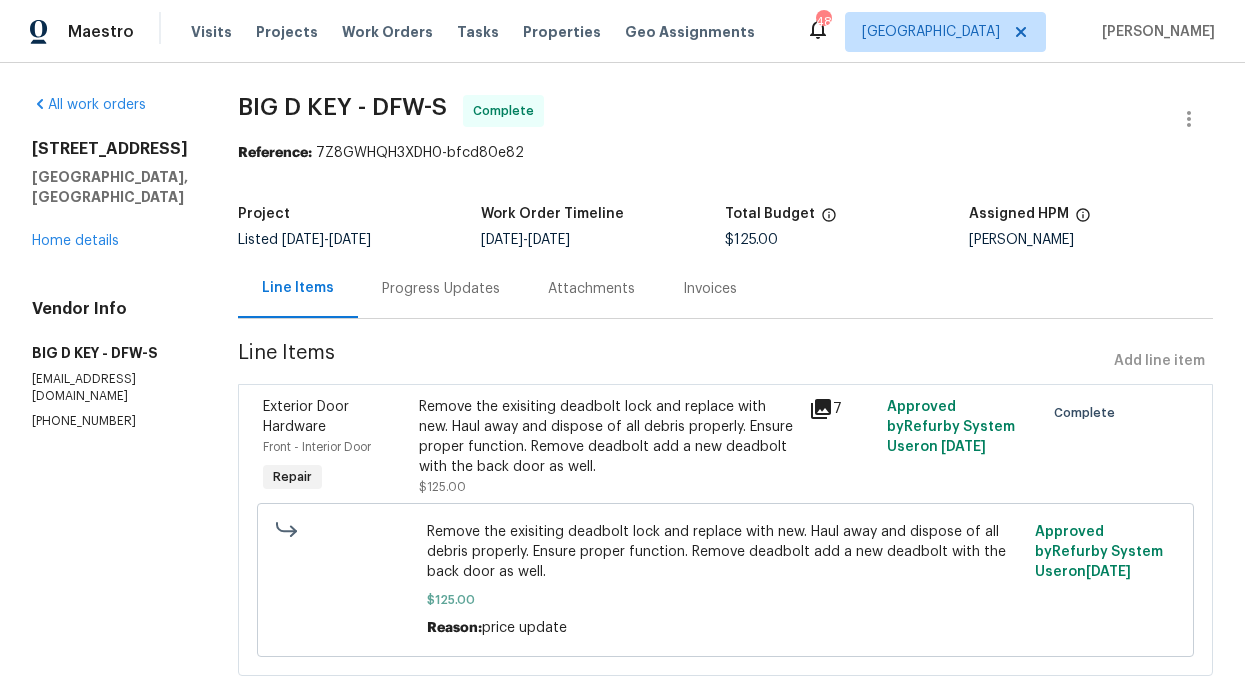 scroll, scrollTop: 0, scrollLeft: 0, axis: both 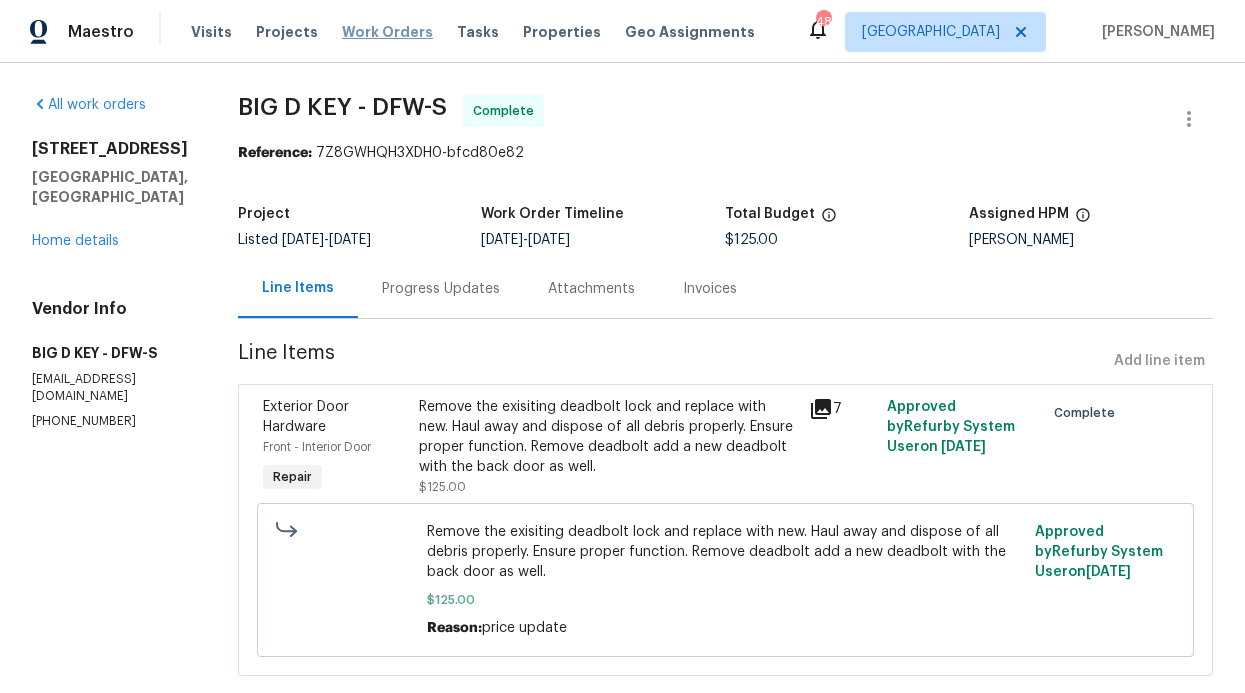 click on "Work Orders" at bounding box center [387, 32] 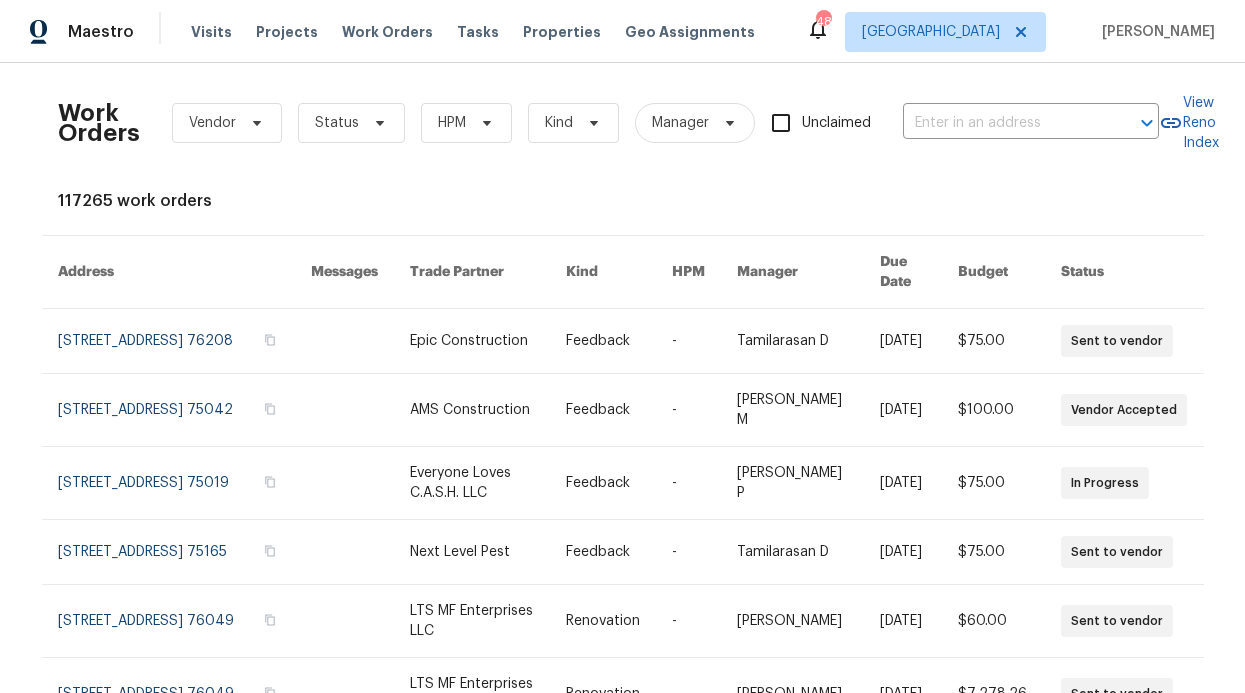 click on "Visits Projects Work Orders Tasks Properties Geo Assignments" at bounding box center [485, 32] 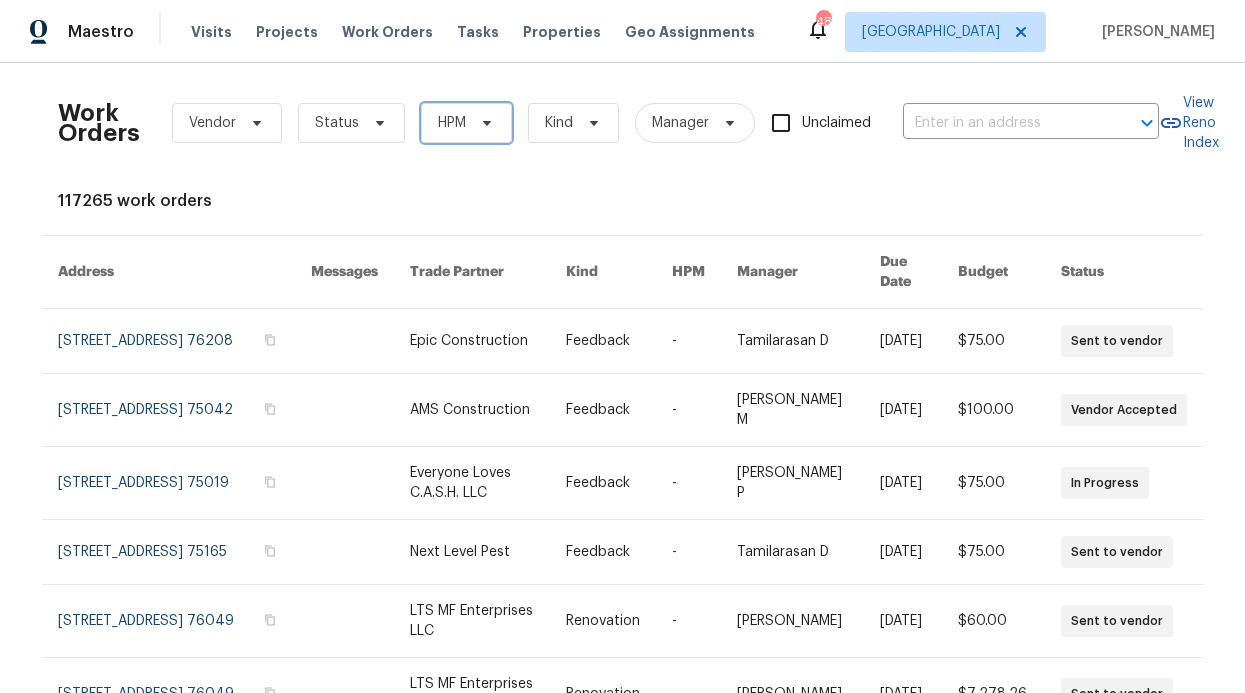click on "HPM" at bounding box center (466, 123) 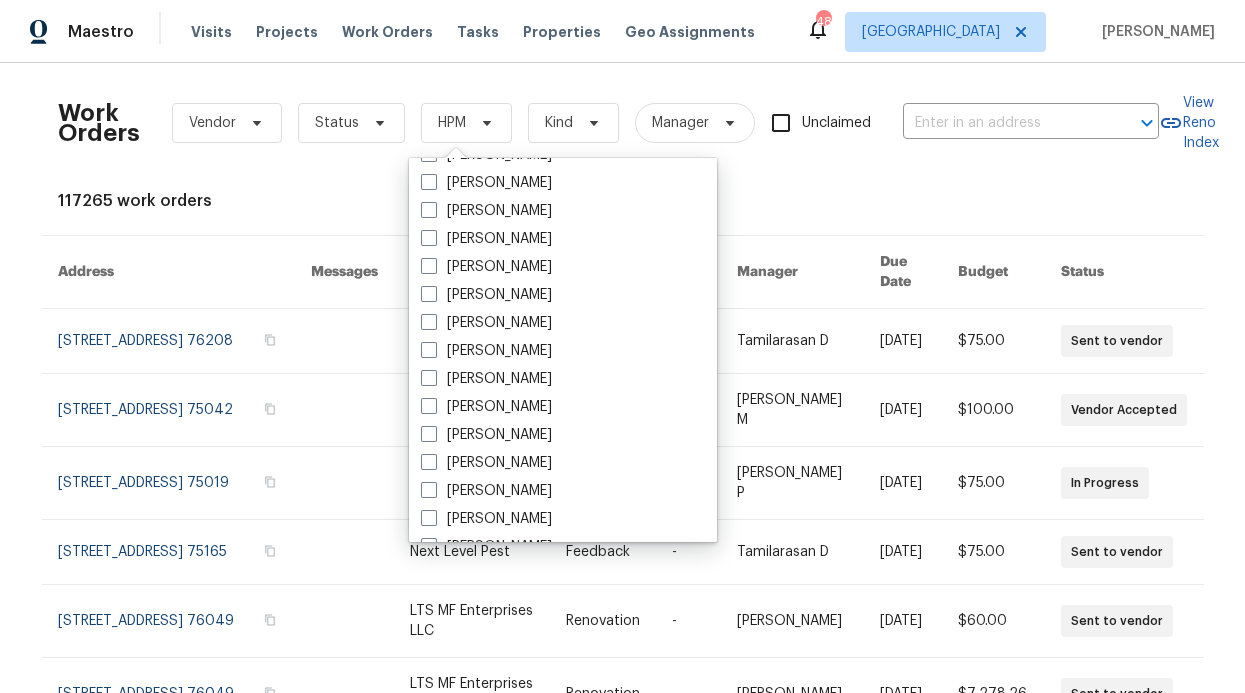 scroll, scrollTop: 1116, scrollLeft: 0, axis: vertical 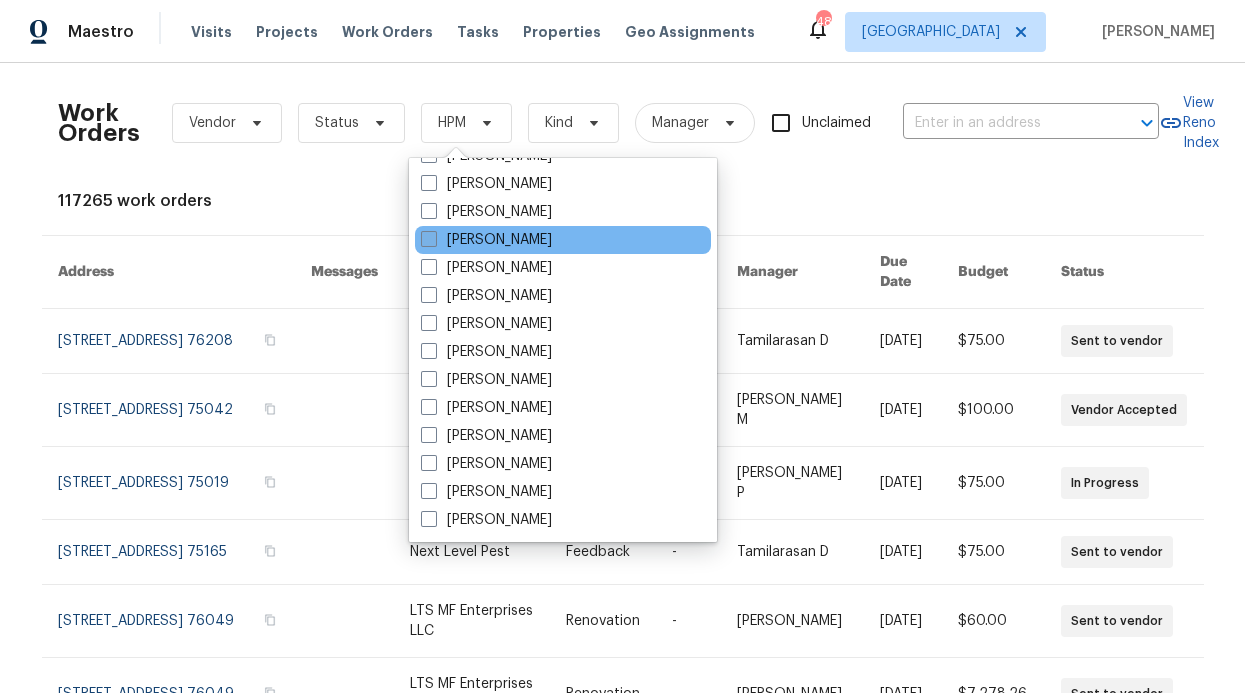 click on "[PERSON_NAME]" at bounding box center [486, 240] 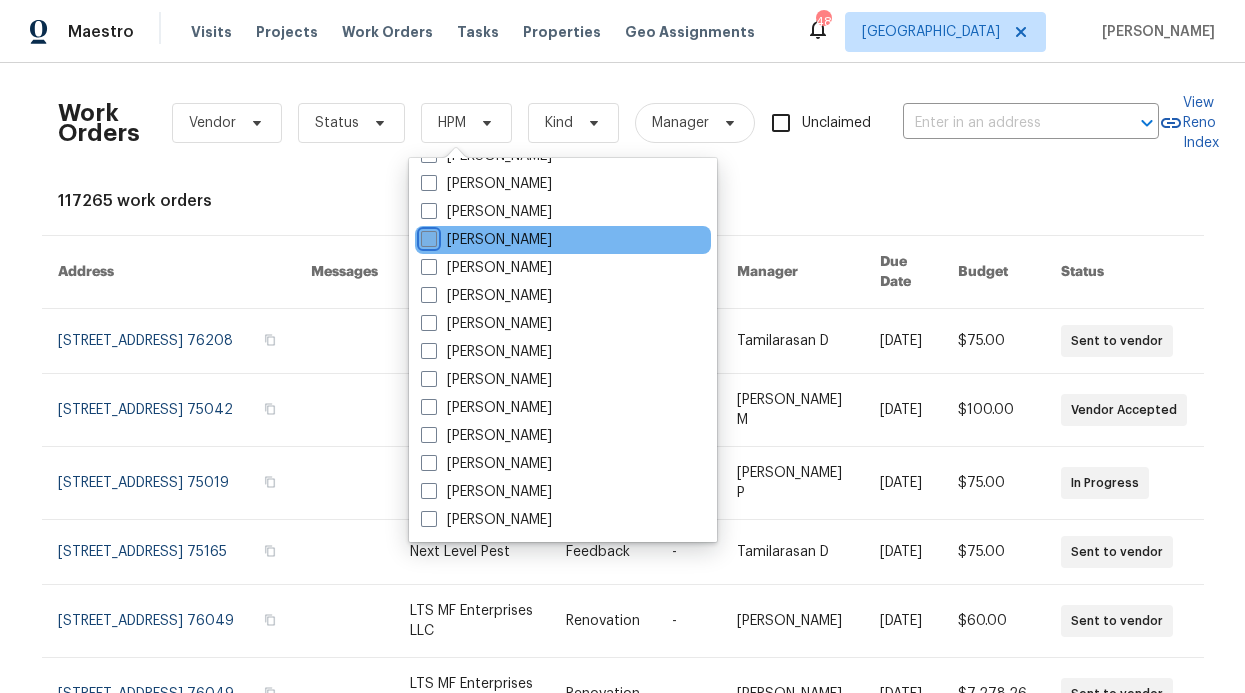 click on "[PERSON_NAME]" at bounding box center [427, 236] 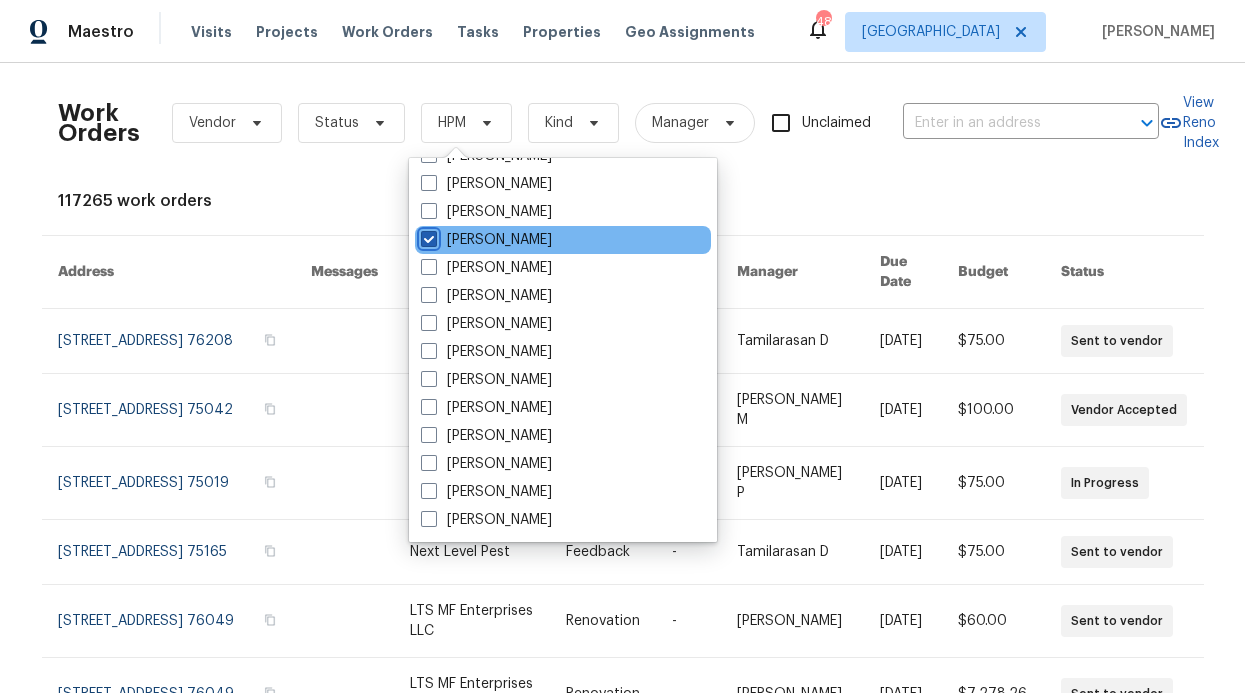 checkbox on "true" 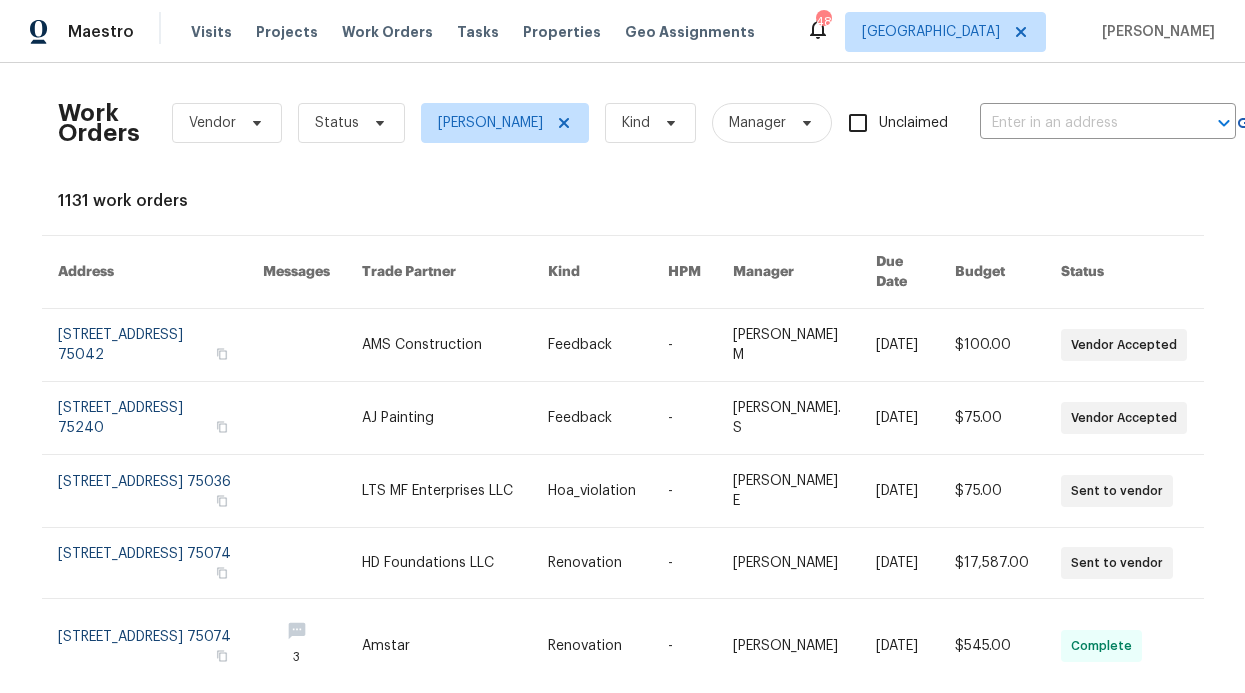 click on "Work Orders Vendor Status [PERSON_NAME] Kind Manager Unclaimed ​" at bounding box center [647, 123] 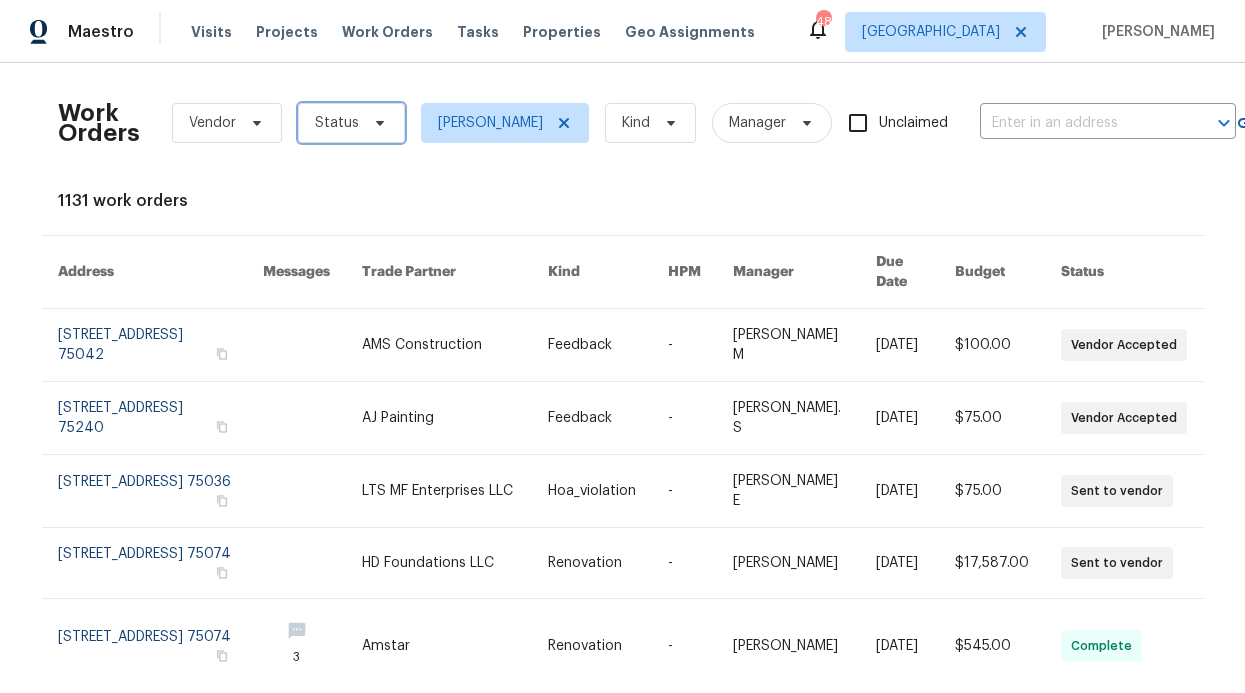 click on "Status" at bounding box center [351, 123] 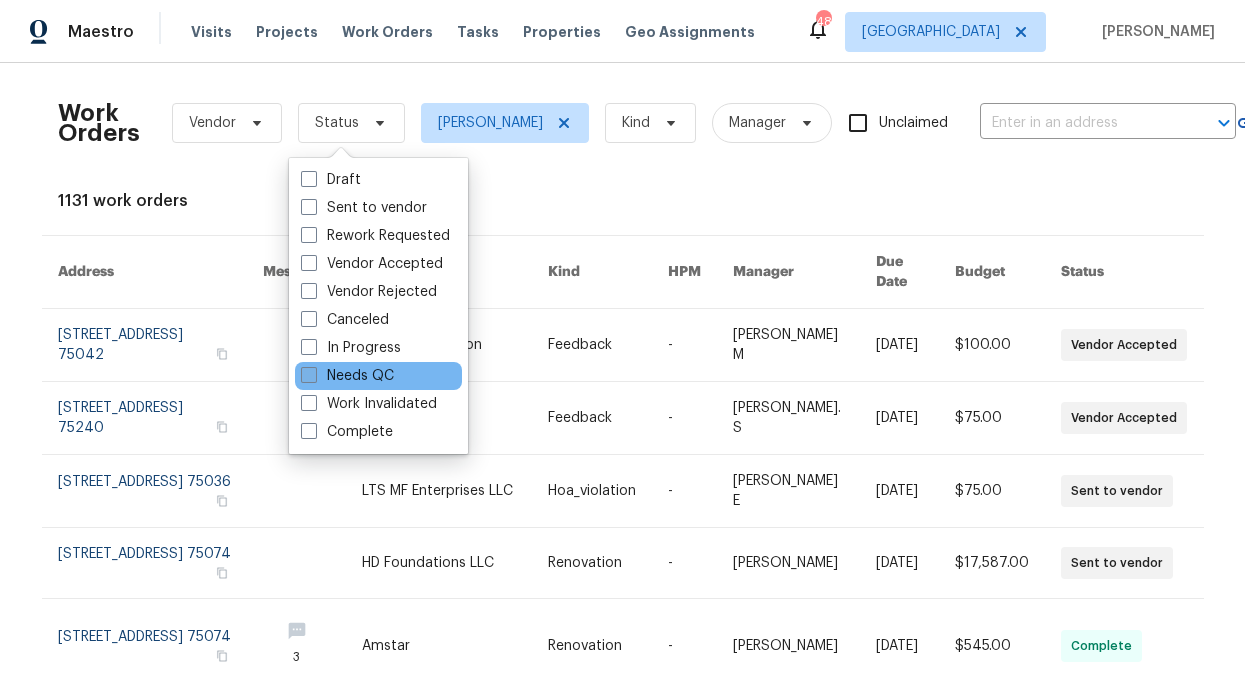 click on "Needs QC" at bounding box center (347, 376) 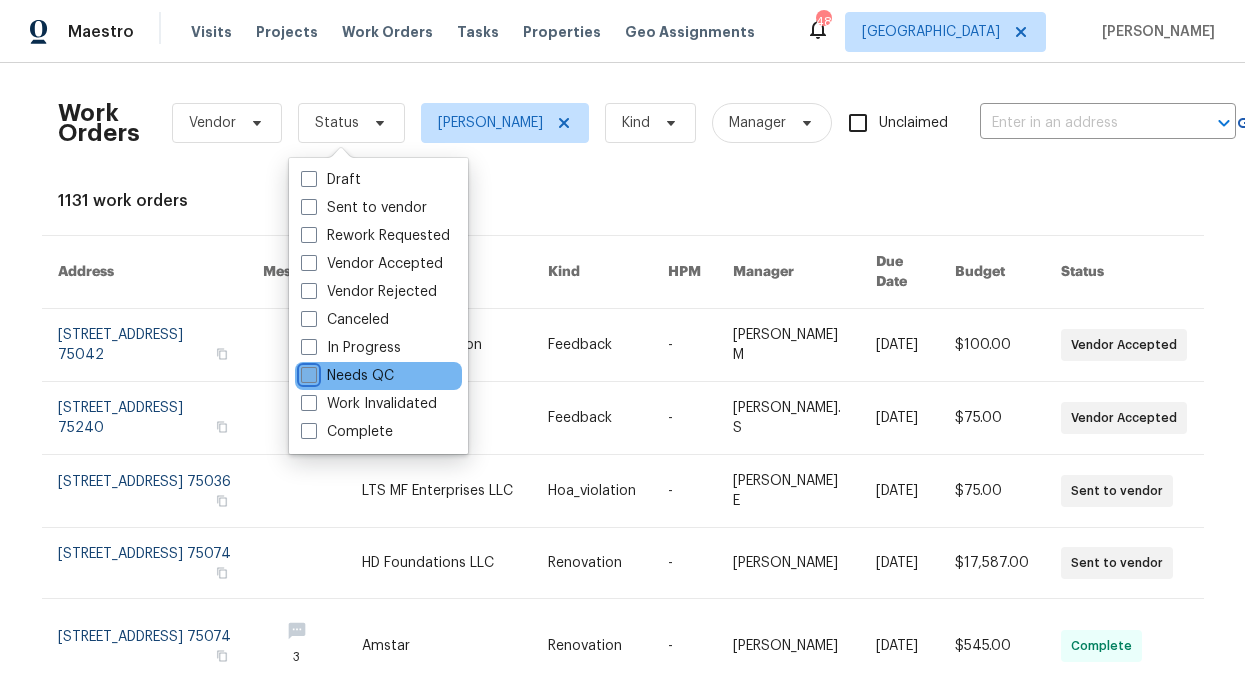 click on "Needs QC" at bounding box center [307, 372] 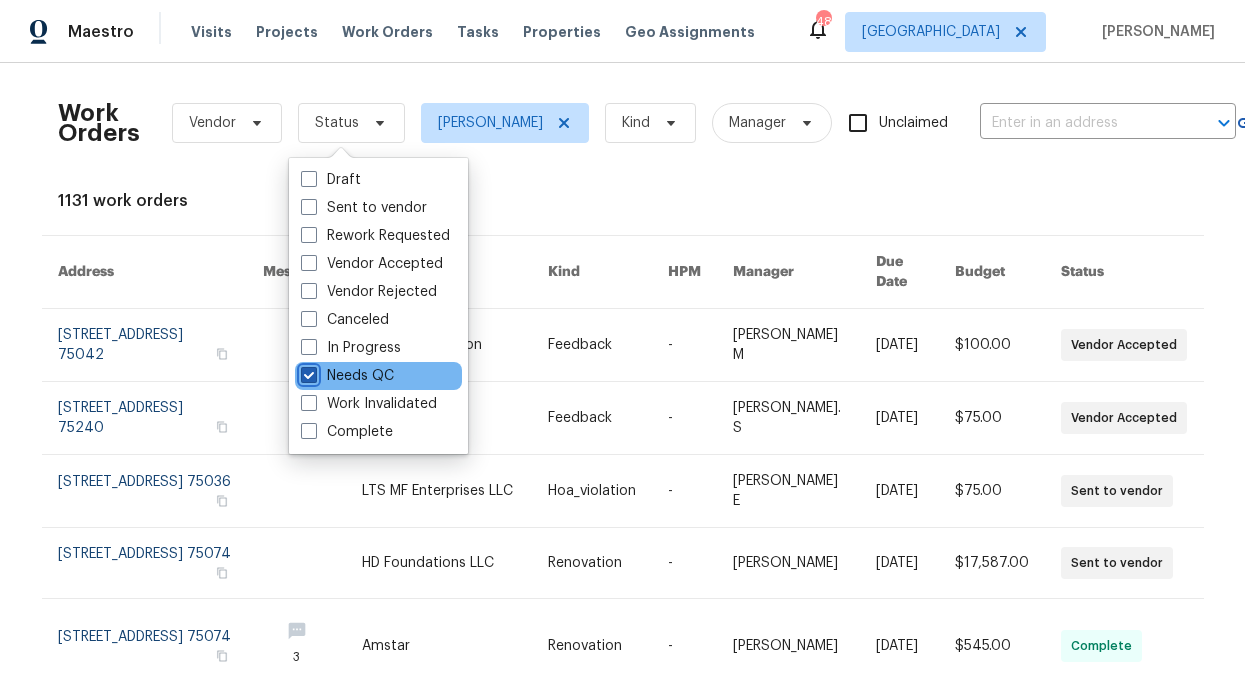 checkbox on "true" 